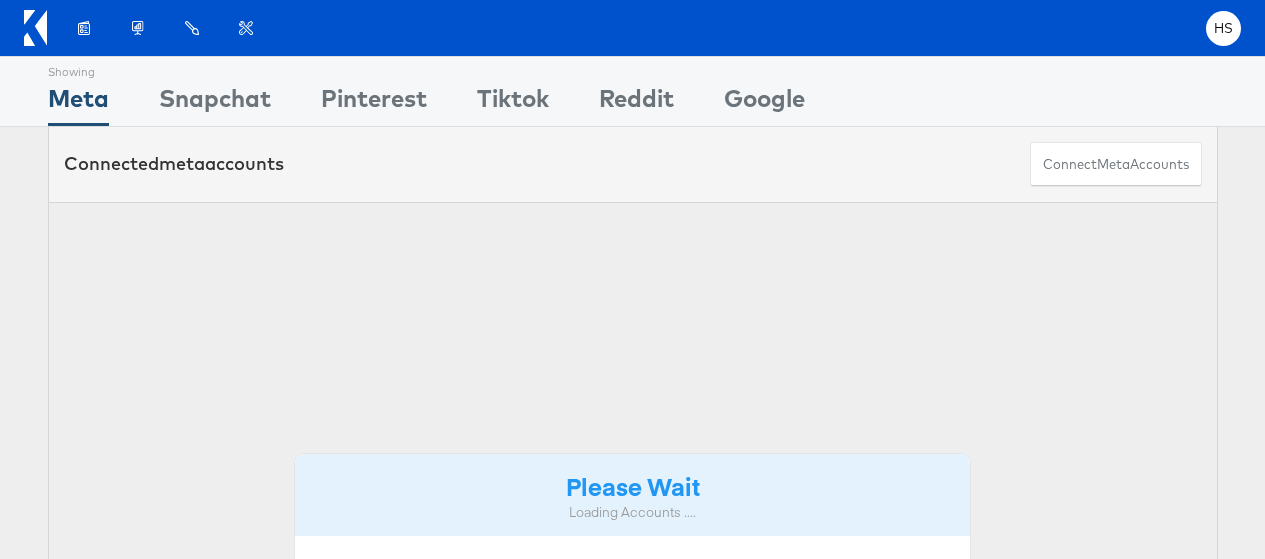 scroll, scrollTop: 0, scrollLeft: 0, axis: both 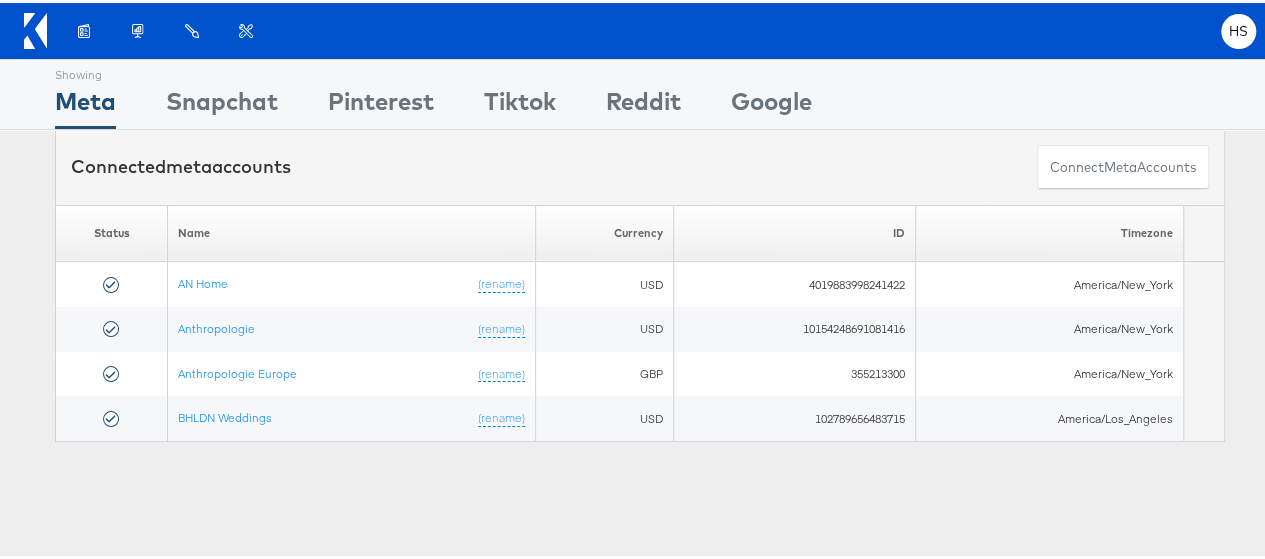 click on "Products
Product Catalogs
Enhance Your Product Catalog, Map Them to Publishers, and Incorporate Overlay Designs.
Product Sets
Create filtered sets to control which products appear in your ads.
Performance Product Sets
Automate the Creation of Product Sets from Google Analytics Performance Data.
Reporting" at bounding box center [640, 28] 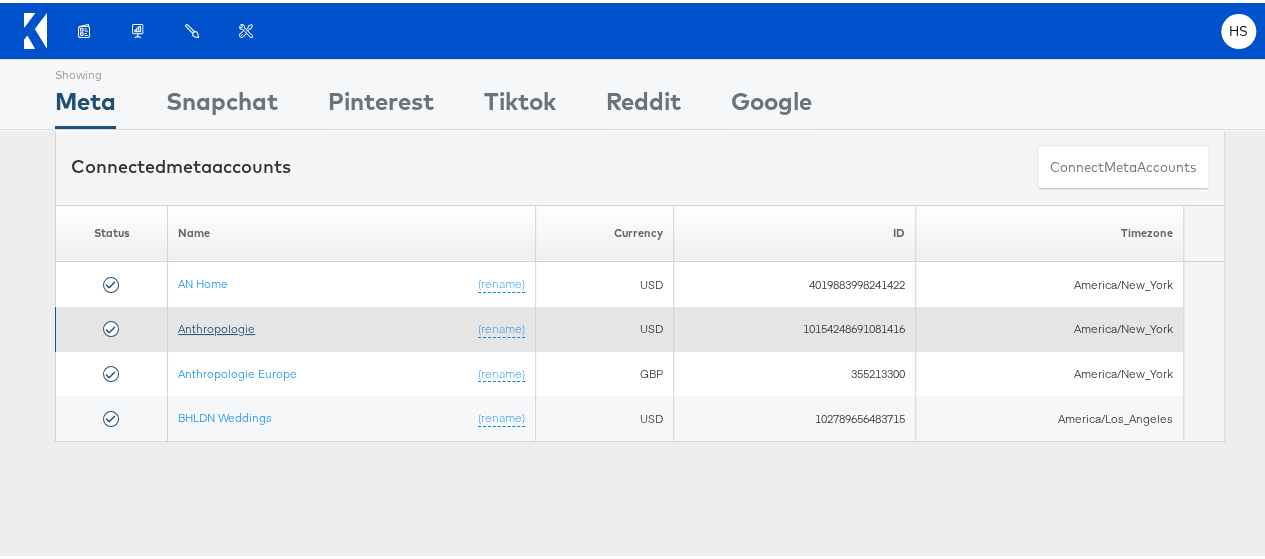 click on "Anthropologie" at bounding box center [216, 325] 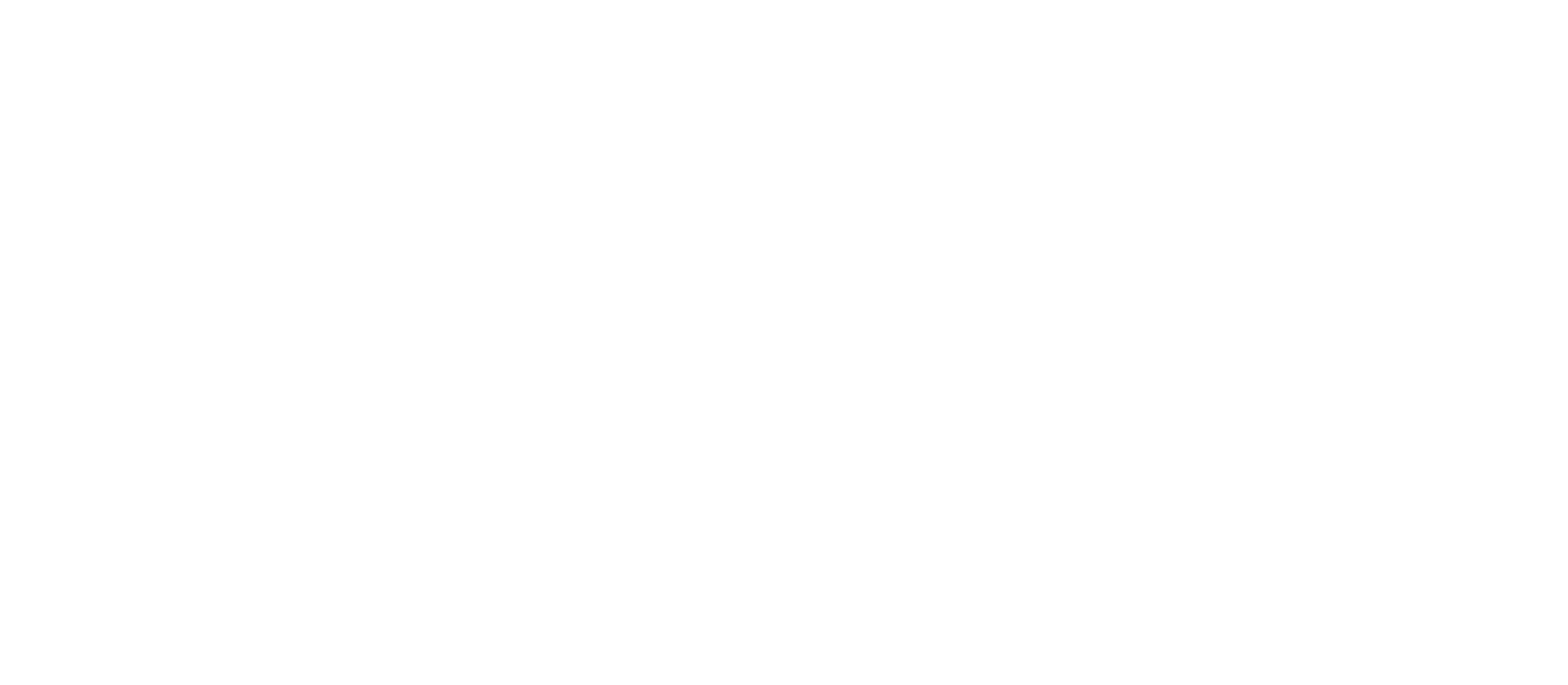 scroll, scrollTop: 0, scrollLeft: 0, axis: both 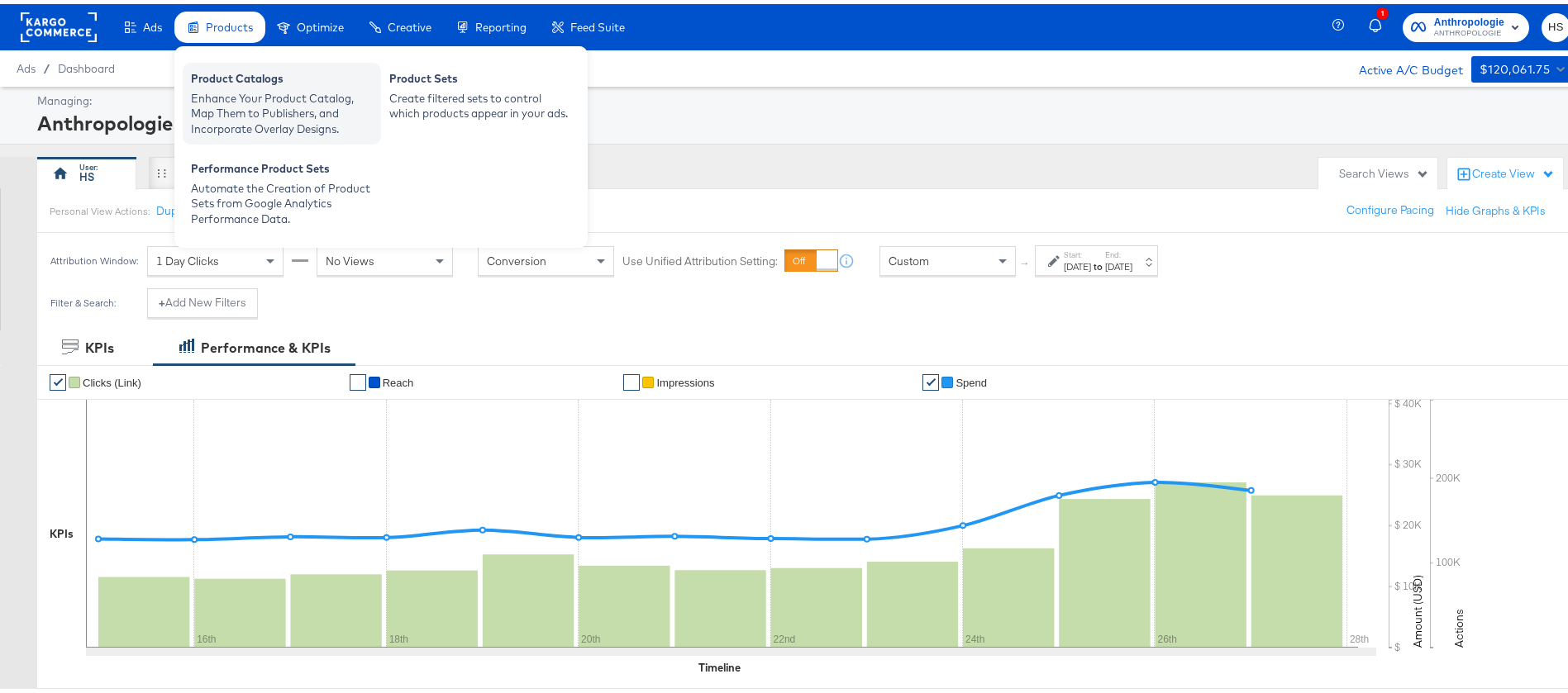 click on "Enhance Your Product Catalog, Map Them to Publishers, and Incorporate Overlay Designs." at bounding box center (282, 110) 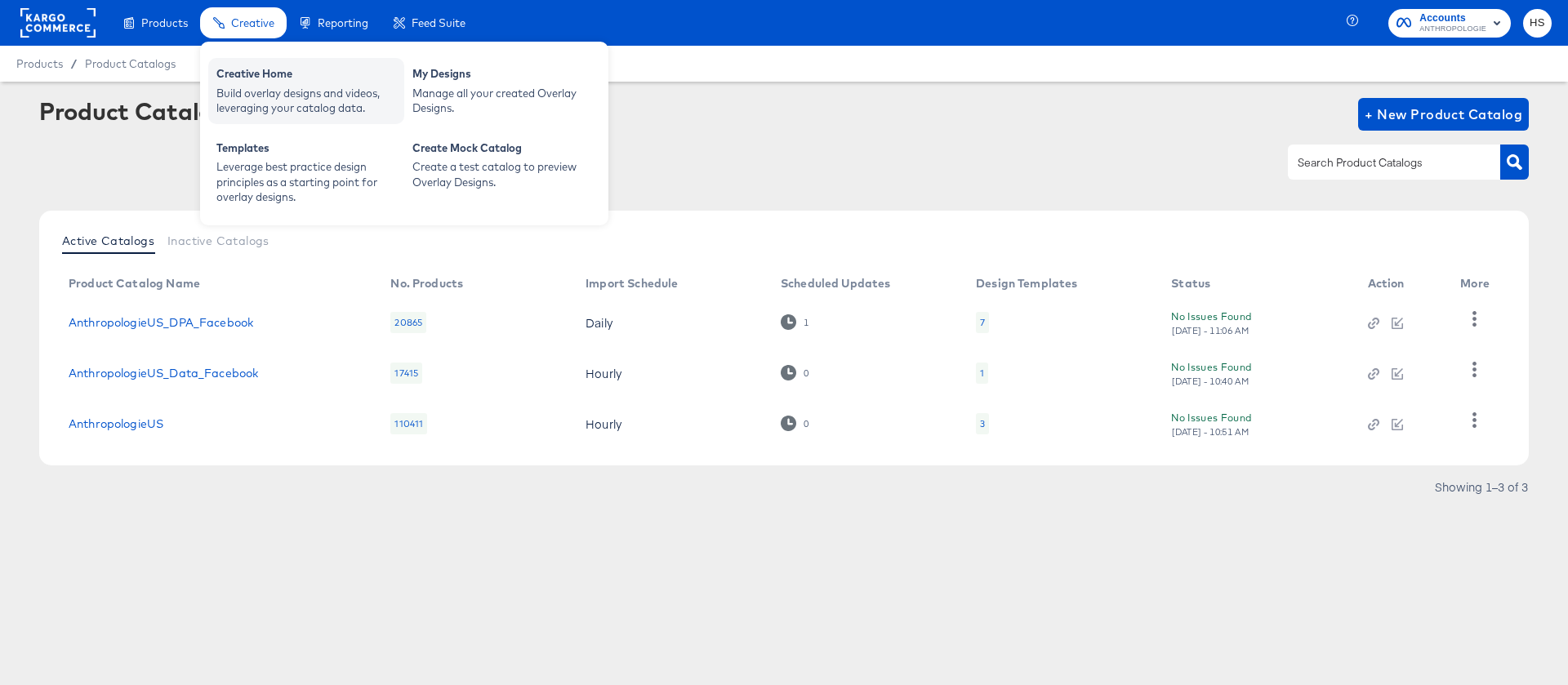 click on "Build overlay designs and videos, leveraging your catalog data." at bounding box center (306, 100) 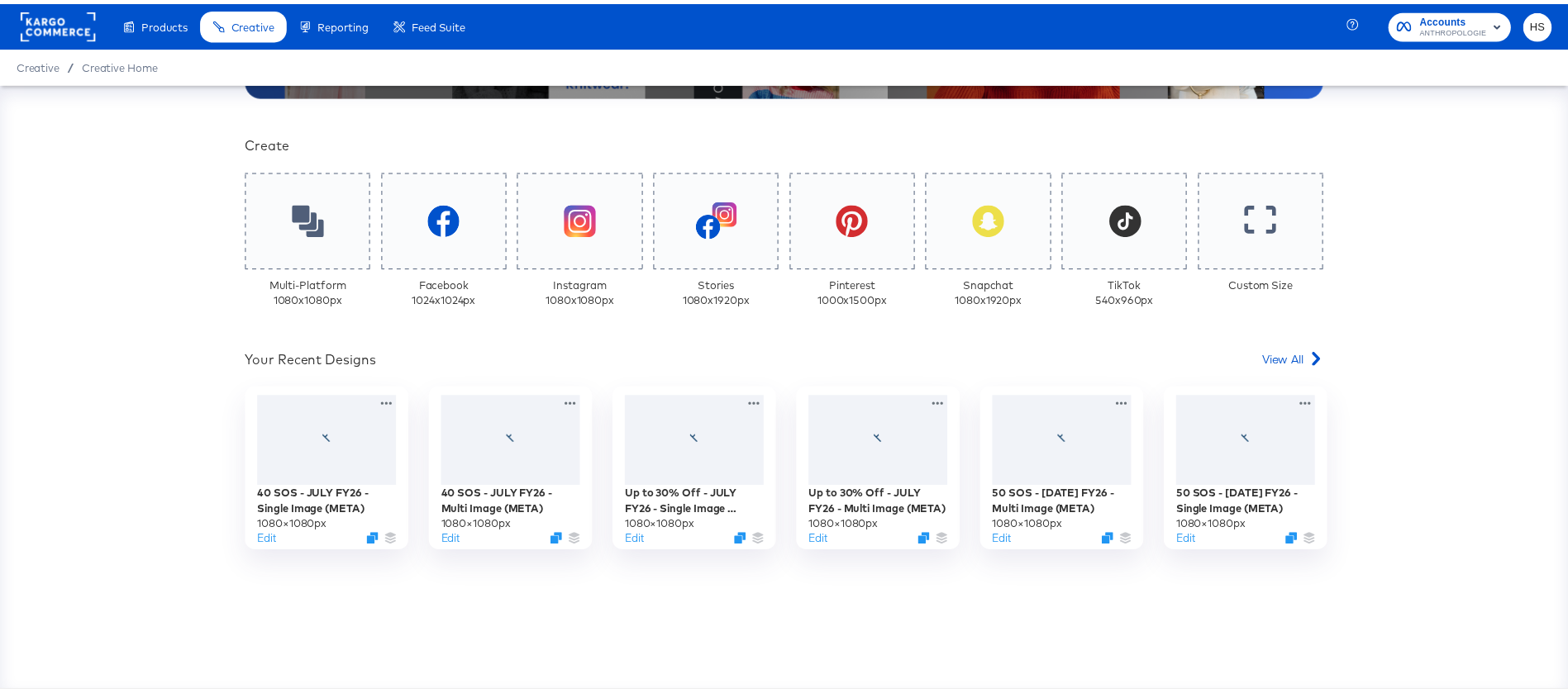 scroll, scrollTop: 374, scrollLeft: 0, axis: vertical 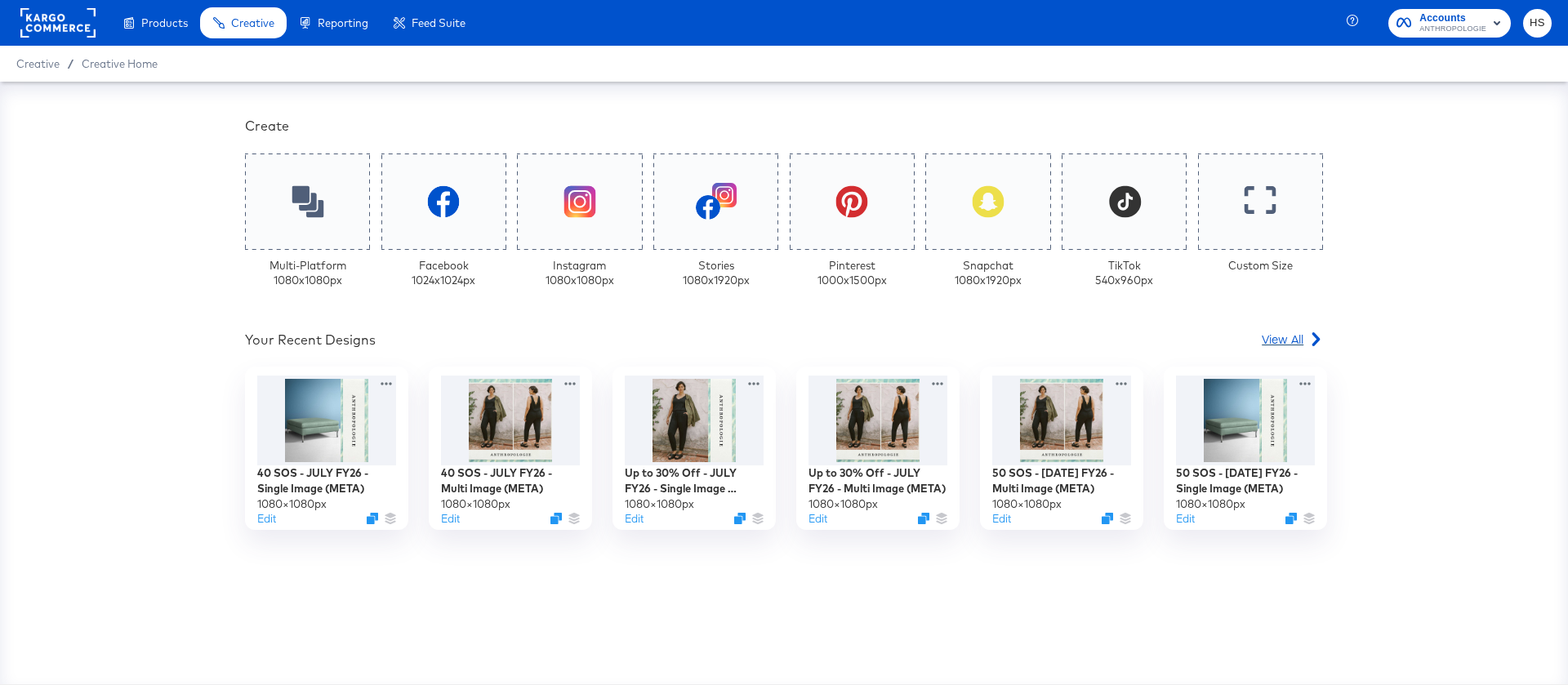 click on "Your Custom Templates Beautiful Templates Curated Just for You! View Templates Create Multi-Platform 1080  x  1080 px Facebook 1024  x  1024 px Instagram 1080  x  1080 px Stories 1080  x  1920 px Pinterest 1000  x  1500 px Snapchat 1080  x  1920 px TikTok 540  x  960 px Custom Size Your Recent Designs View All 40 SOS - JULY FY26 - Single Image (META) 1080  ×  1080  px Edit 40 SOS - JULY FY26 - Multi Image (META) 1080  ×  1080  px Edit Up to 30% Off - JULY FY26 - Single Image (META) 1080  ×  1080  px Edit Up to 30% Off - JULY FY26 - Multi Image (META) 1080  ×  1080  px Edit 50 SOS - [DATE] FY26 - Multi Image (META) 1080  ×  1080  px Edit 50 SOS - [DATE] FY26 - Single Image (META) 1080  ×  1080  px Edit" at bounding box center [784, 383] 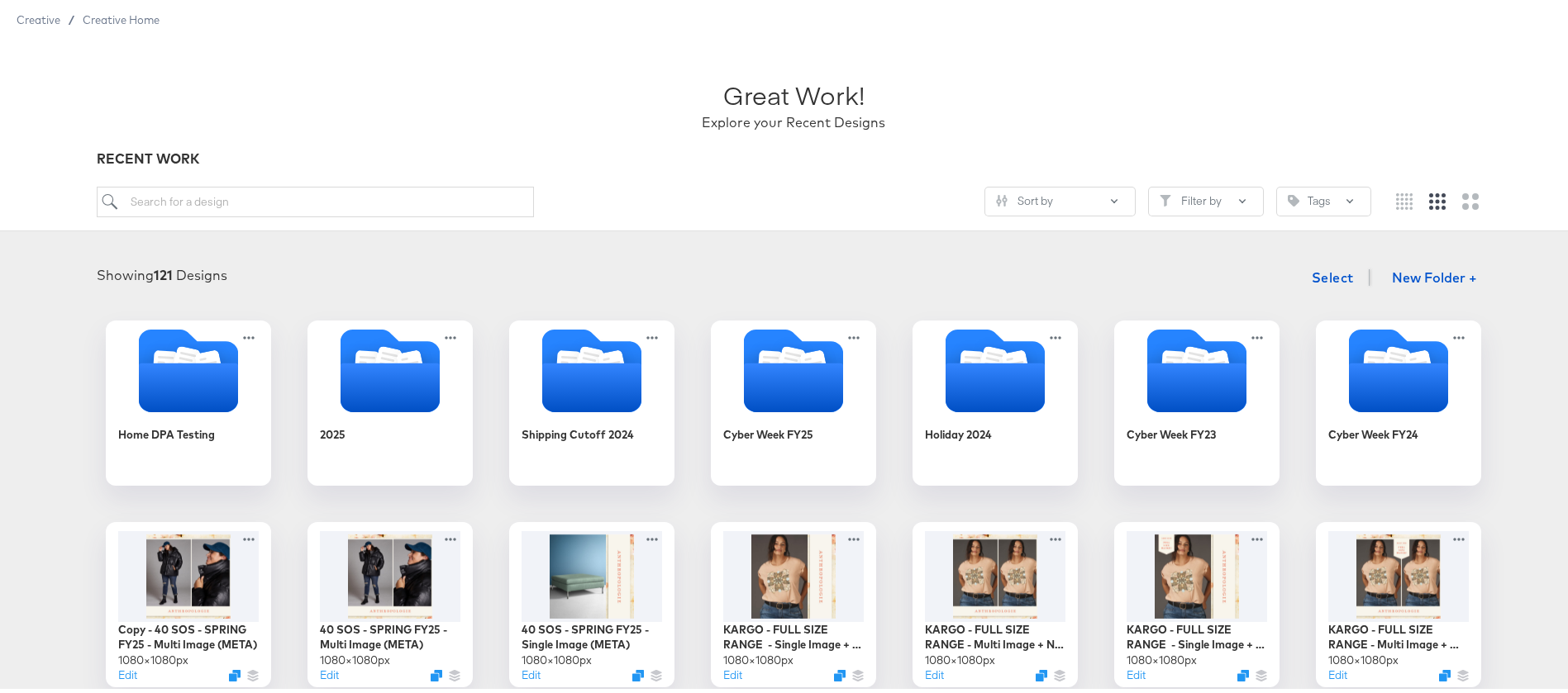 scroll, scrollTop: 183, scrollLeft: 0, axis: vertical 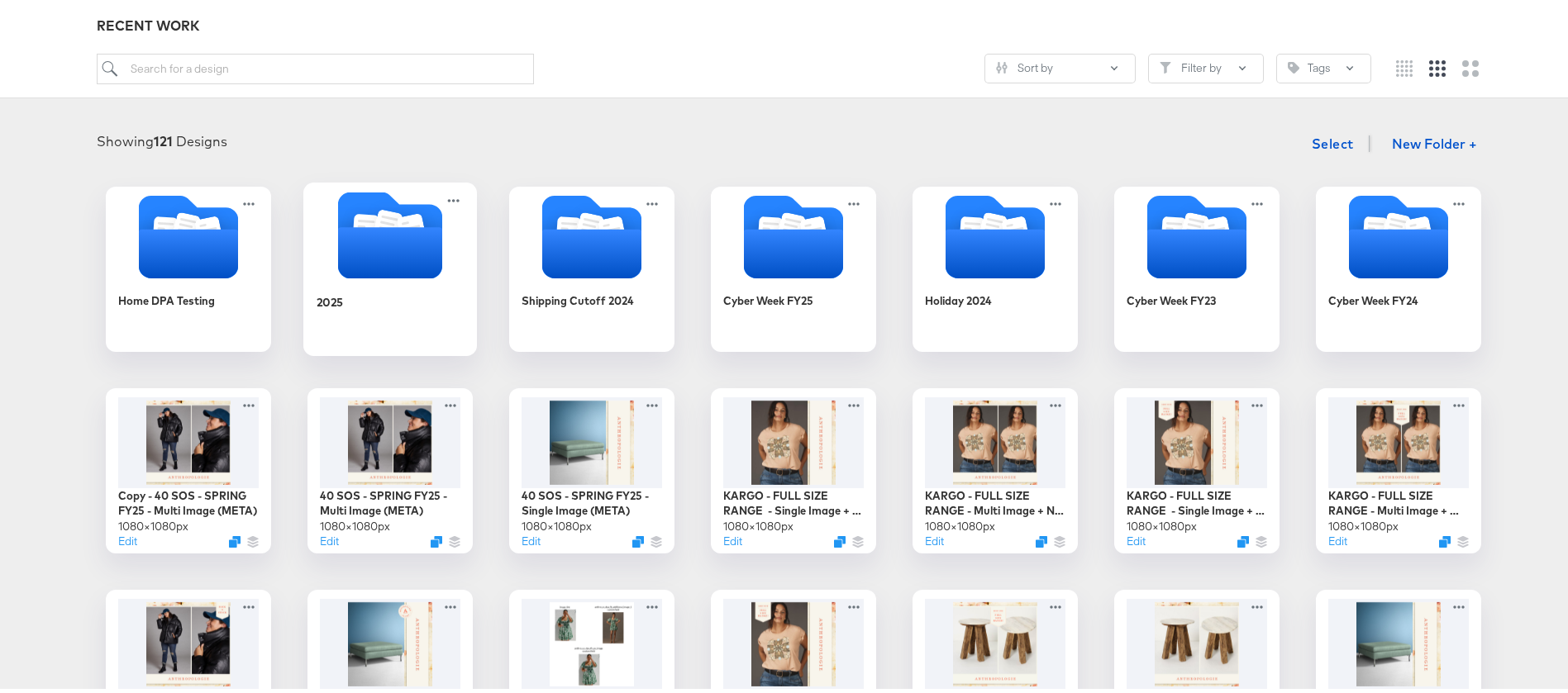 click 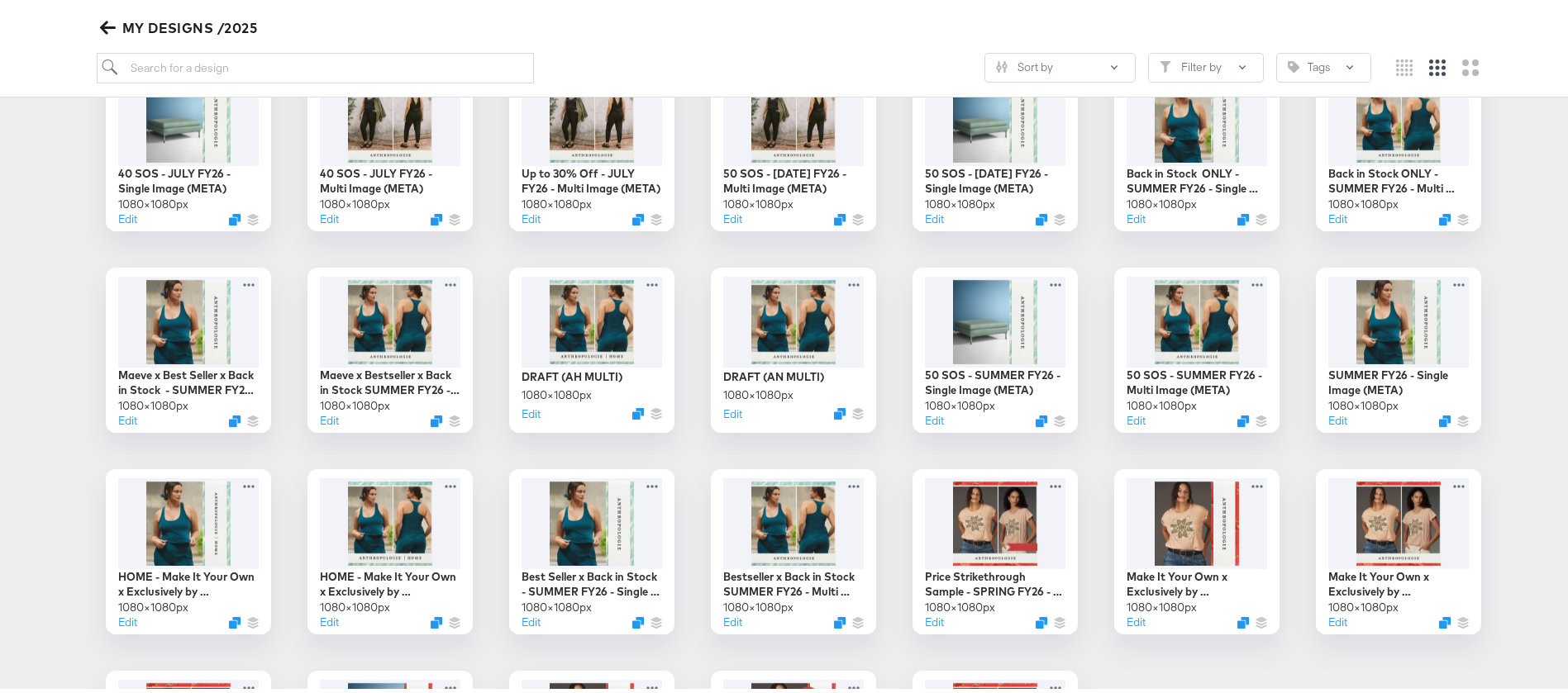 scroll, scrollTop: 301, scrollLeft: 0, axis: vertical 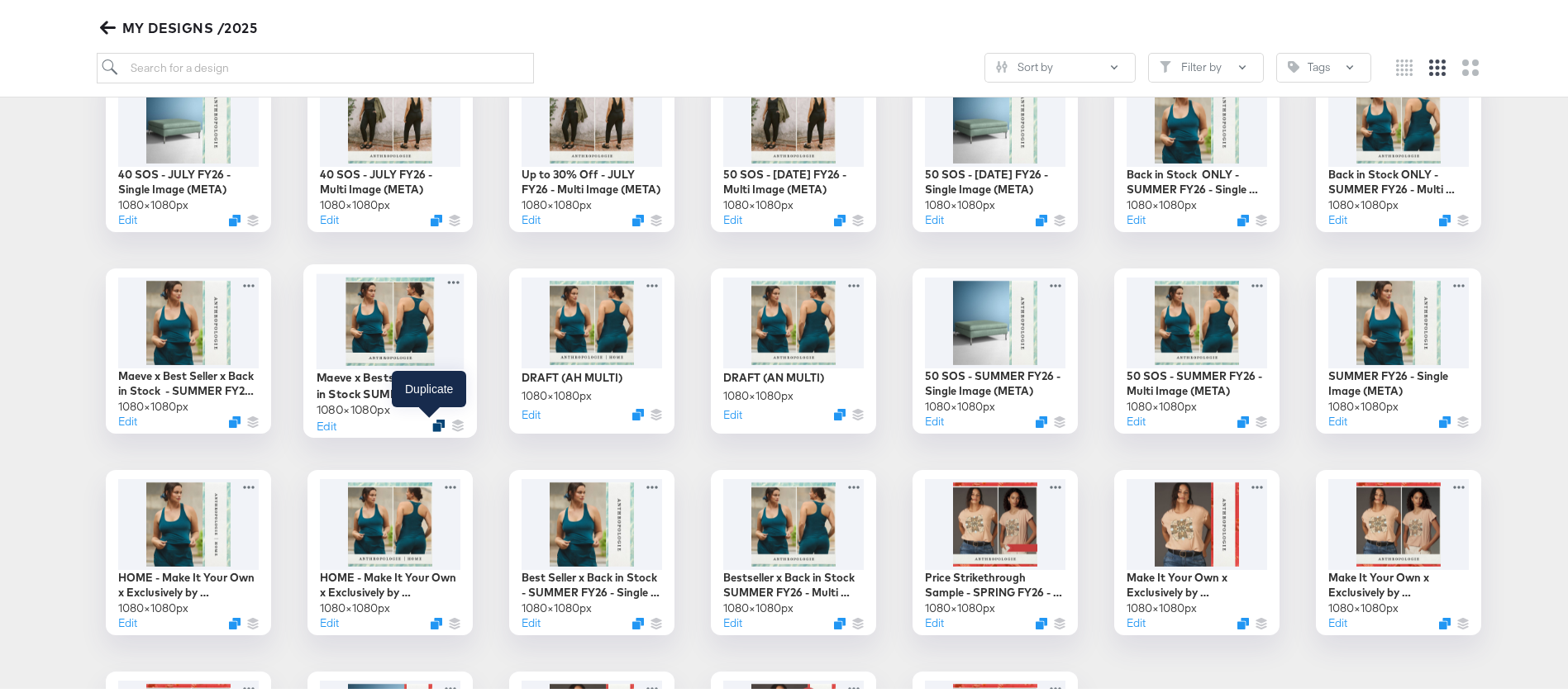 click 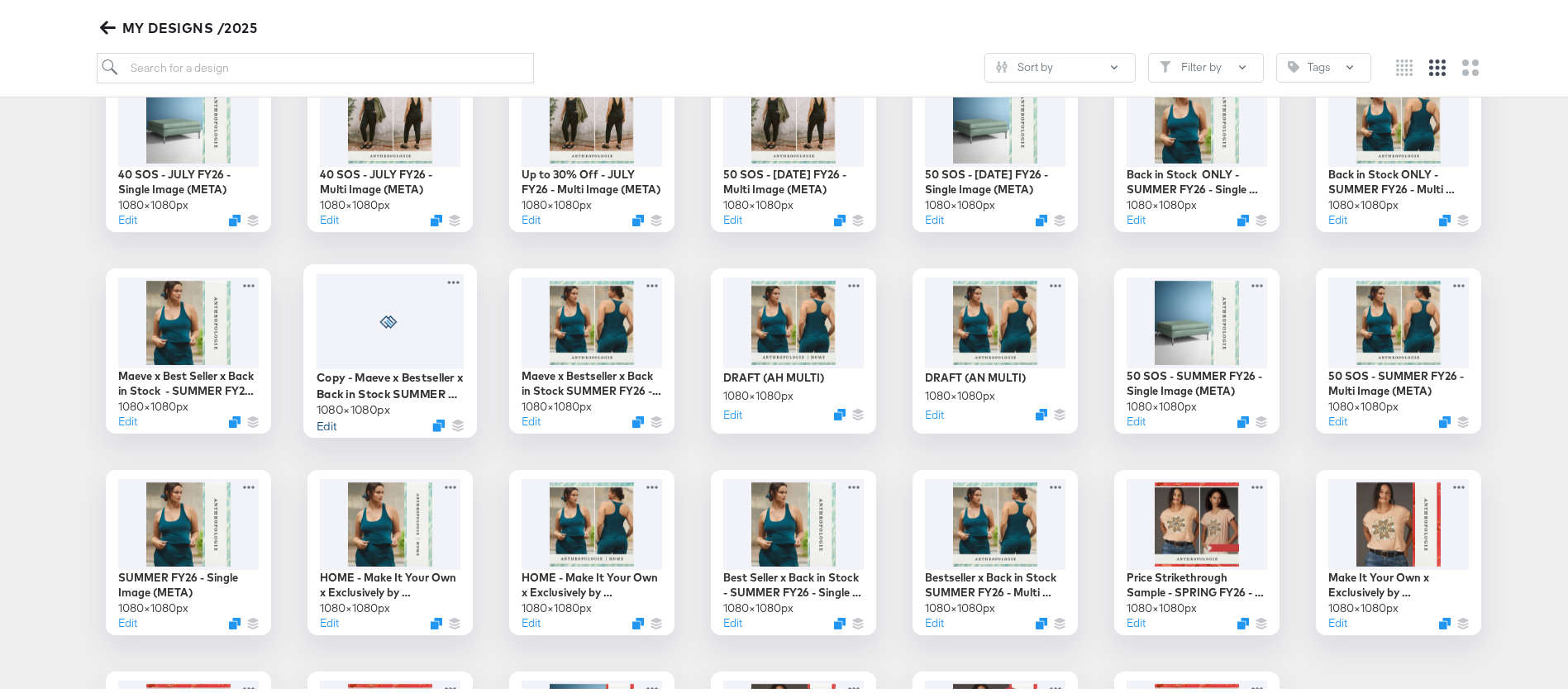 click on "Edit" at bounding box center (326, 420) 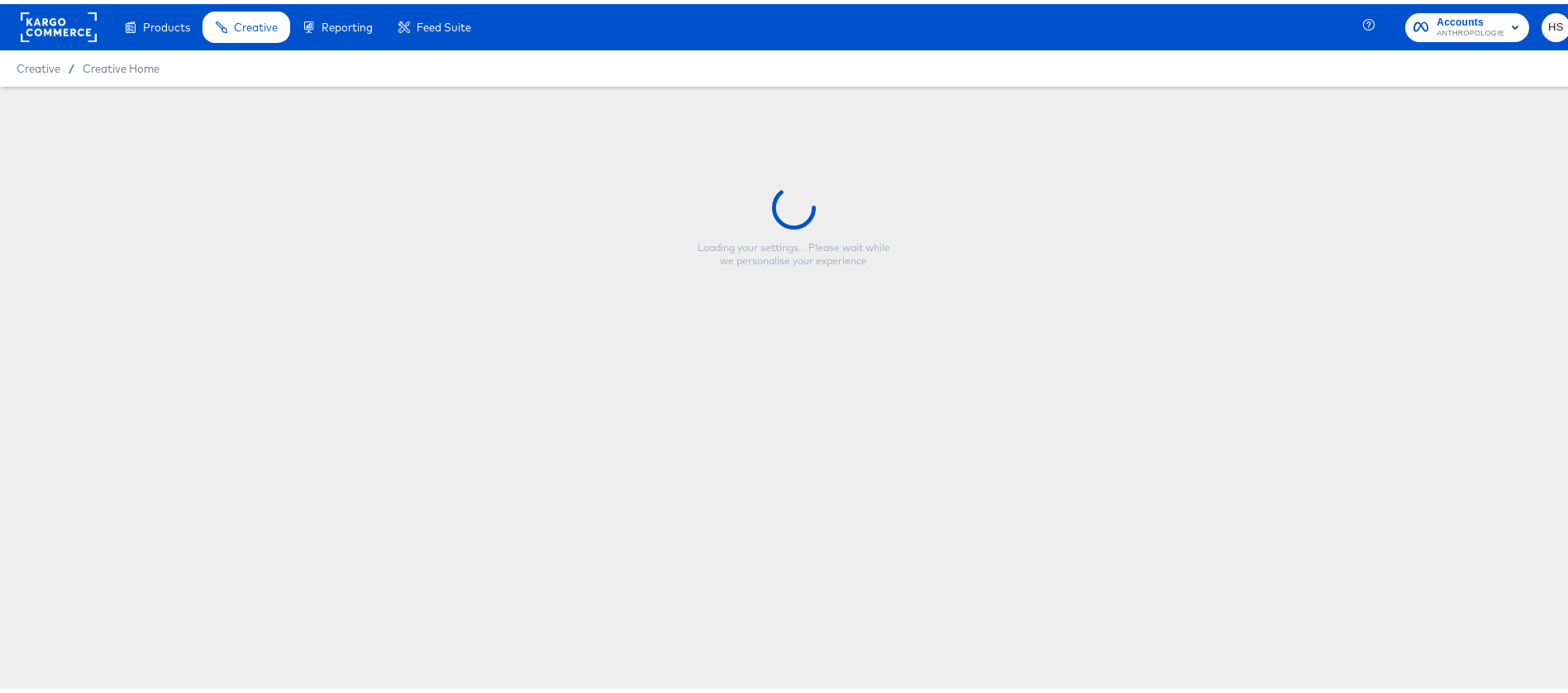 scroll, scrollTop: 0, scrollLeft: 0, axis: both 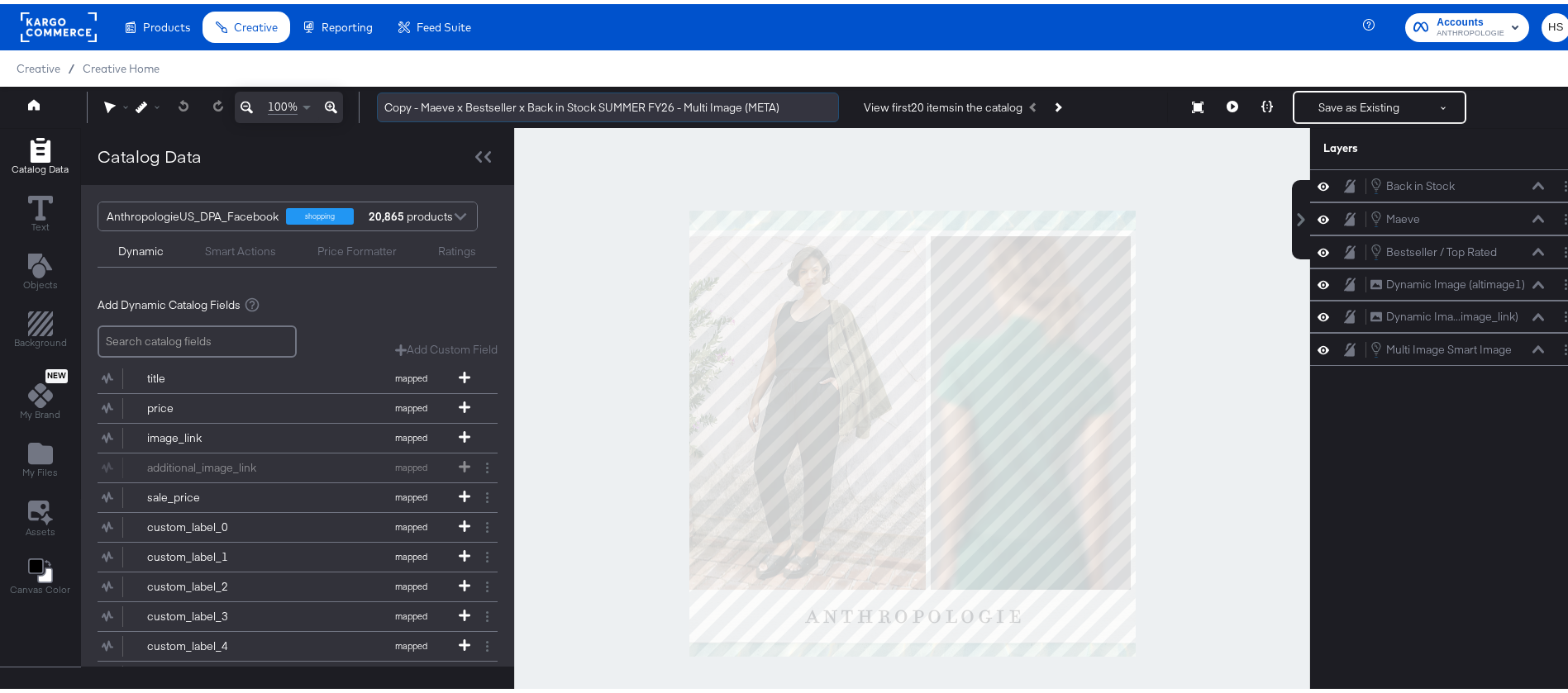 click on "Copy - Maeve x Bestseller x Back in Stock SUMMER FY26 - Multi Image (META)" at bounding box center (608, 103) 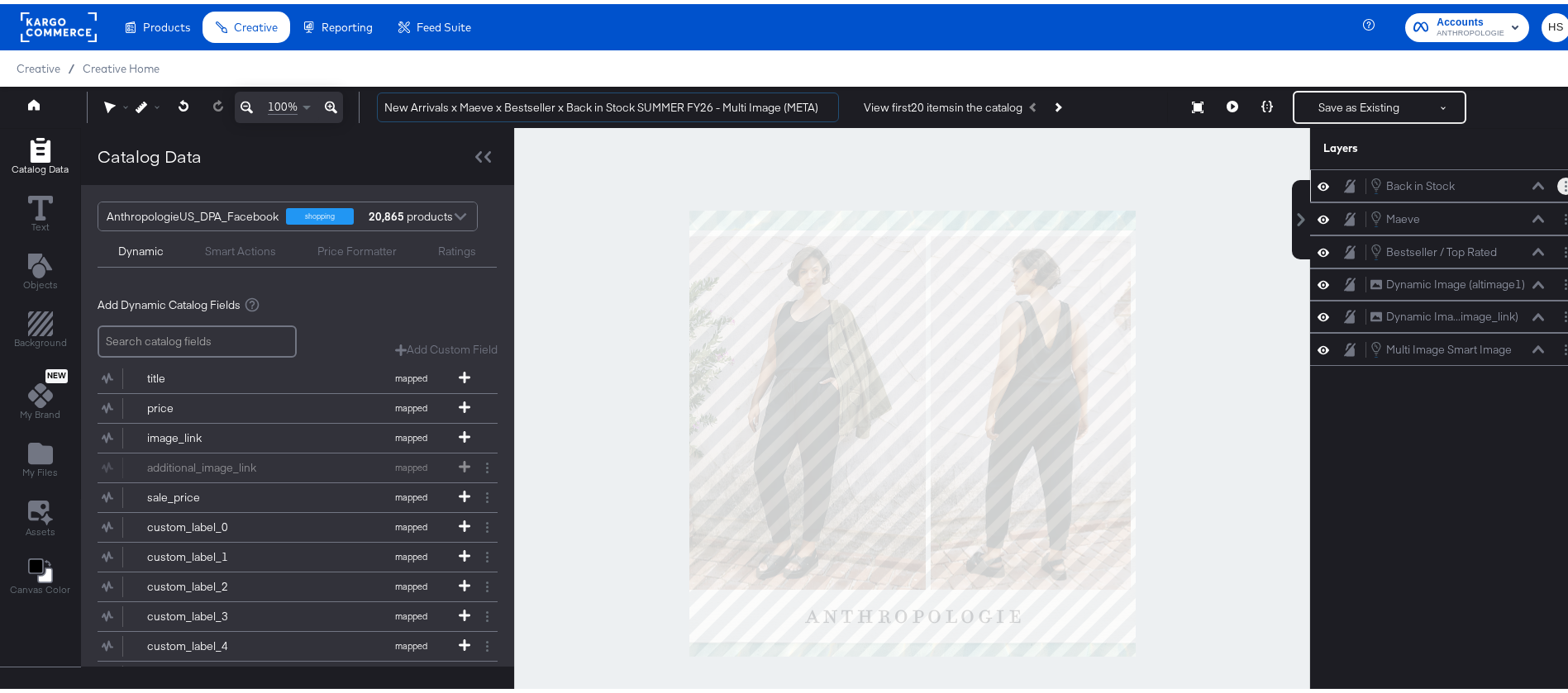 type on "New Arrivals x Maeve x Bestseller x Back in Stock SUMMER FY26 - Multi Image (META)" 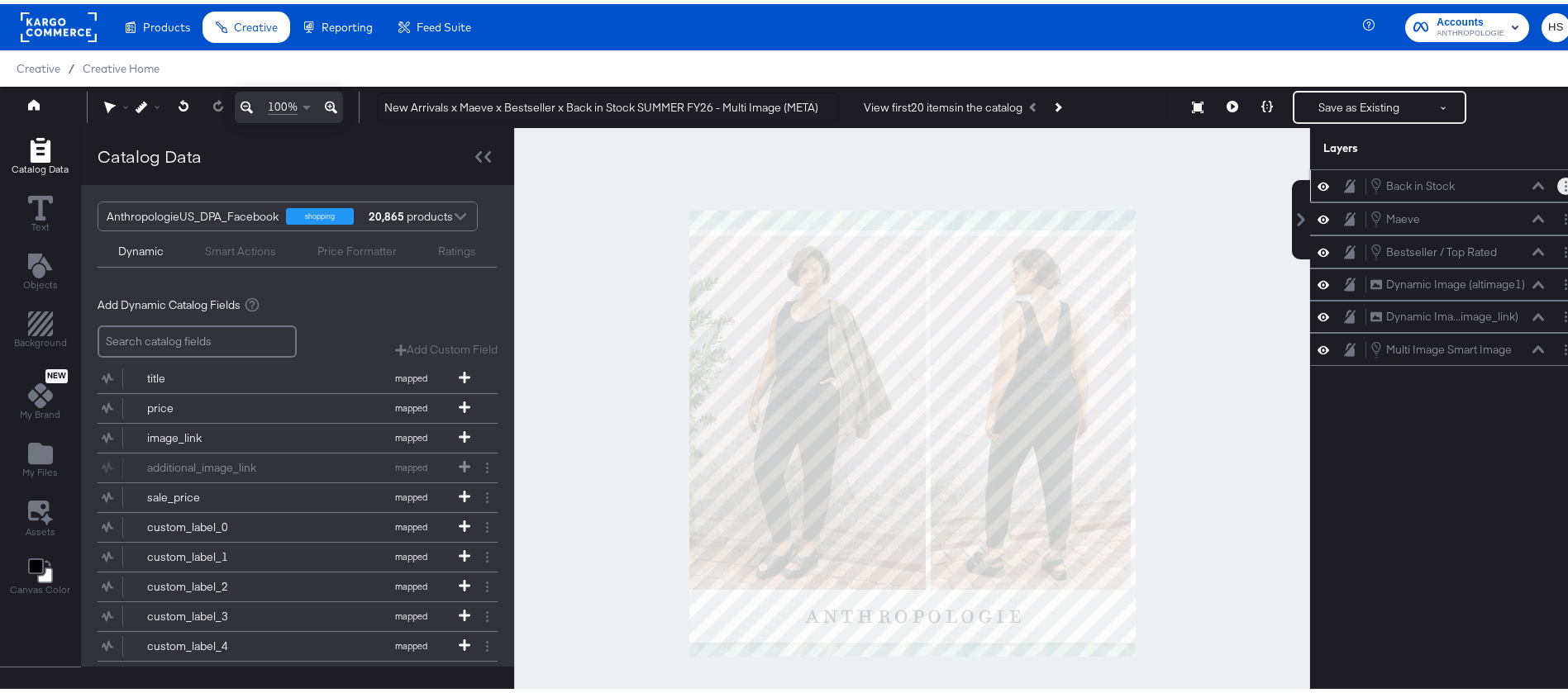 click at bounding box center [1566, 182] 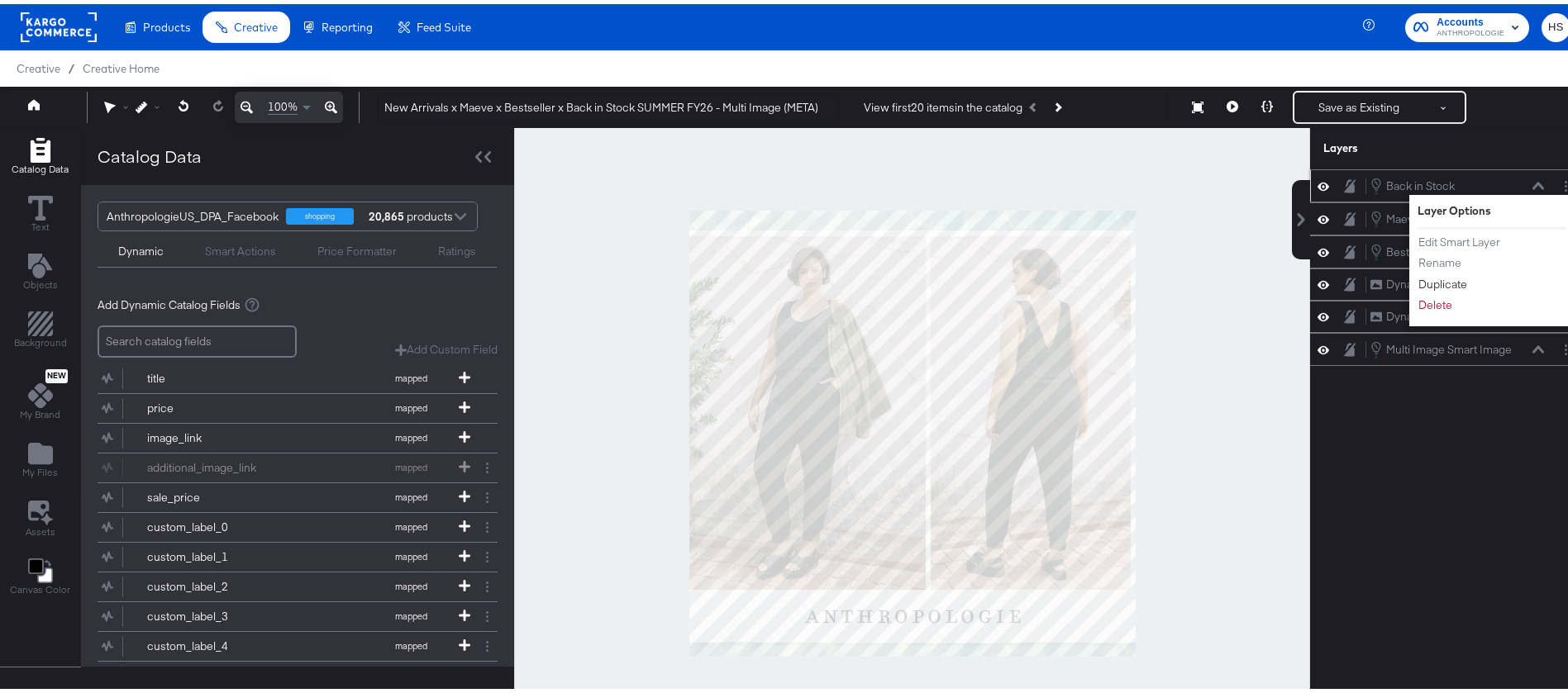 click on "Duplicate" at bounding box center (1442, 280) 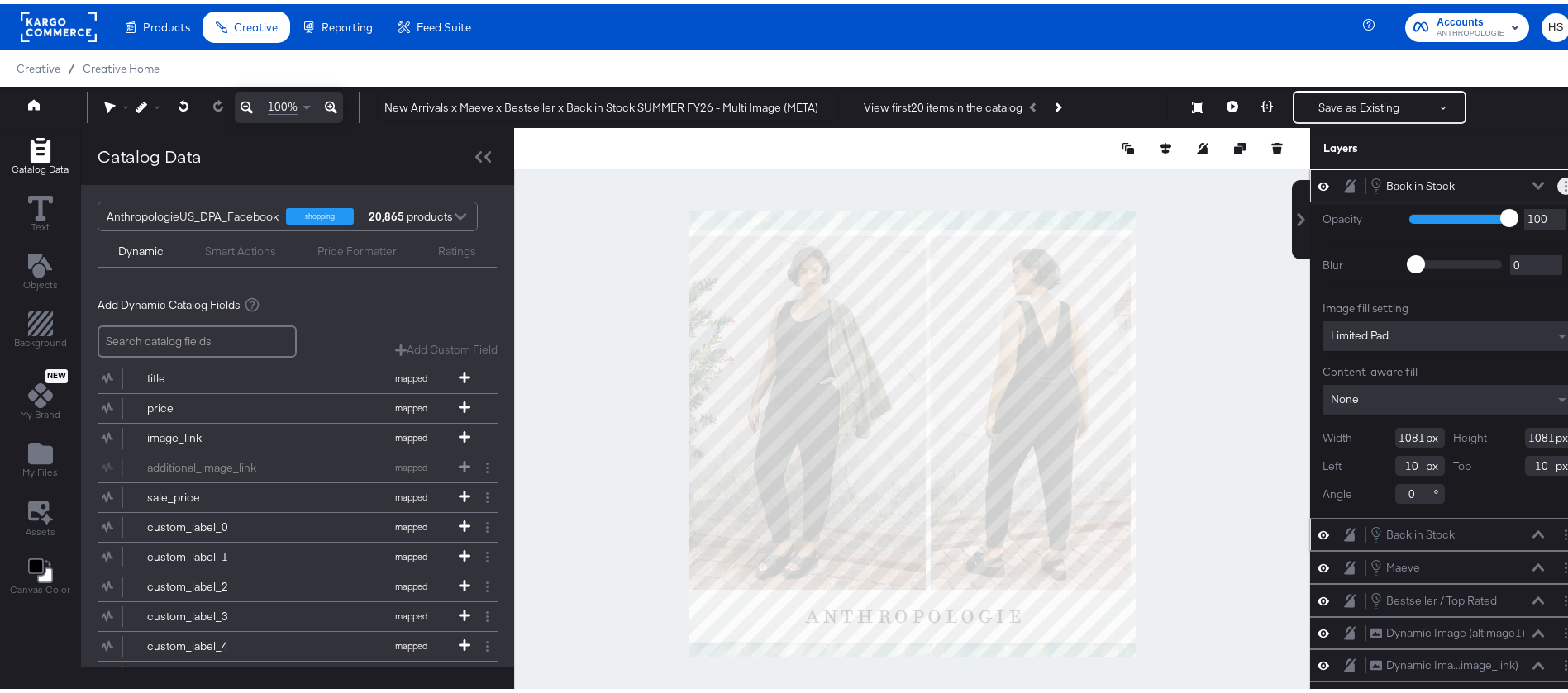click at bounding box center [1566, 182] 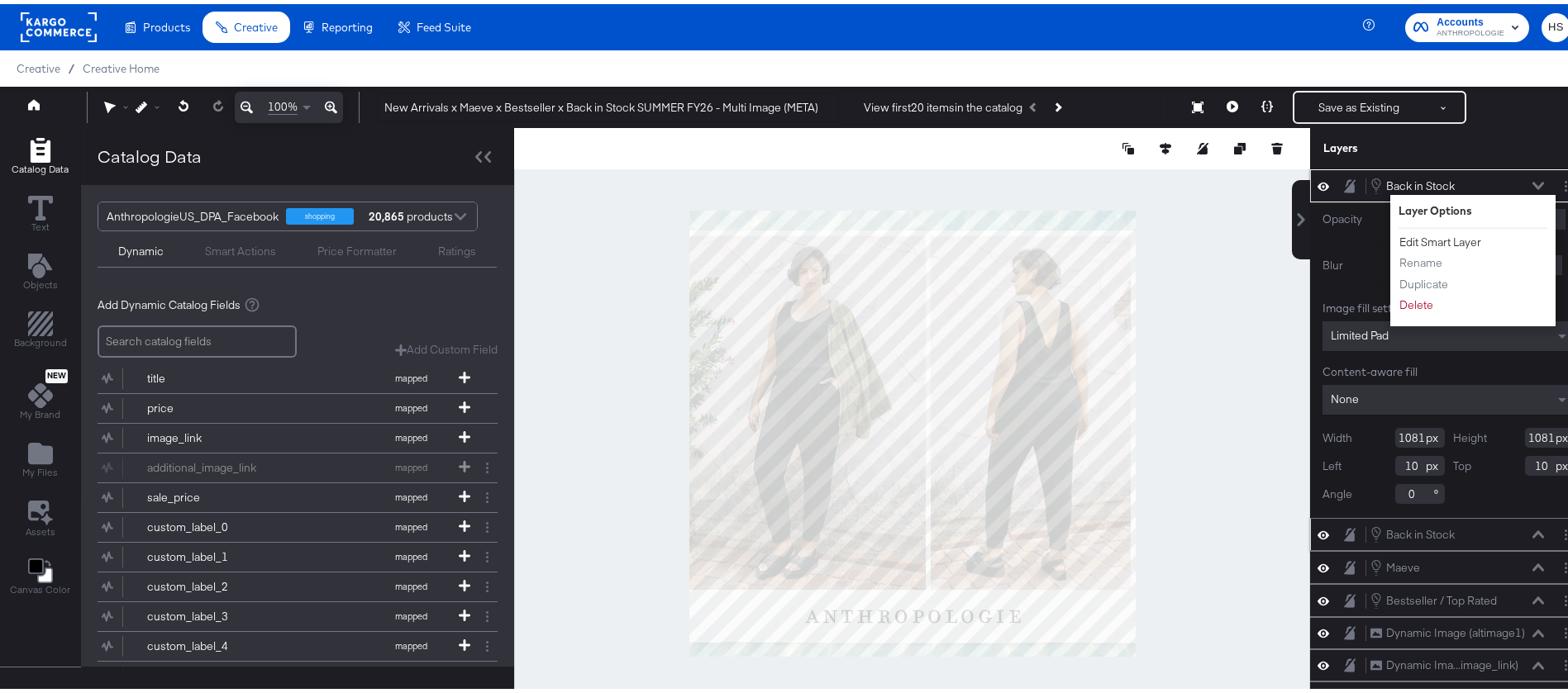 click on "Edit Smart Layer" at bounding box center (1444, 238) 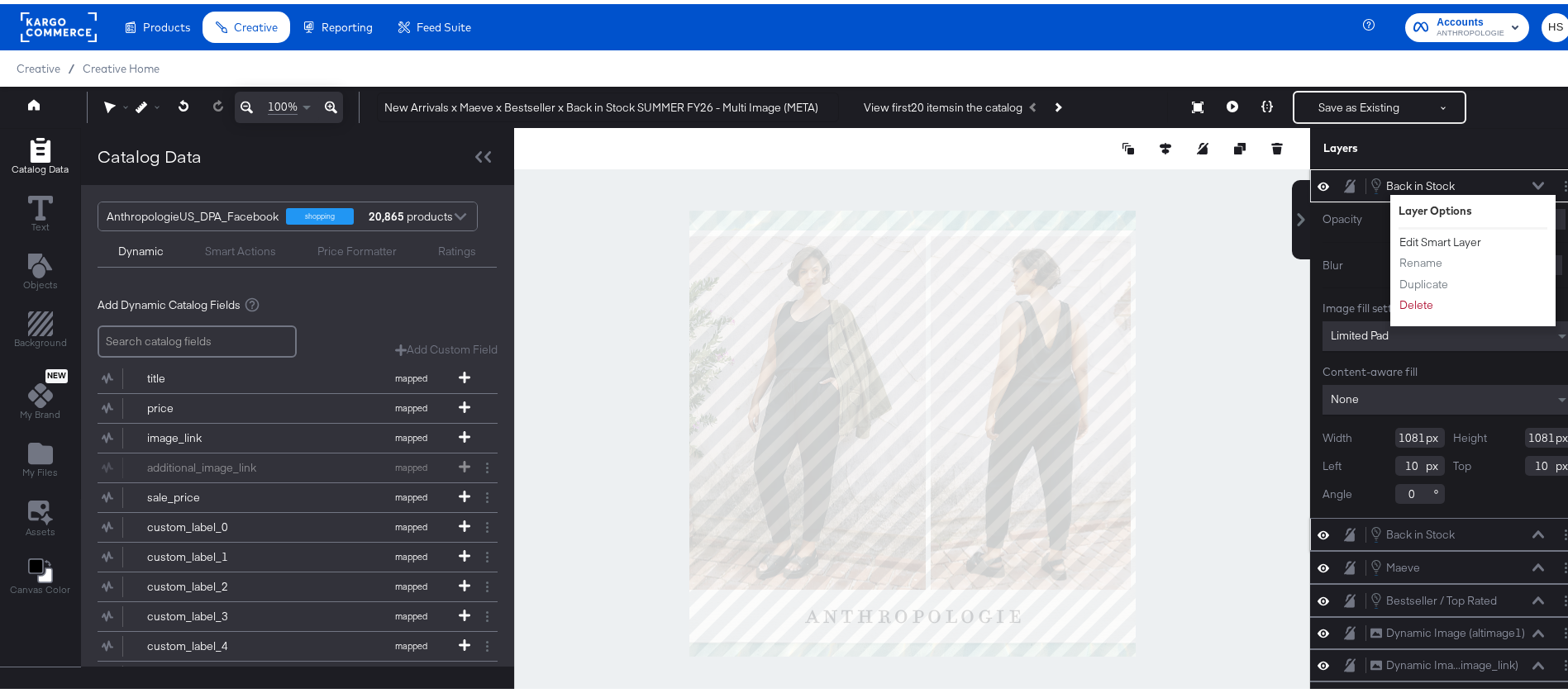 click on "Edit Smart Layer" at bounding box center (1440, 238) 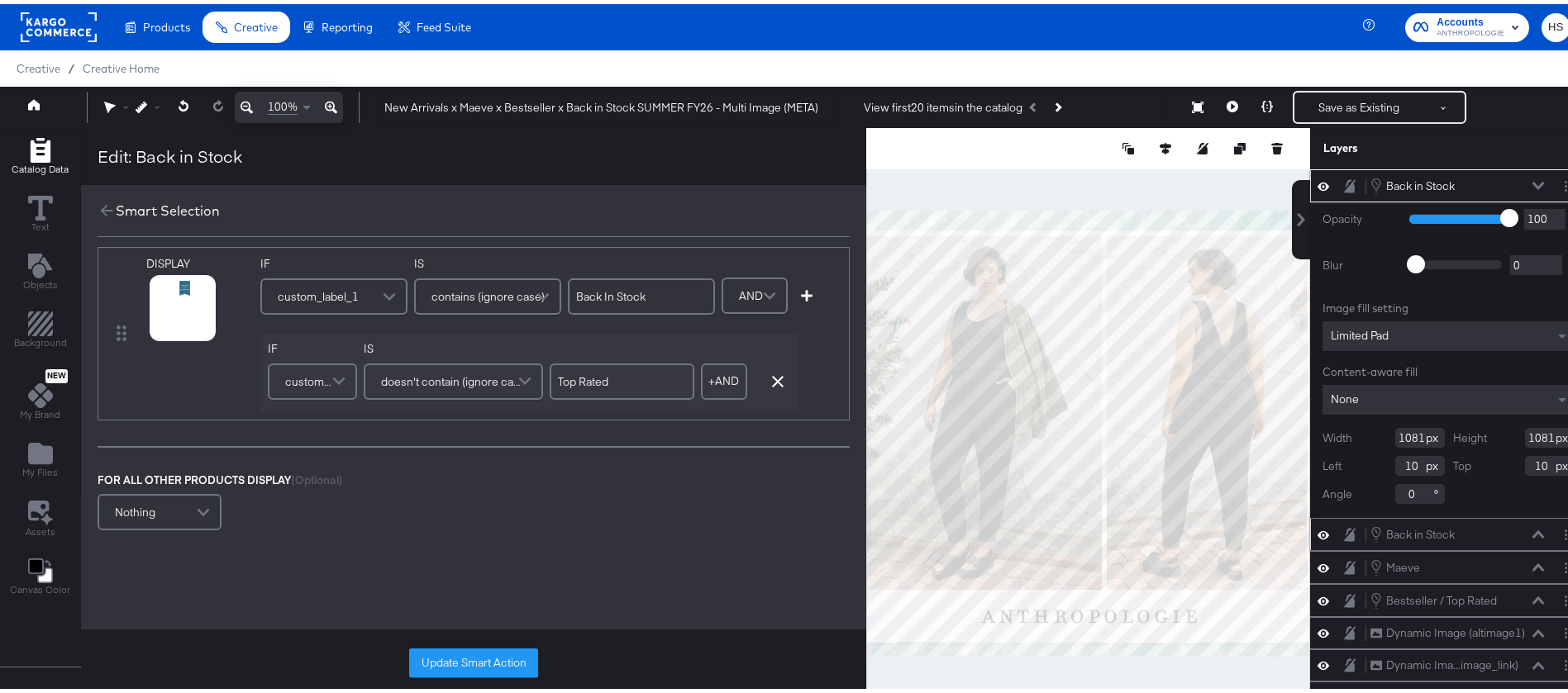 scroll, scrollTop: 0, scrollLeft: 0, axis: both 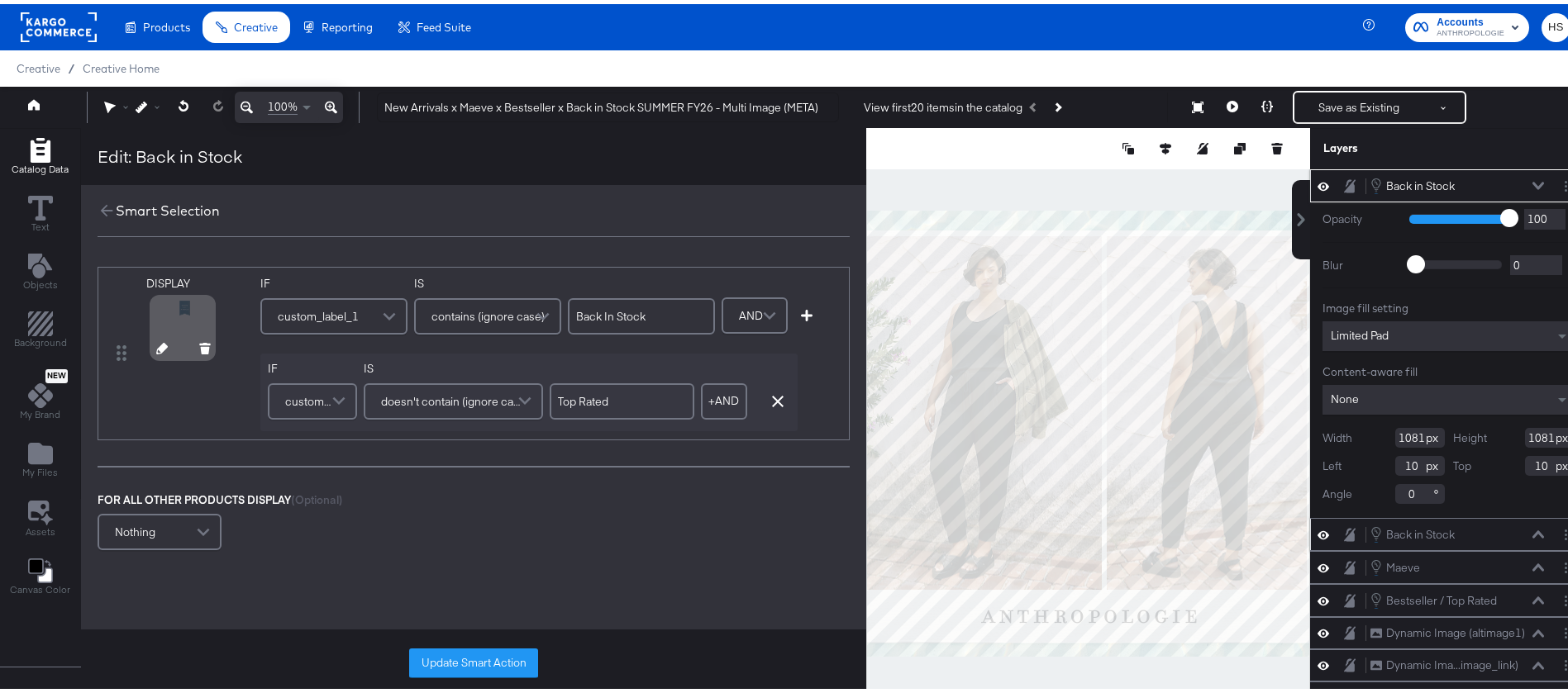 click 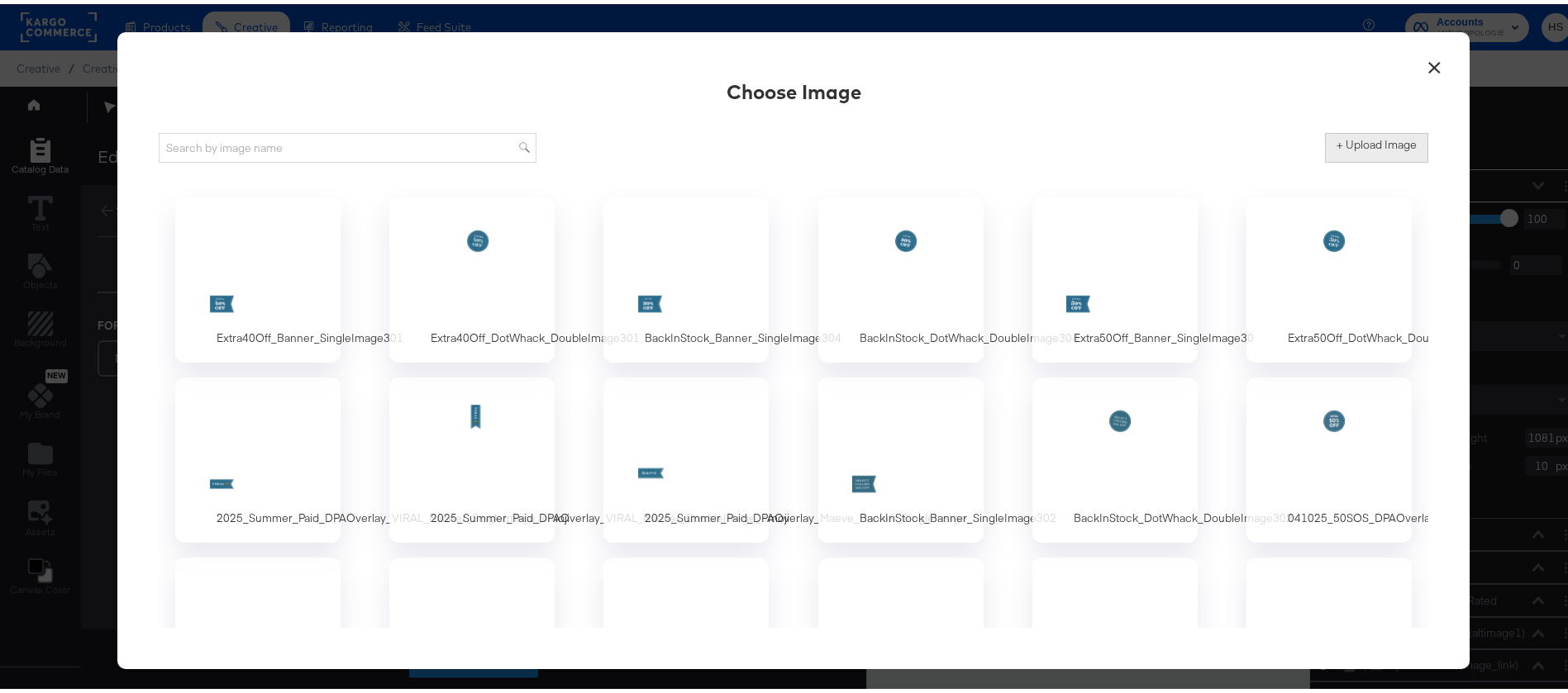 click on "+ Upload Image" at bounding box center [1376, 140] 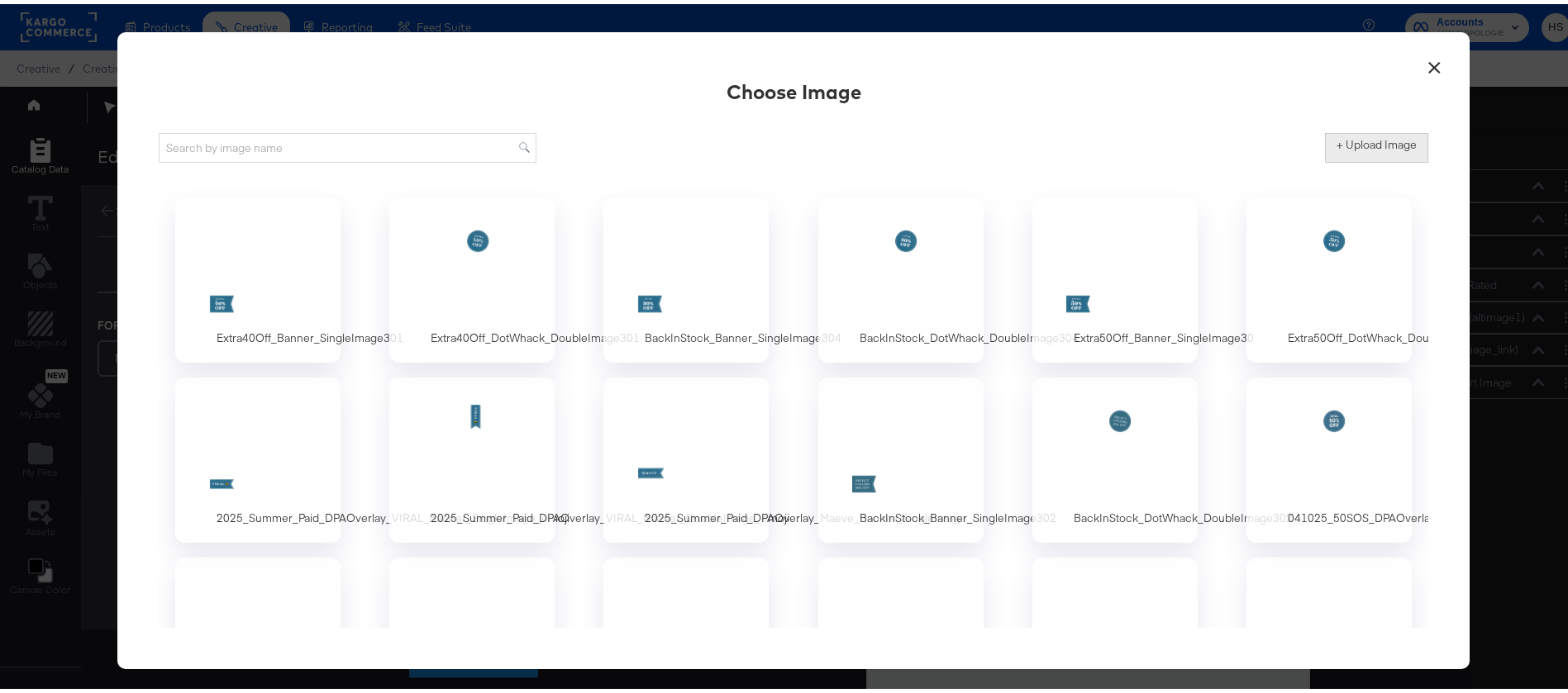 type on "C:\fakepath\2025_Summer_Paid_DPAOverlay_NewArrivals_Banner_DoubleImage.png" 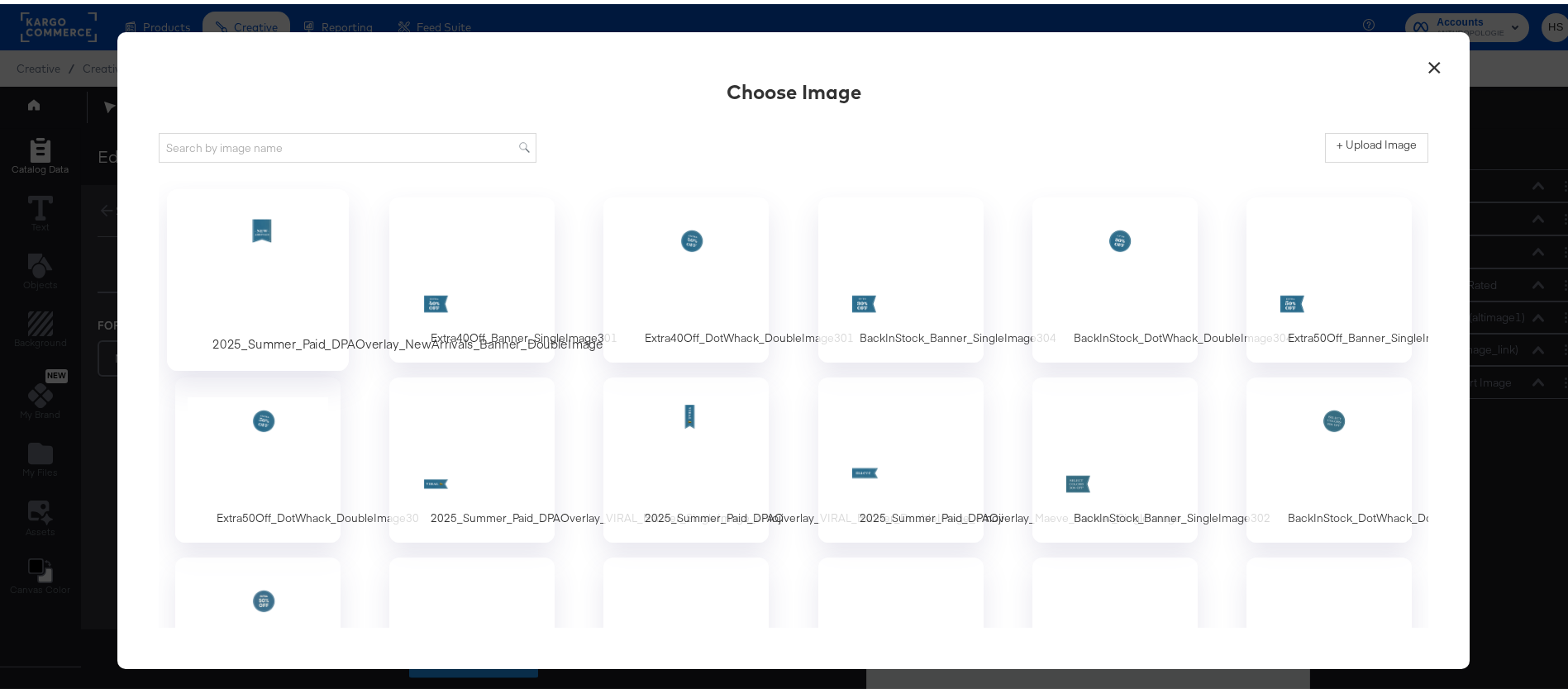 click at bounding box center (258, 264) 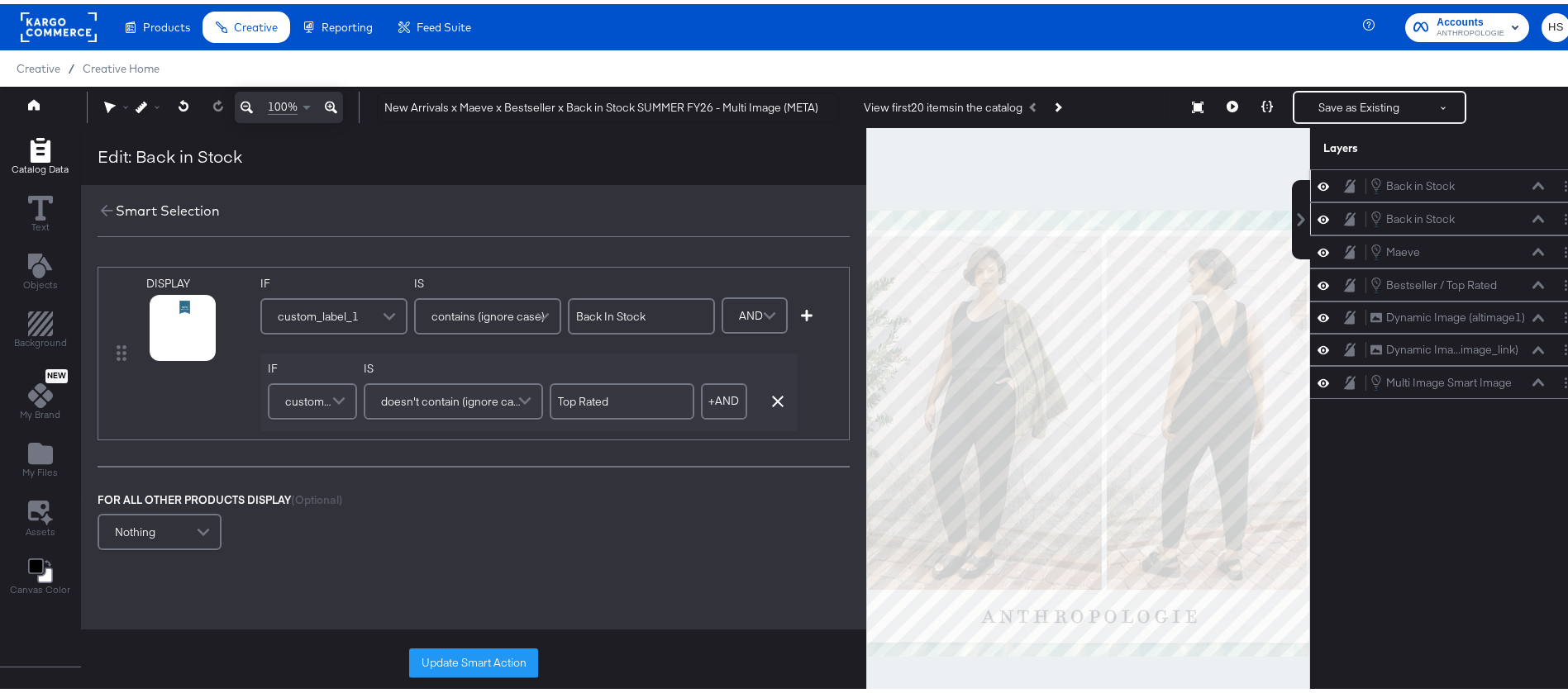 click on "custom_label_1" at bounding box center (318, 312) 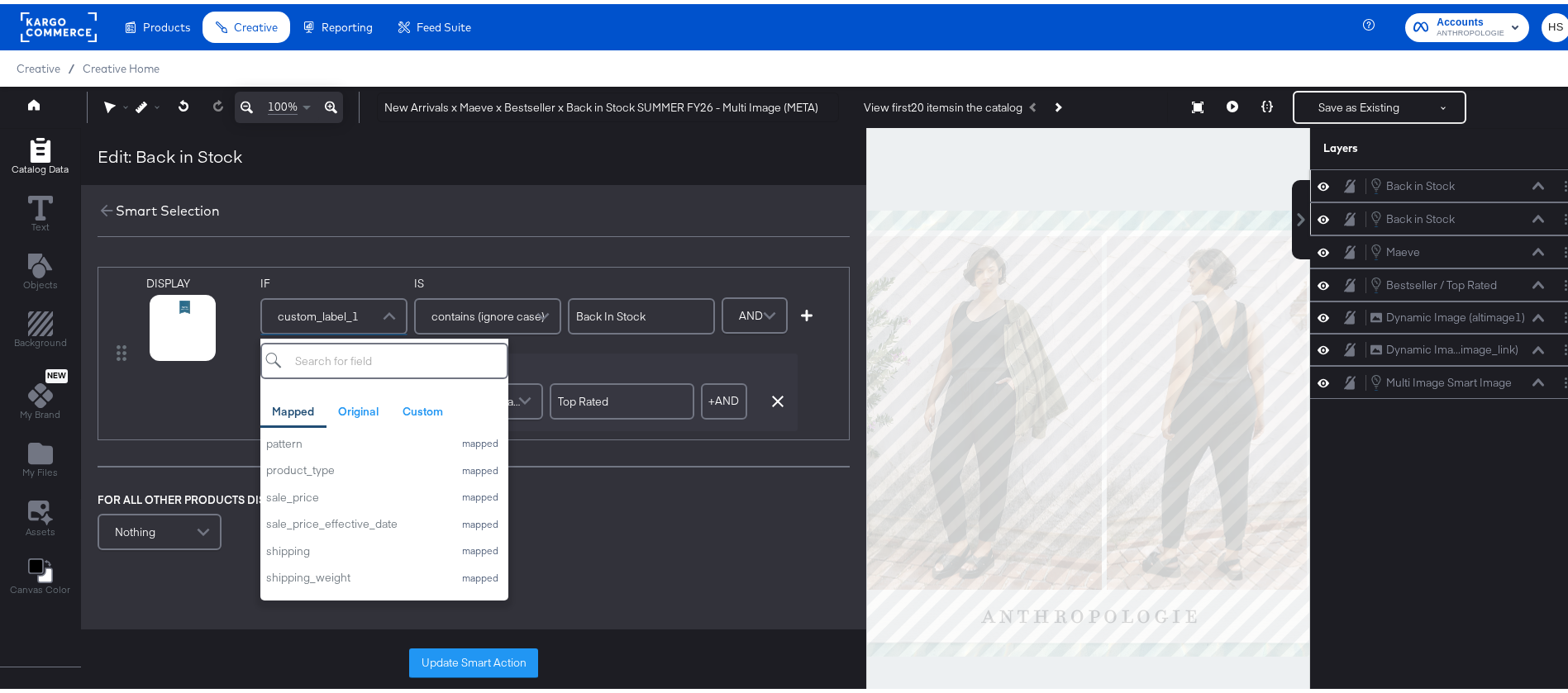 scroll, scrollTop: 1109, scrollLeft: 0, axis: vertical 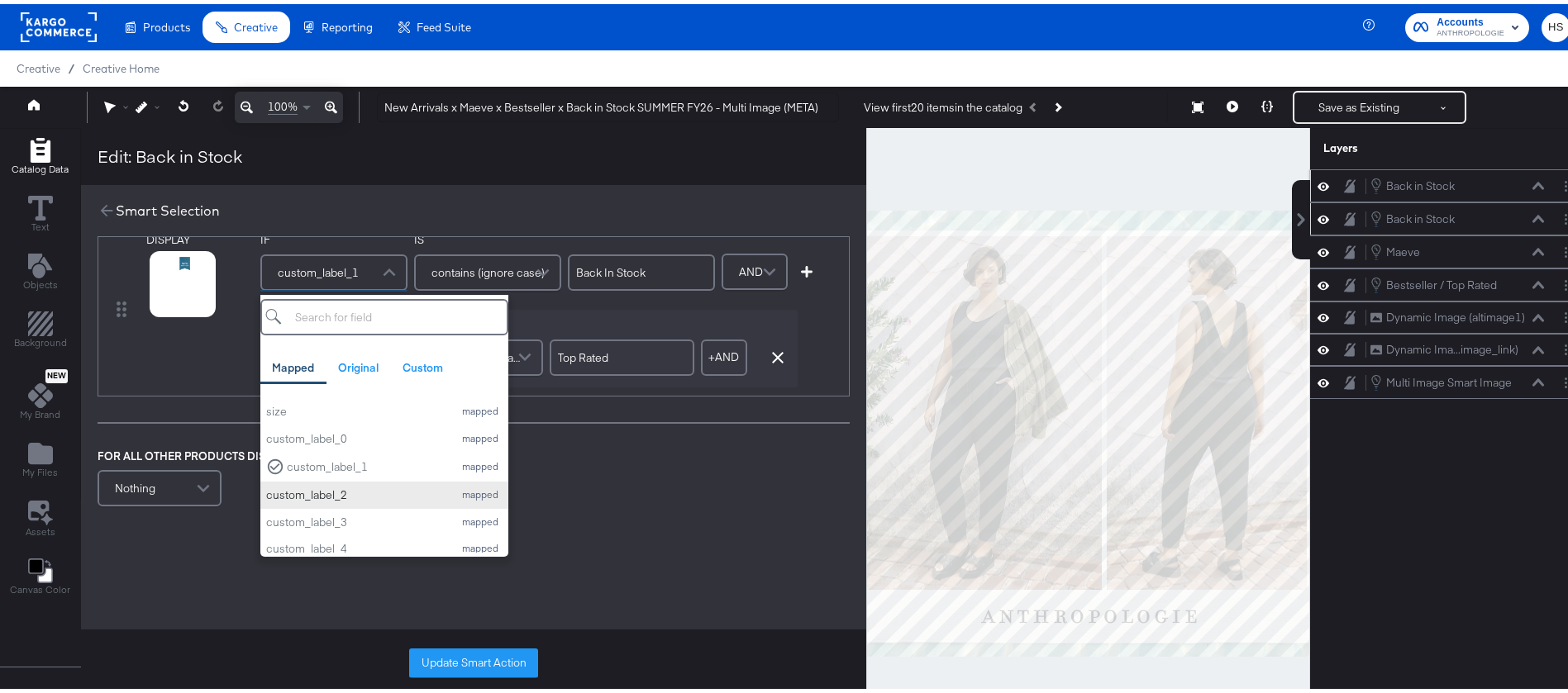 click on "custom_label_2" at bounding box center [355, 491] 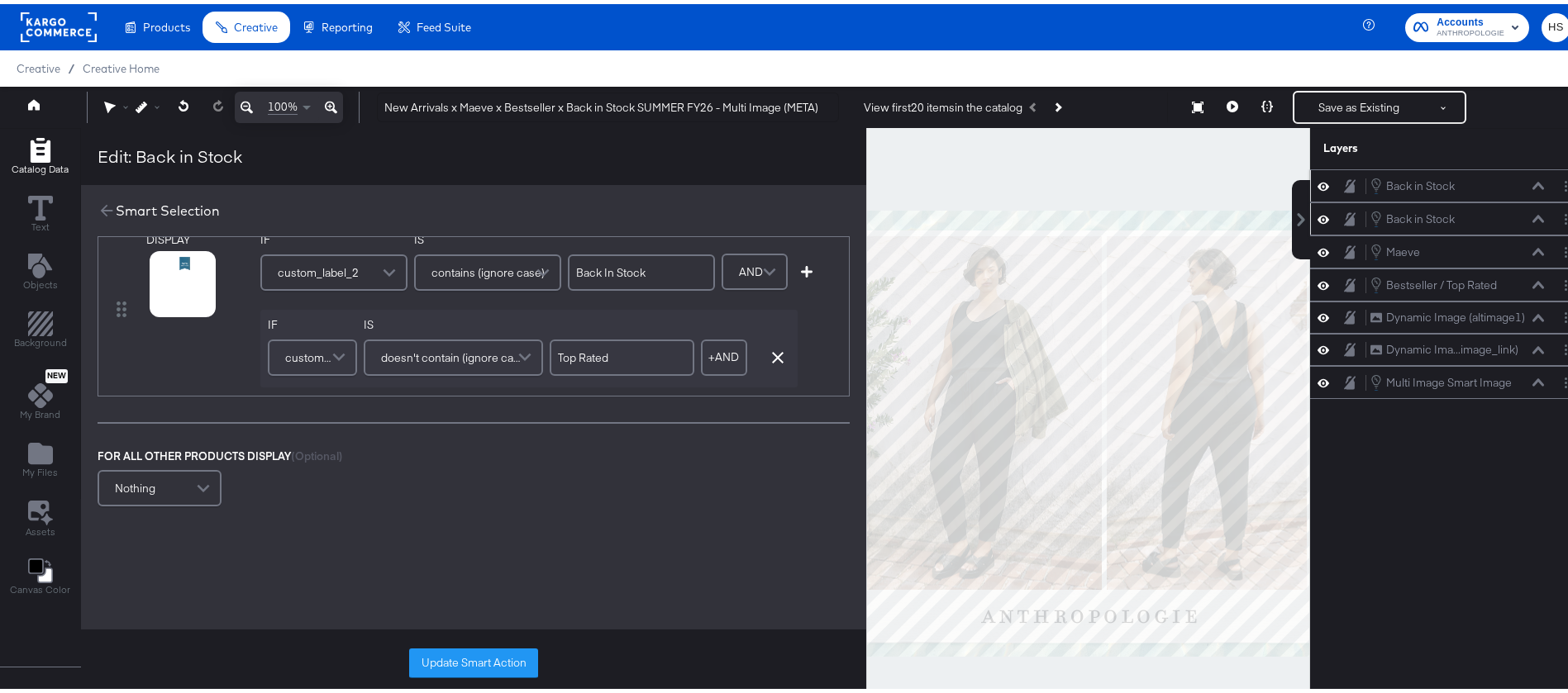 click on "Back In Stock" at bounding box center (641, 268) 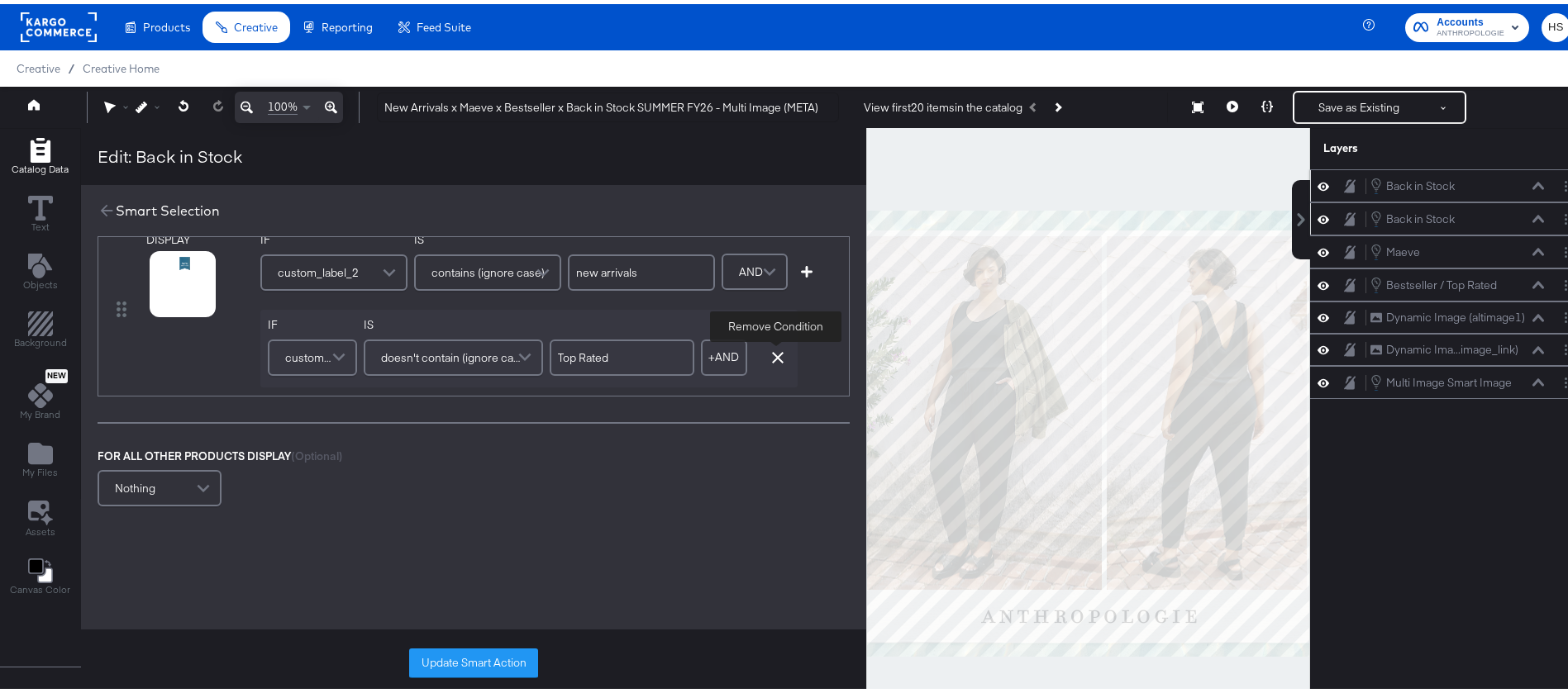 click 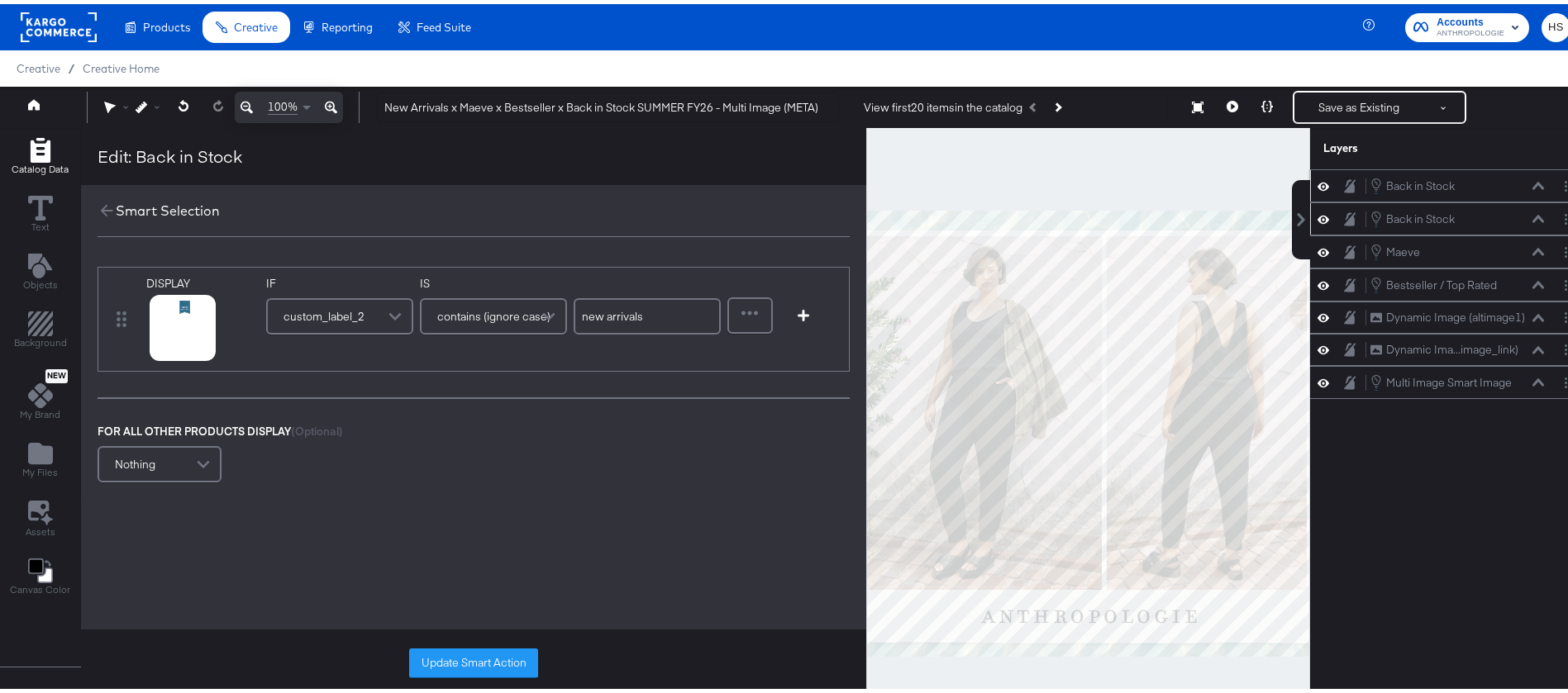 scroll, scrollTop: 1, scrollLeft: 0, axis: vertical 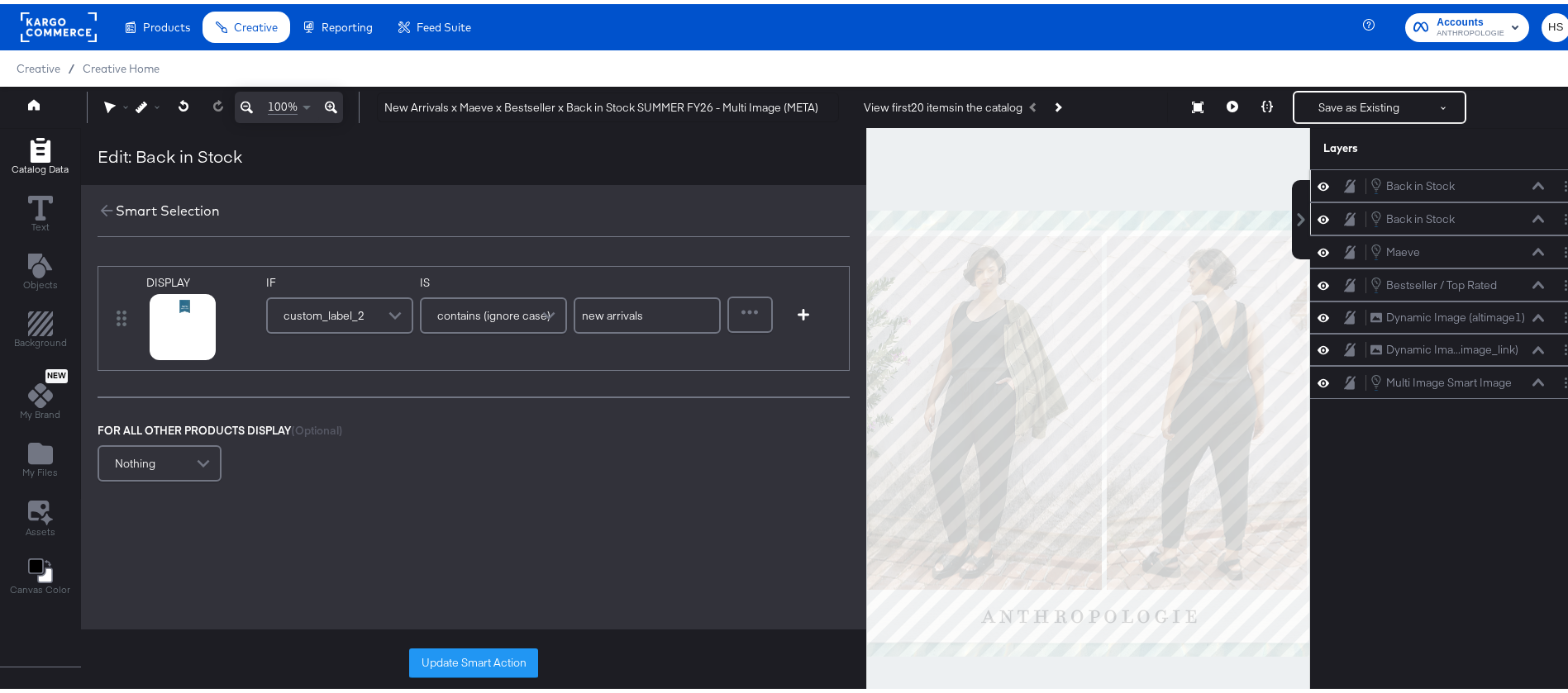 click on "new arrivals" at bounding box center (647, 311) 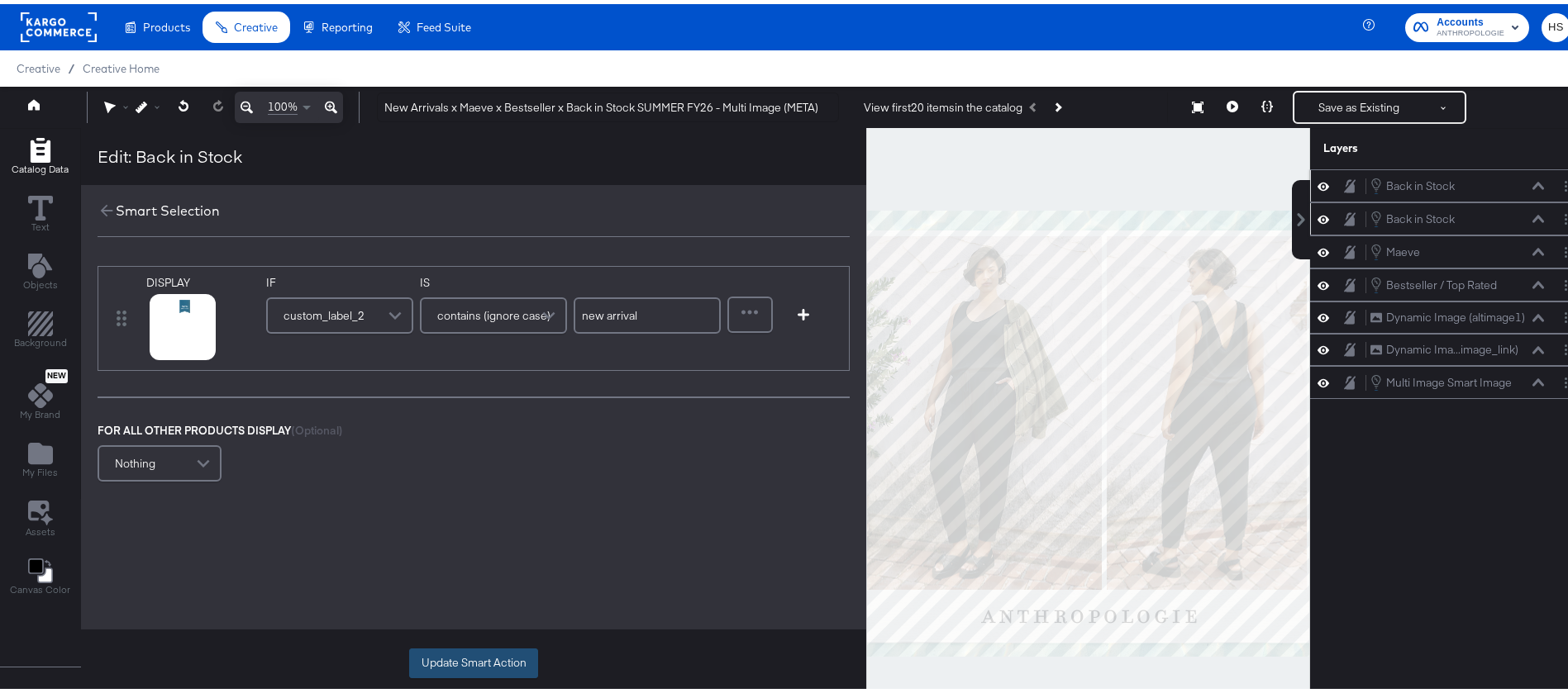 type on "new arrival" 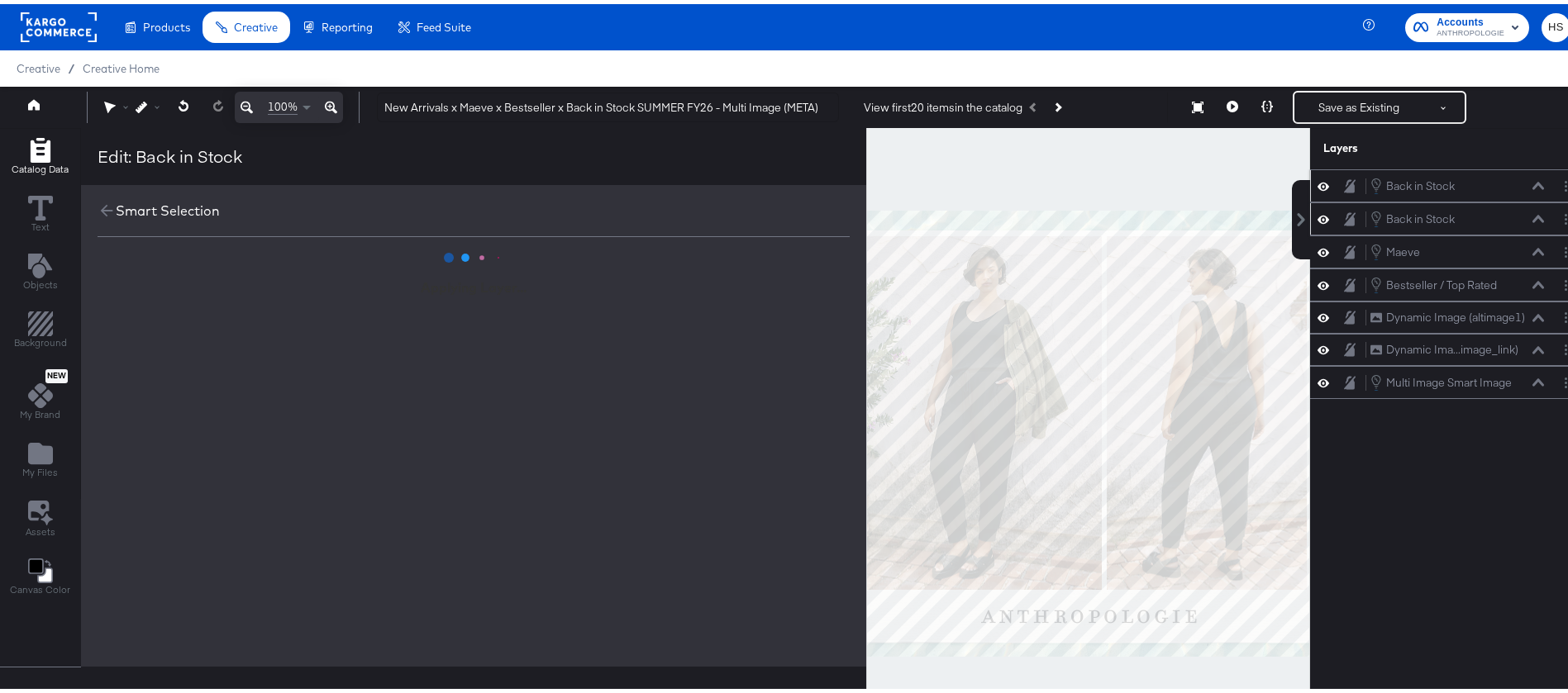 scroll, scrollTop: 0, scrollLeft: 0, axis: both 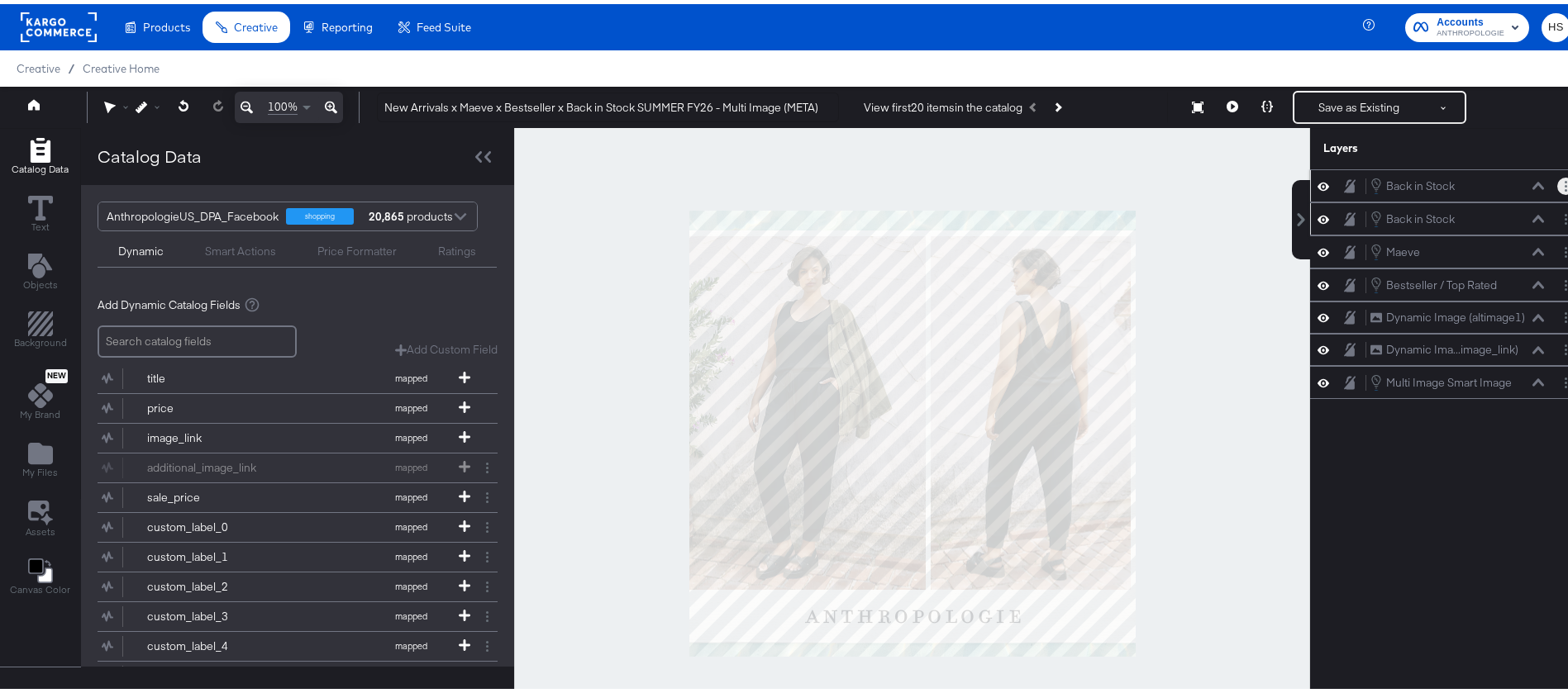 click at bounding box center [1566, 182] 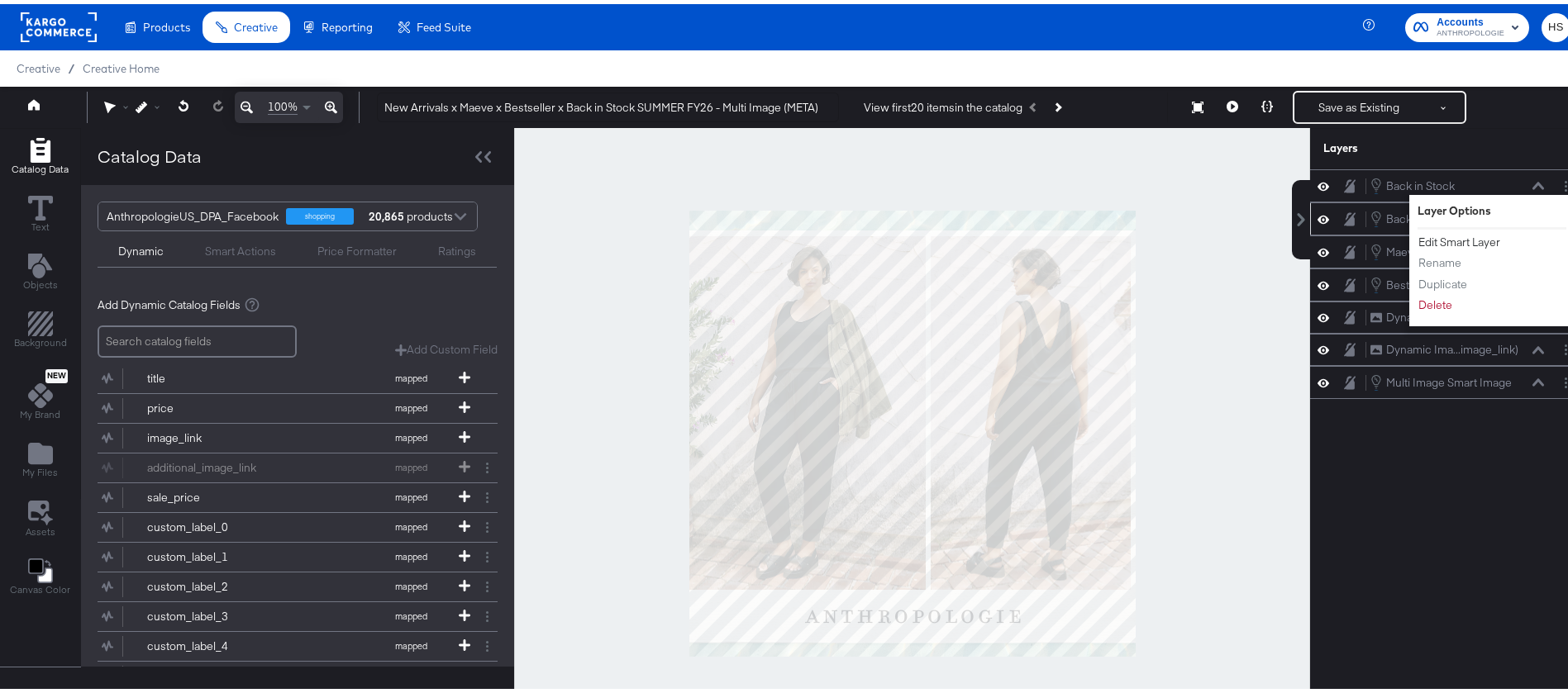 click on "Edit Smart Layer" at bounding box center [1459, 238] 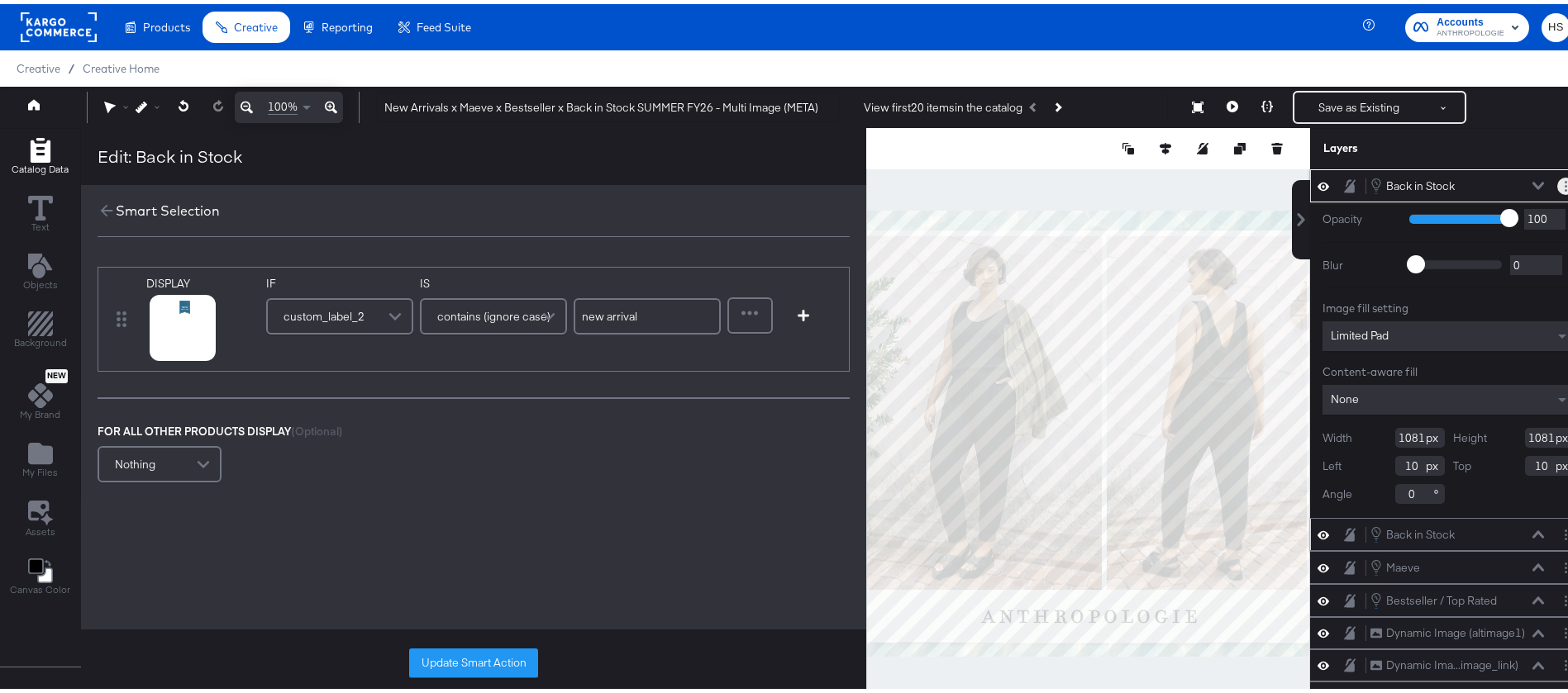 click 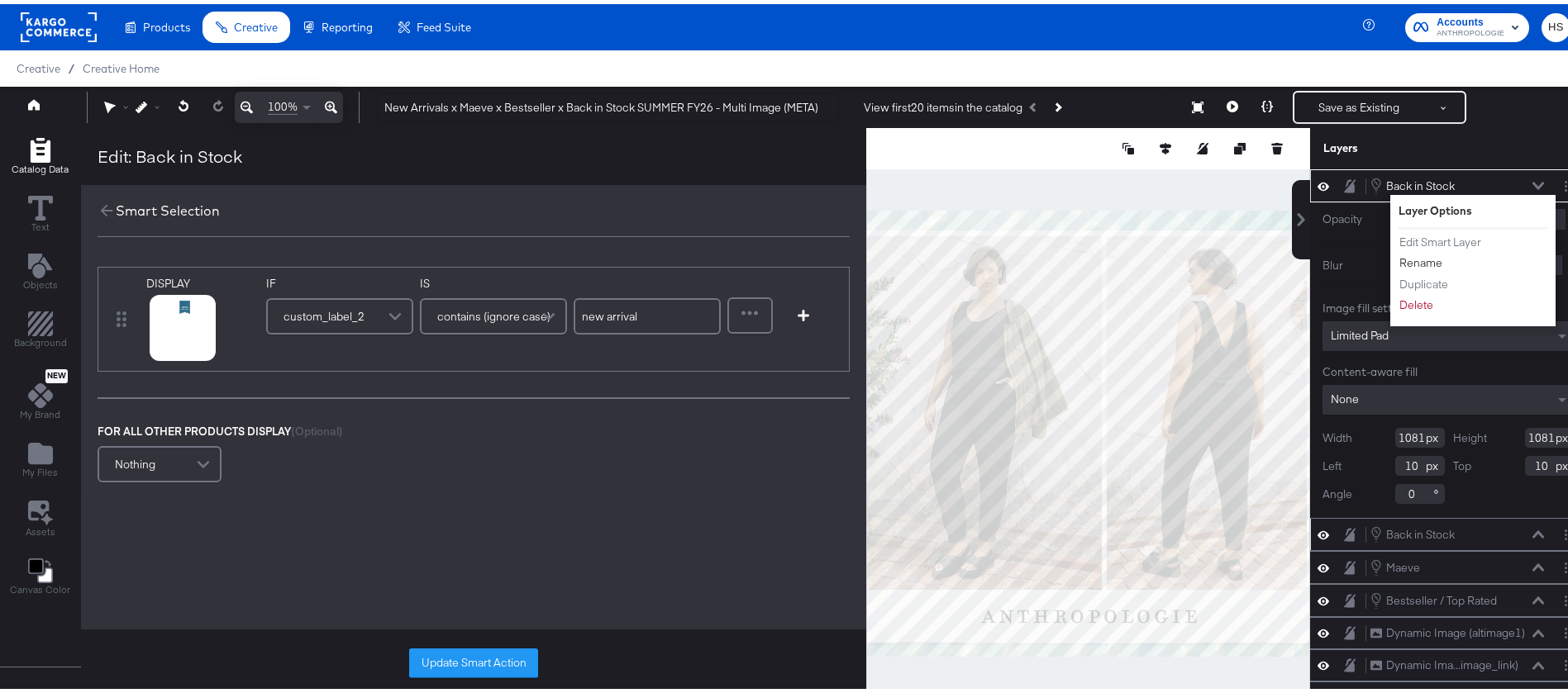 click on "Rename" at bounding box center [1421, 259] 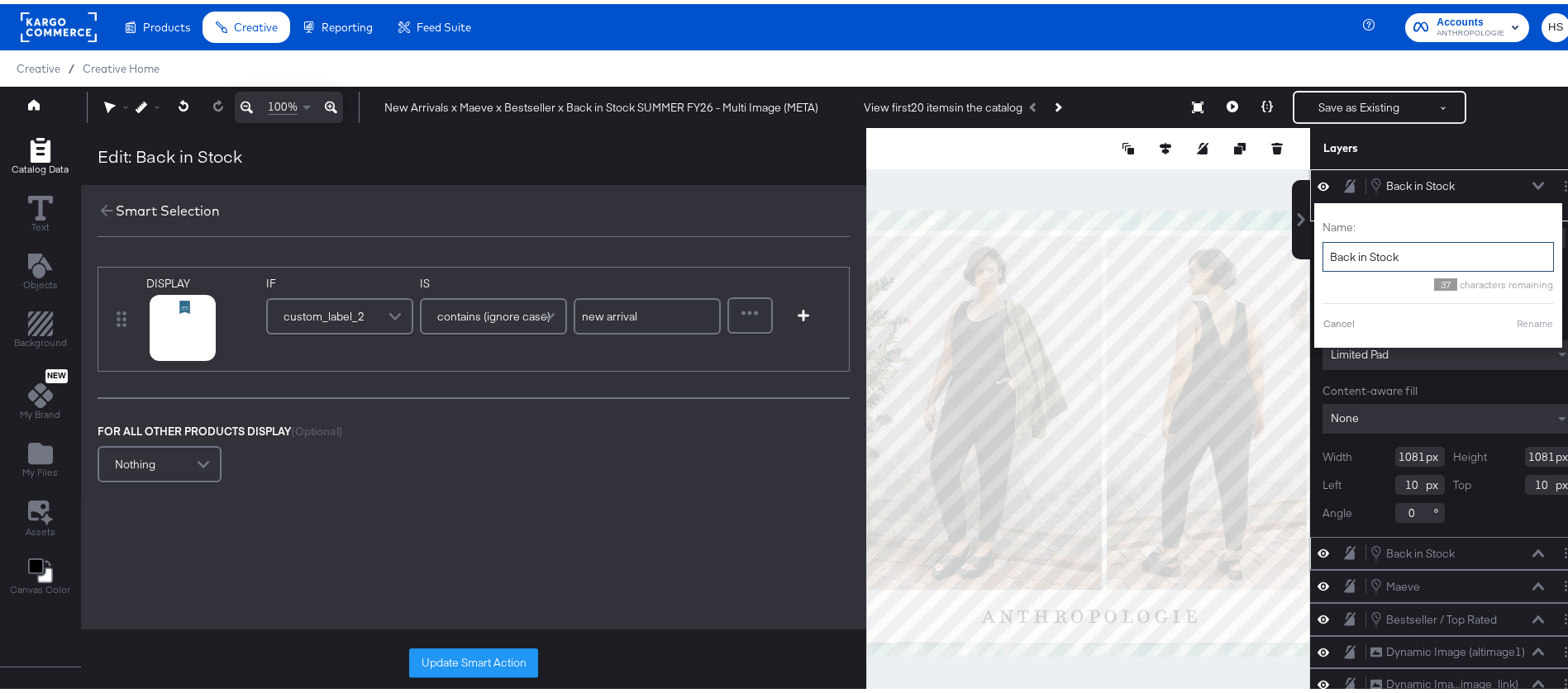 click on "Back in Stock" at bounding box center (1438, 253) 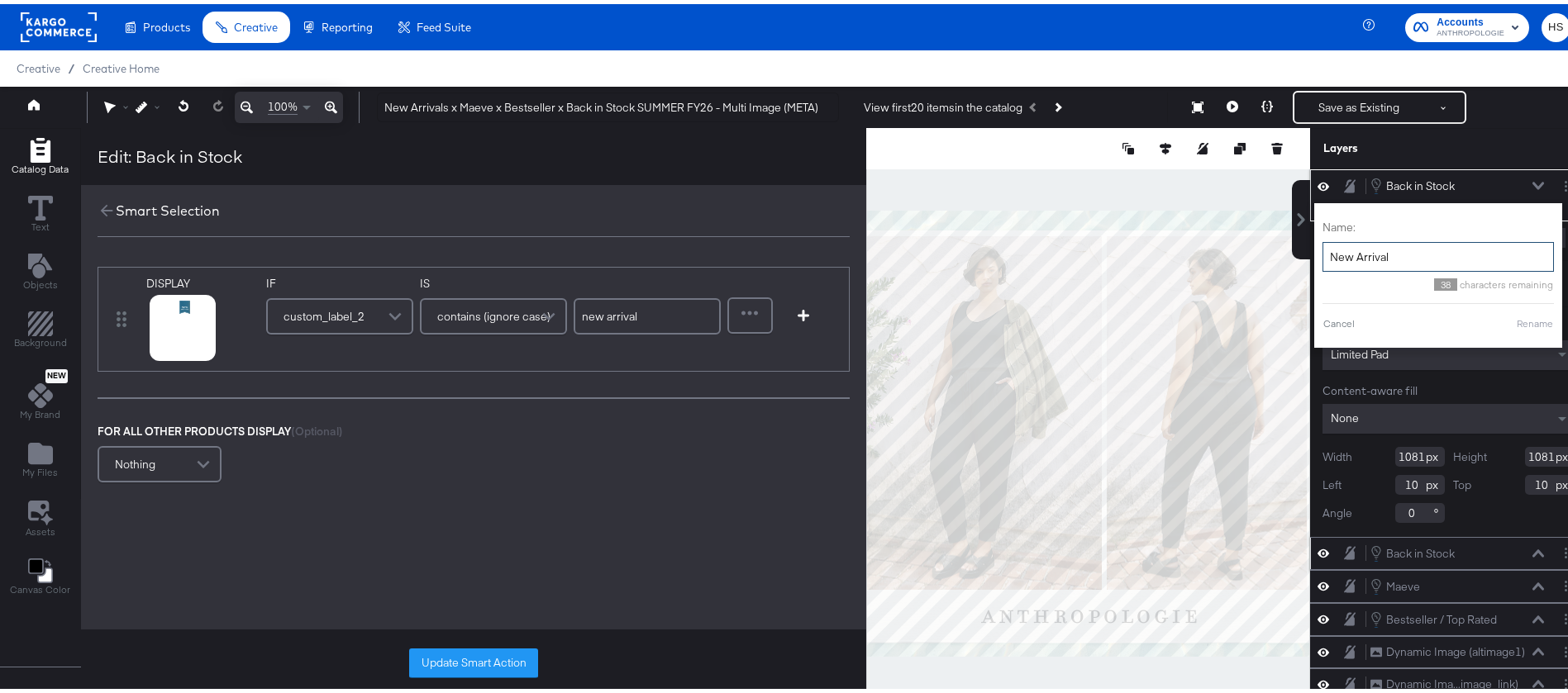 type on "New Arrivals" 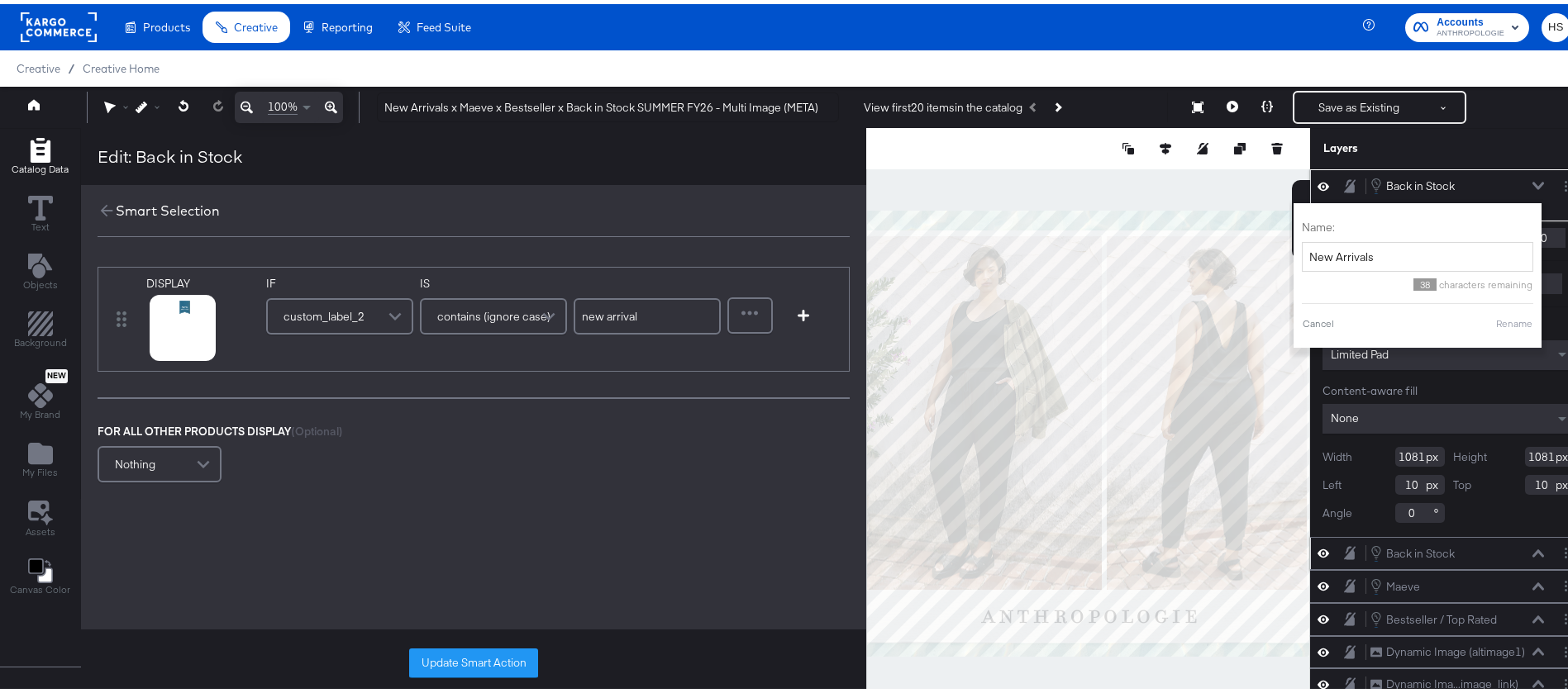 click on "Rename" at bounding box center [1514, 320] 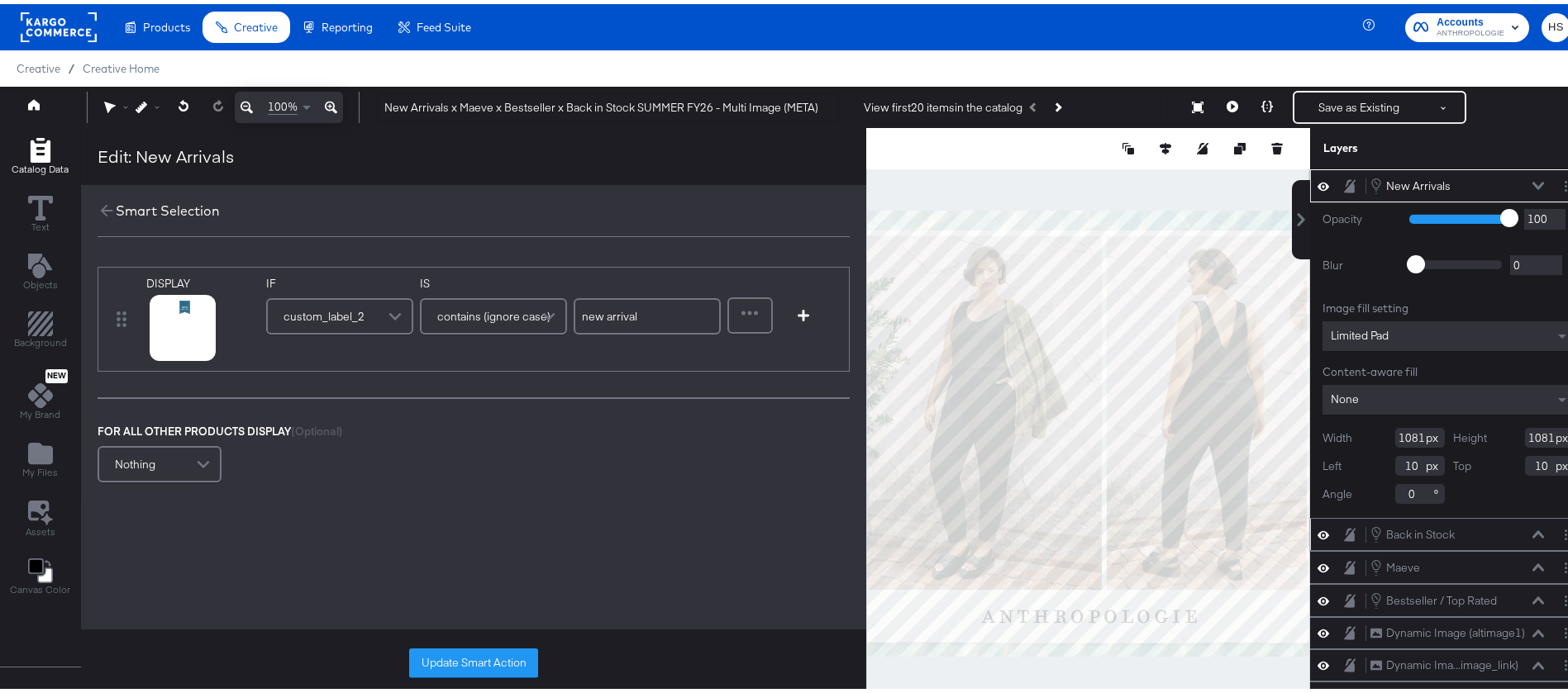 click on "New Arrivals New Arrivals" at bounding box center (1457, 182) 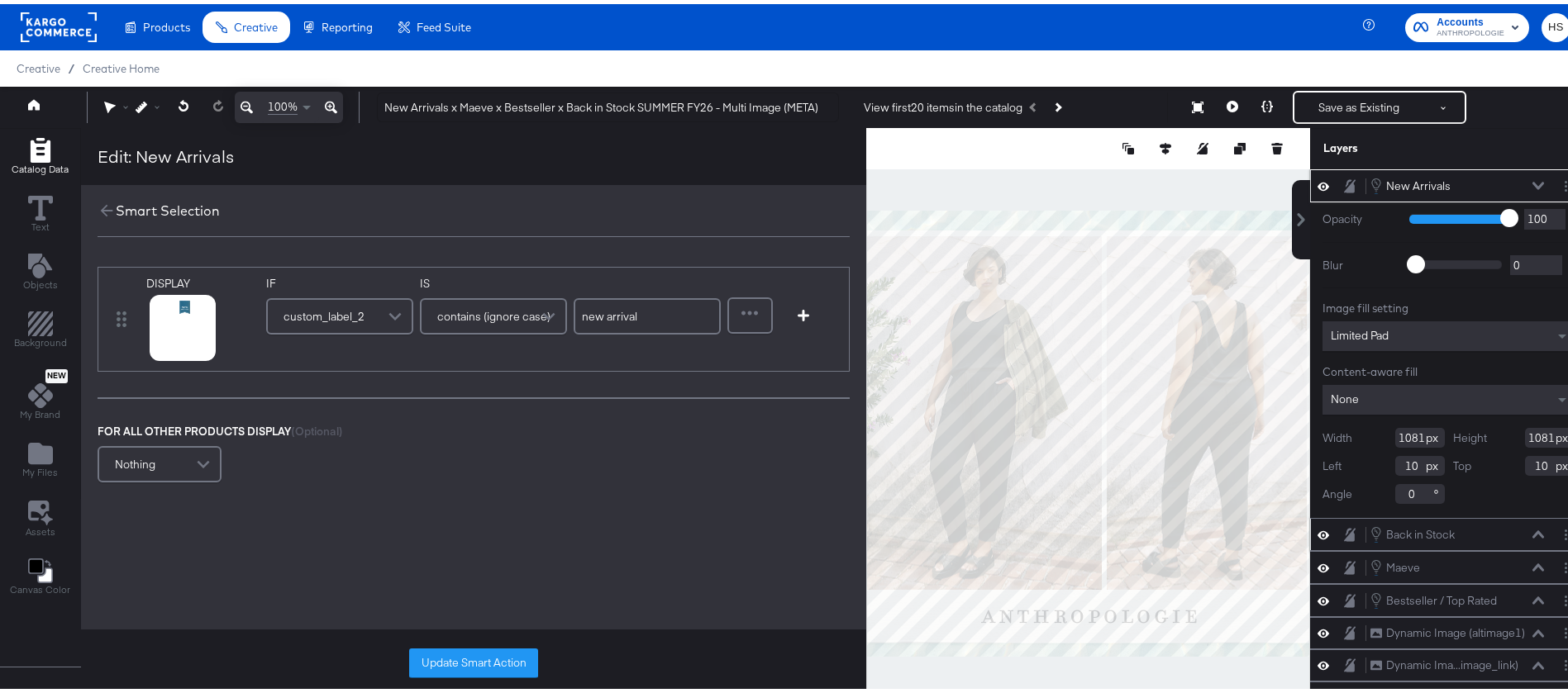 click 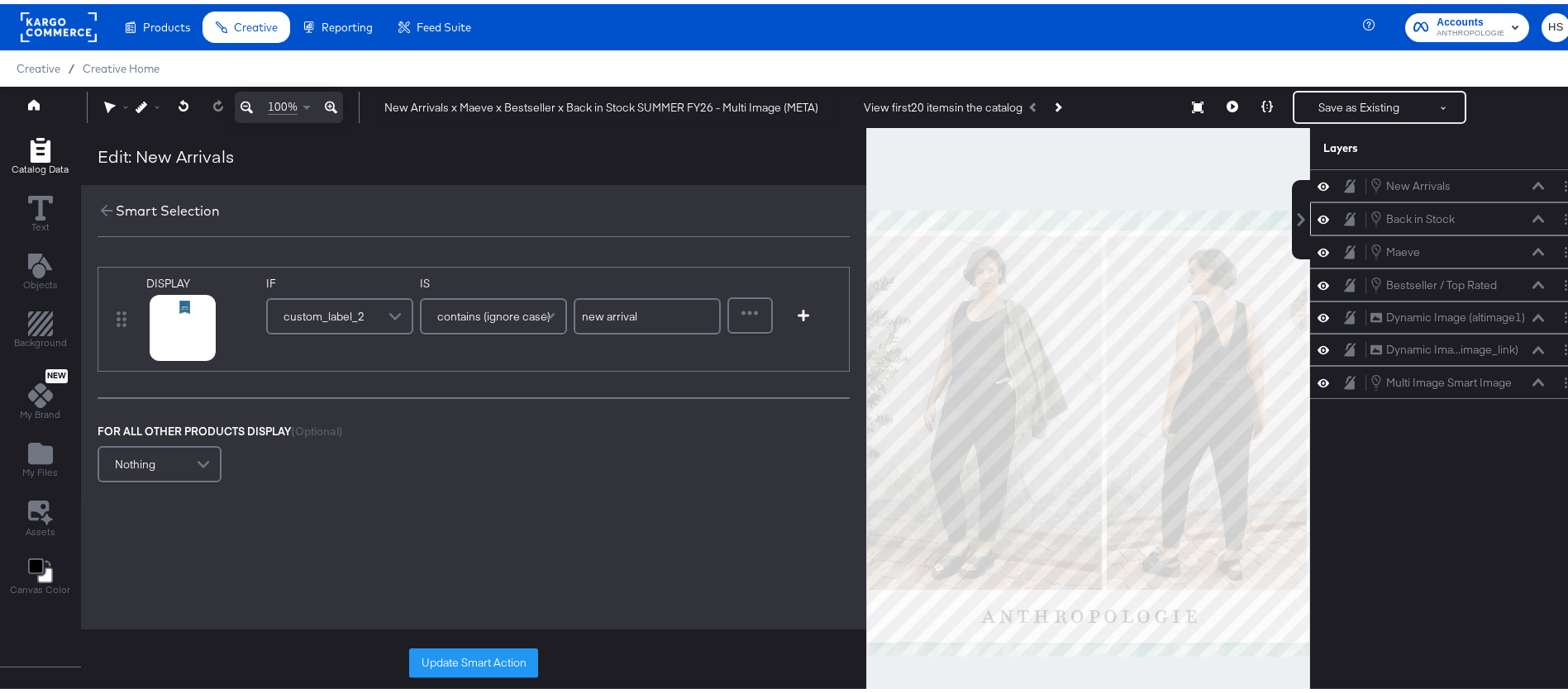 click 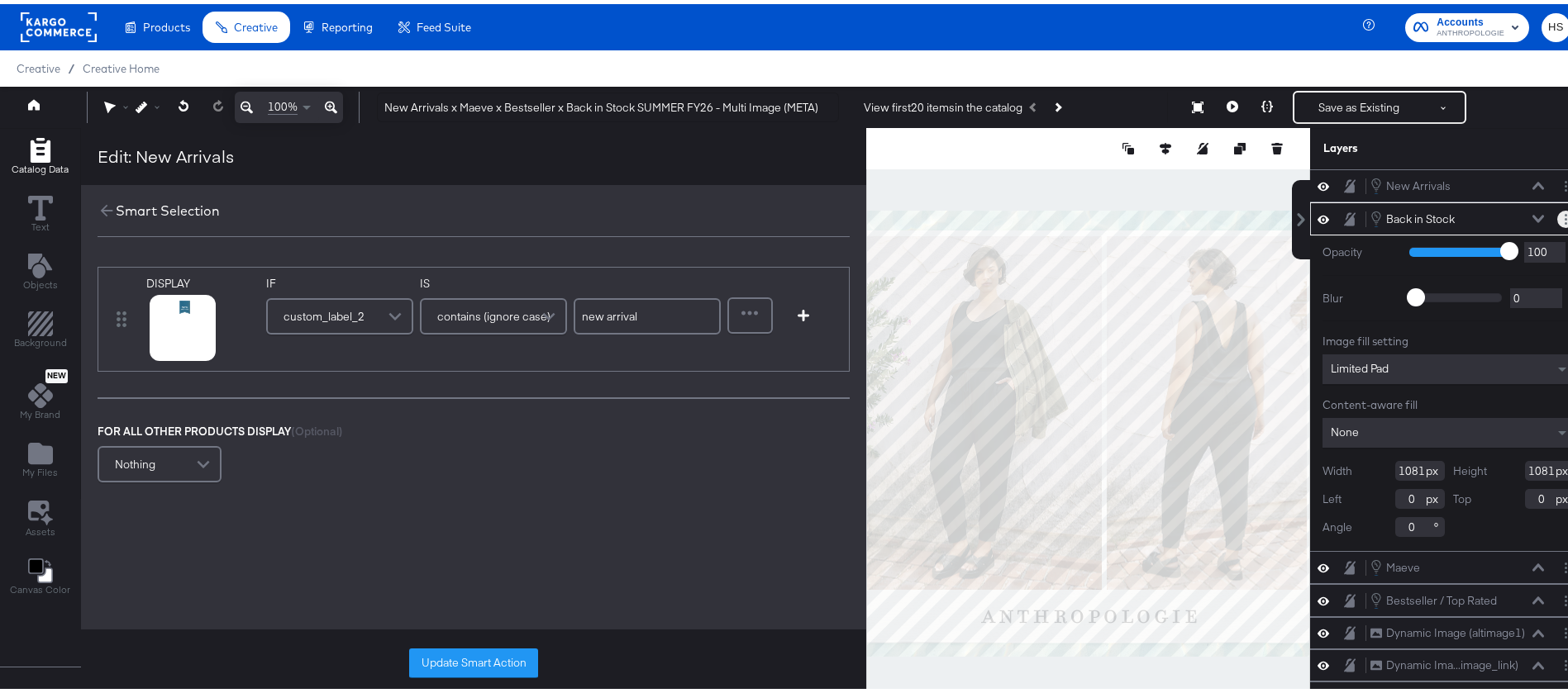 click 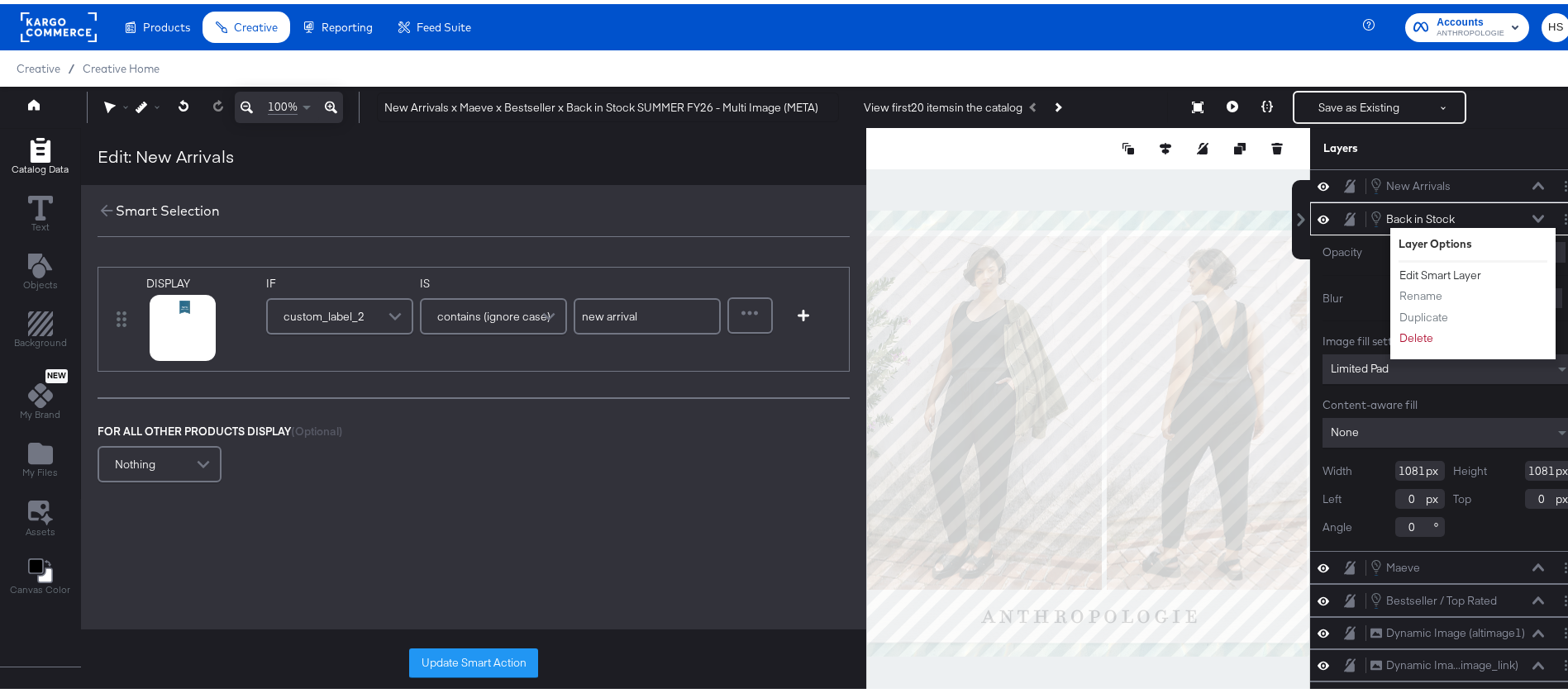click on "Edit Smart Layer" at bounding box center (1440, 271) 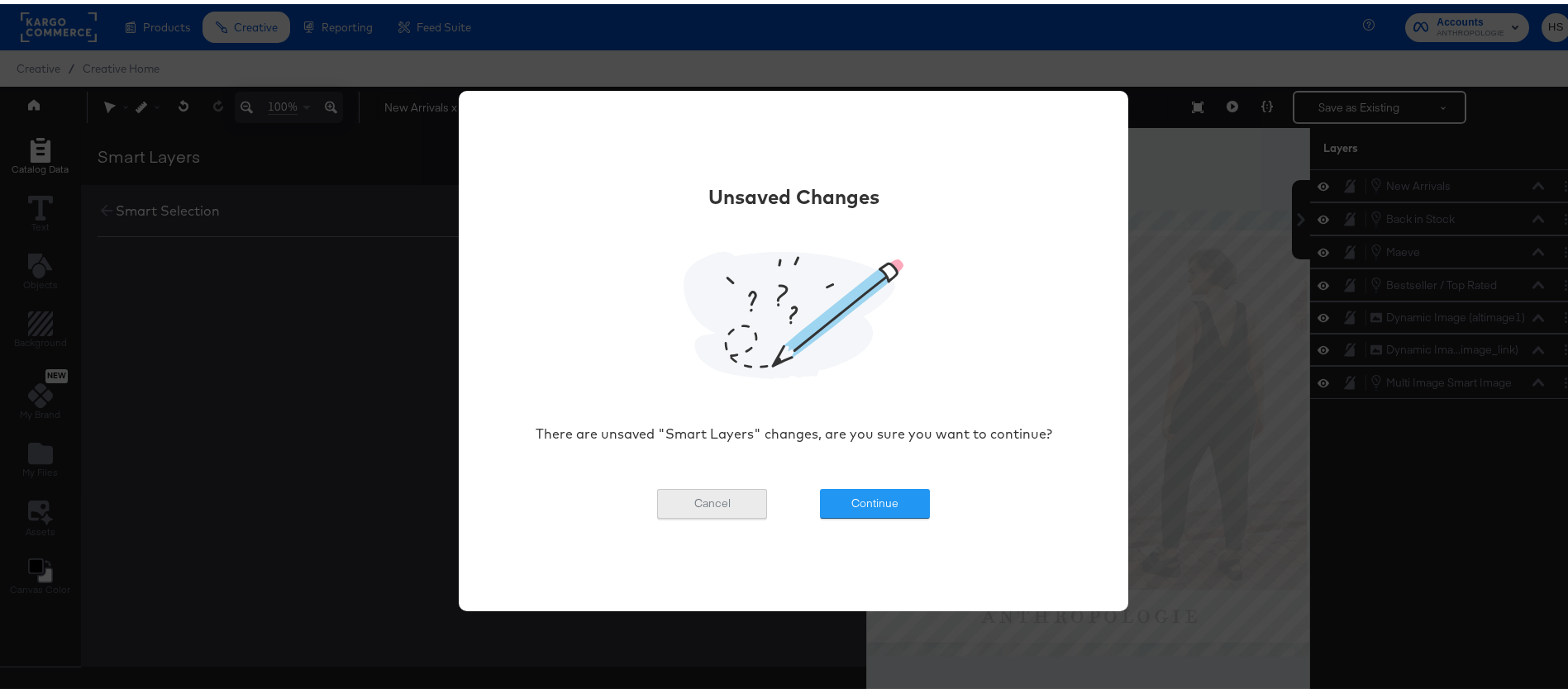 click on "Cancel" at bounding box center [712, 500] 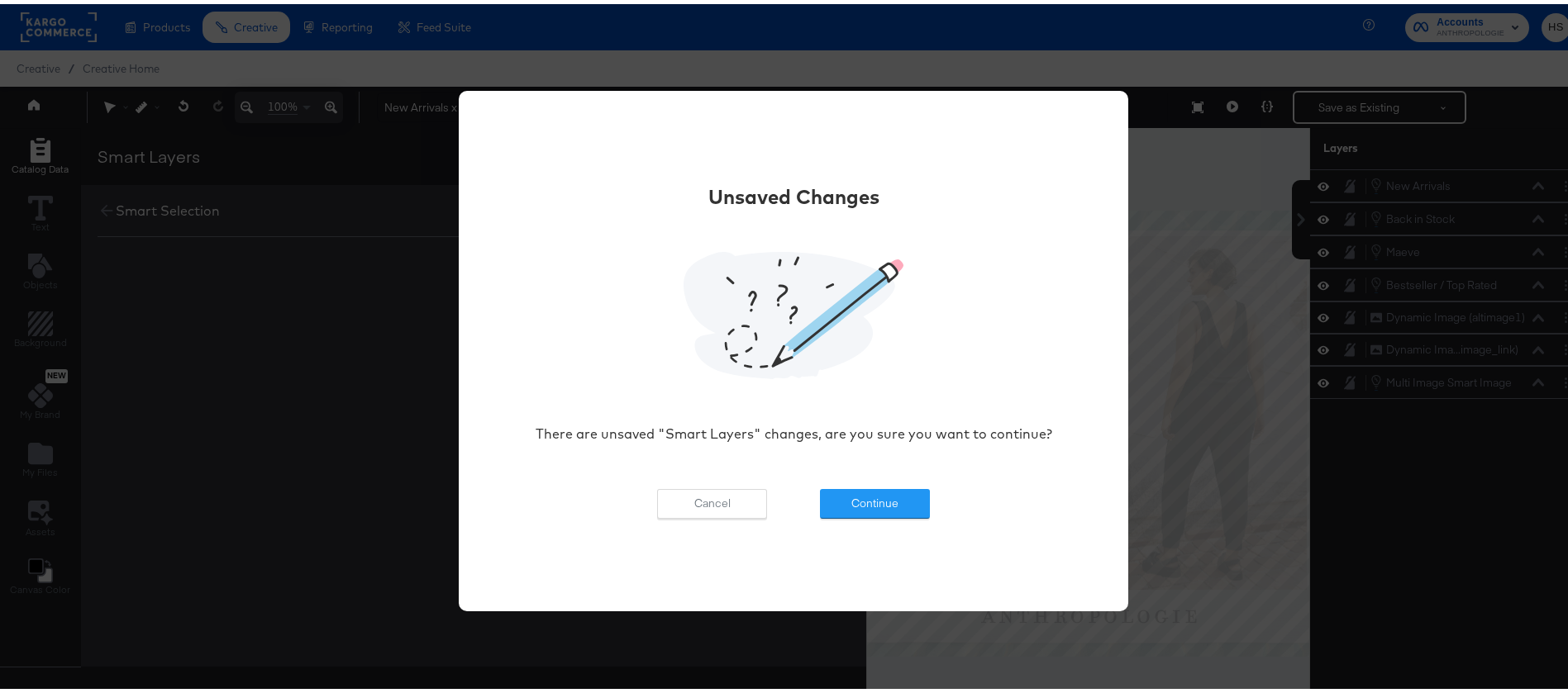 click on "Unsaved Changes There are unsaved "Smart Layers" changes, are you sure you want to continue? Cancel Continue" at bounding box center (794, 346) 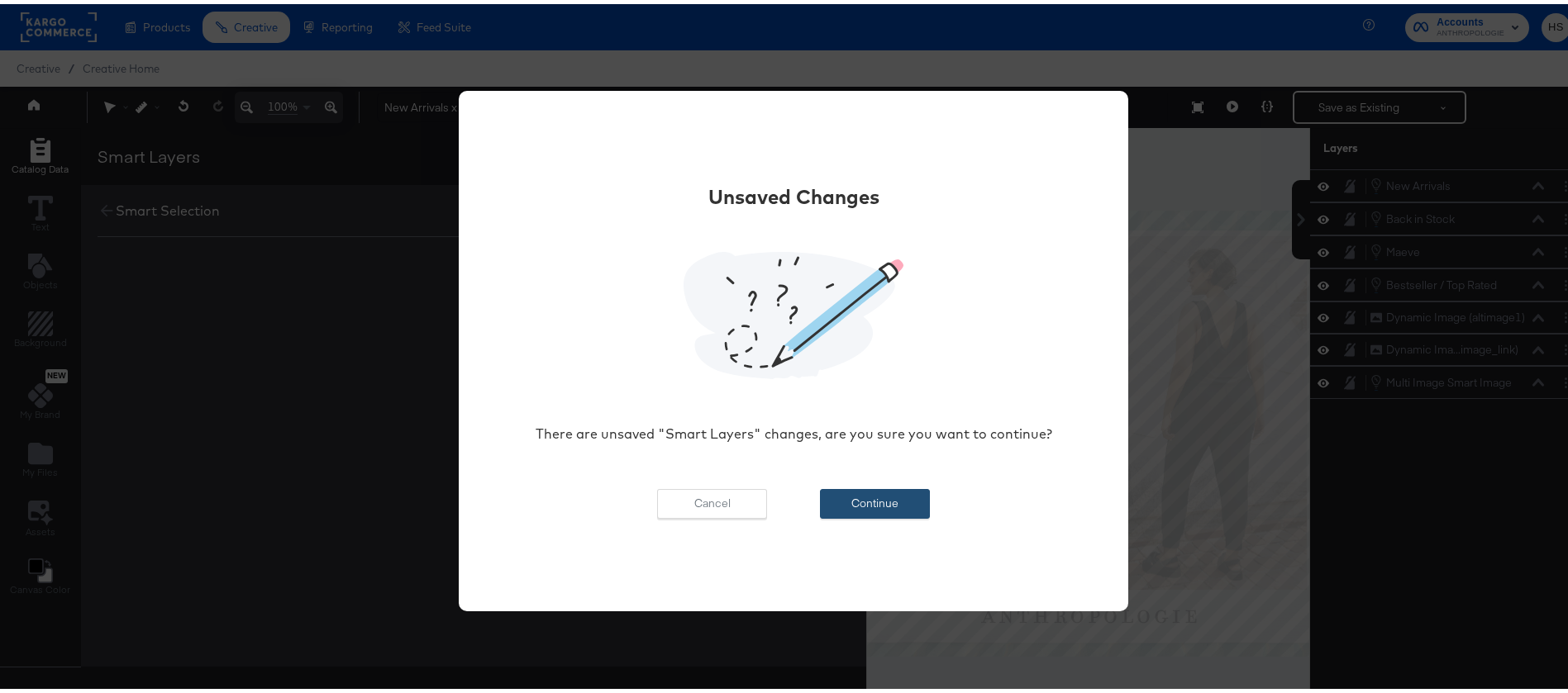 click on "Continue" at bounding box center (875, 500) 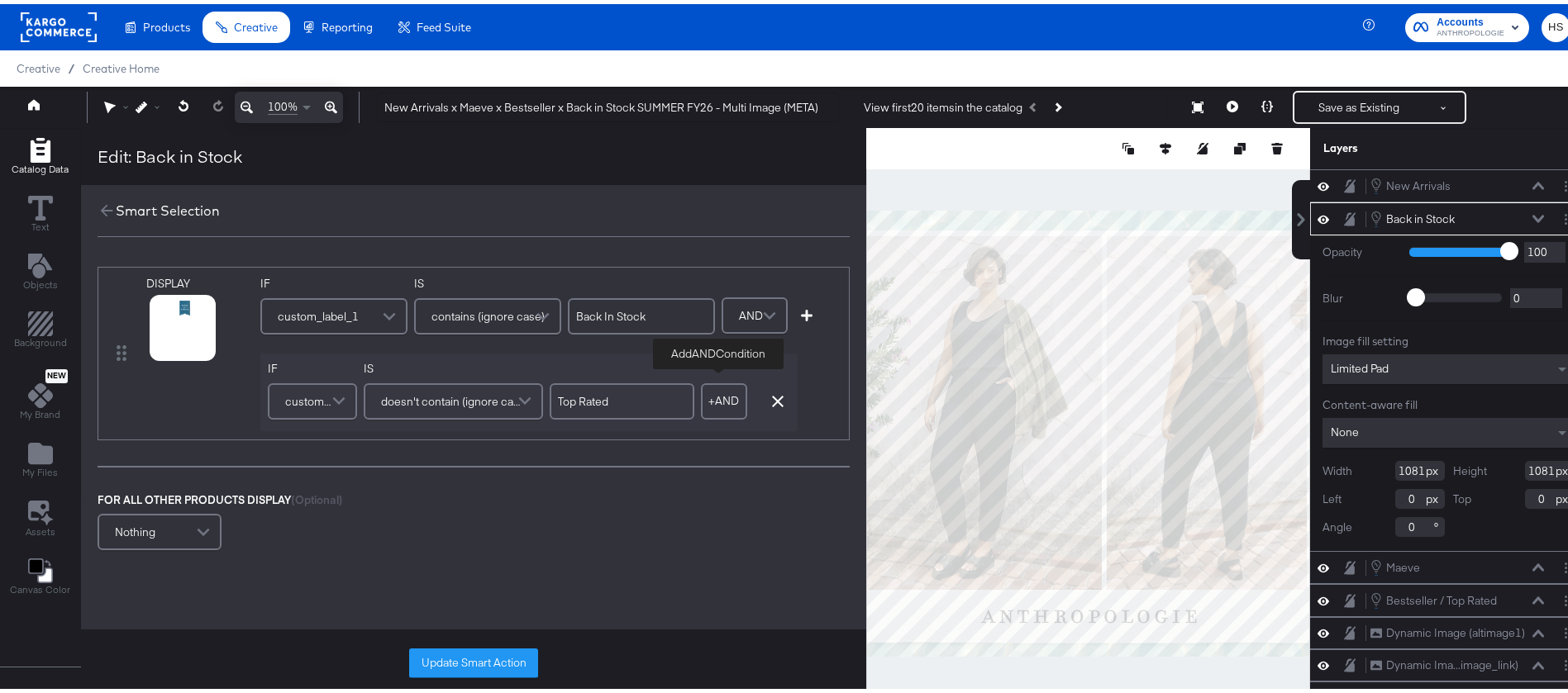 click on "+  AND" at bounding box center (724, 397) 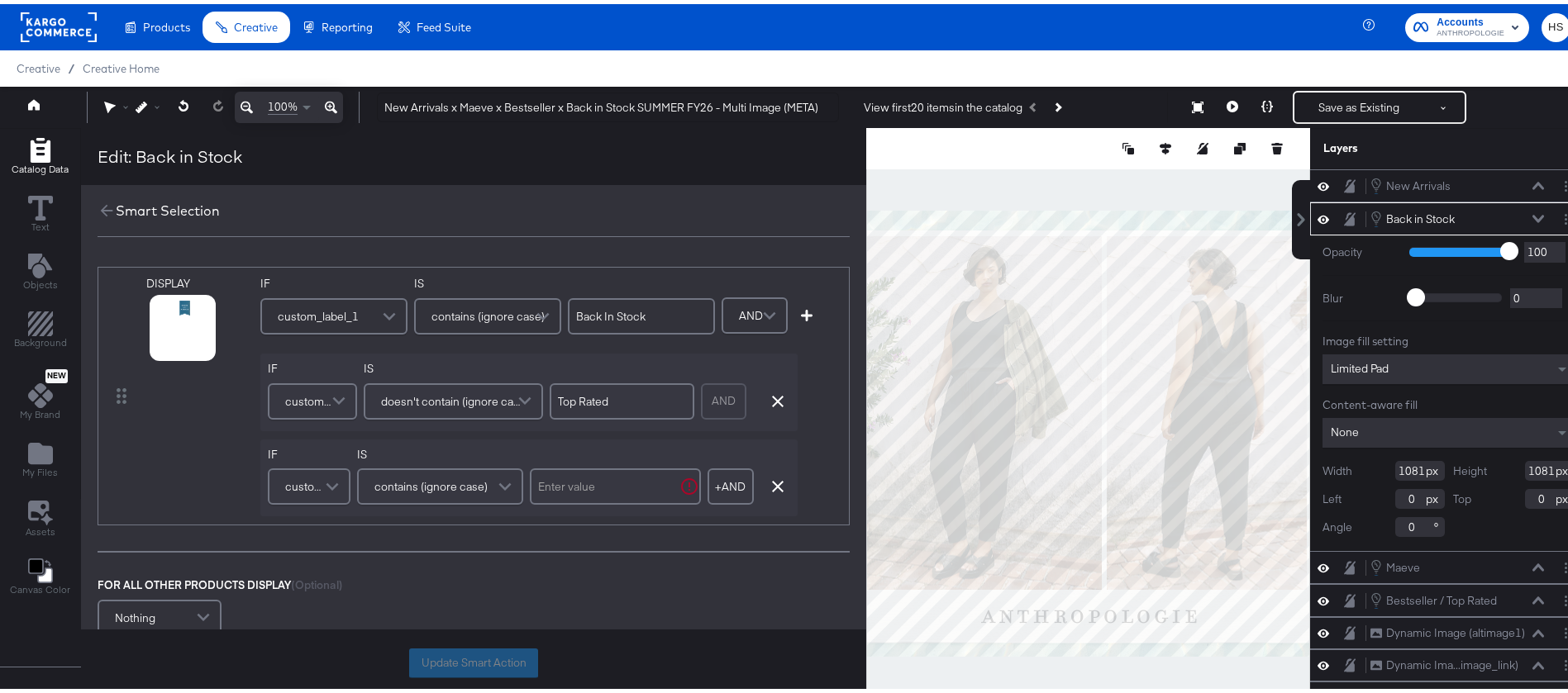 click on "custom_label_1" at bounding box center (307, 482) 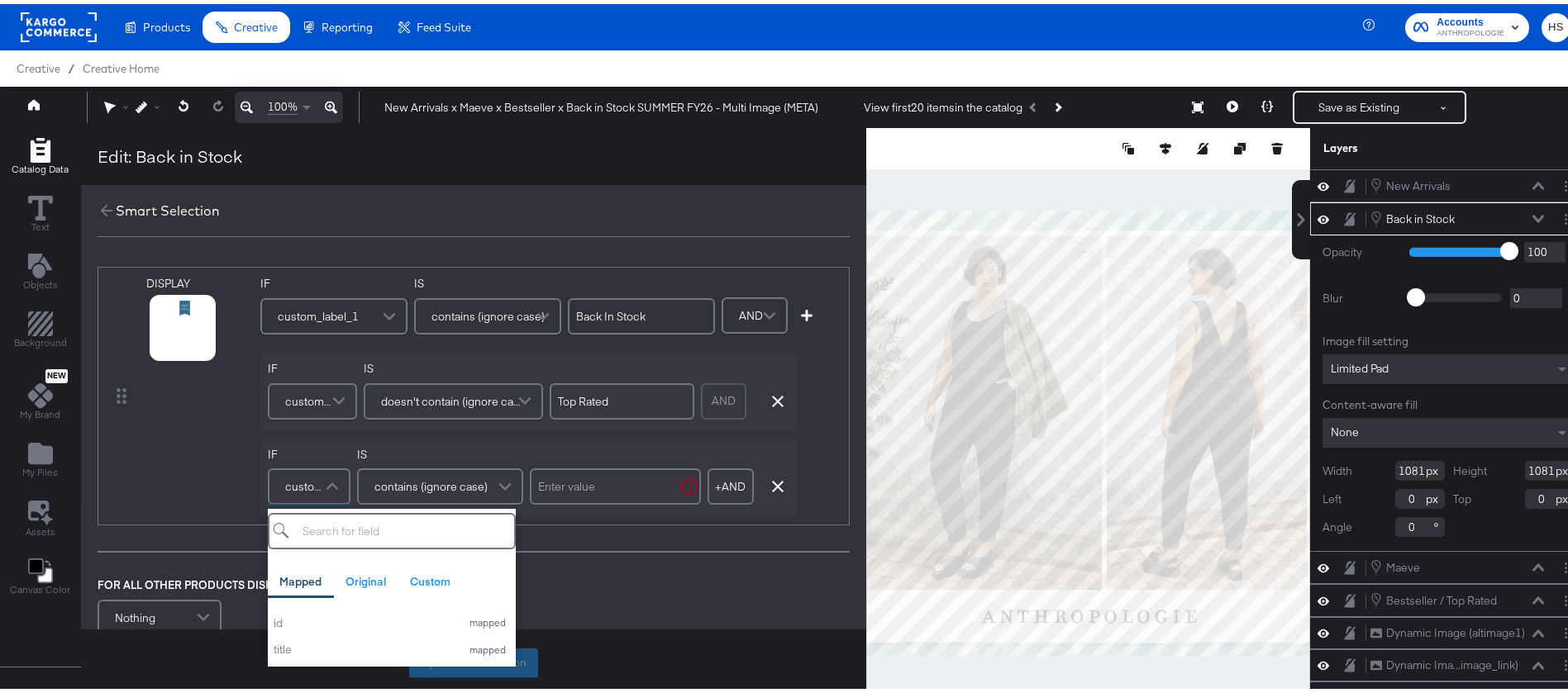 type on "2" 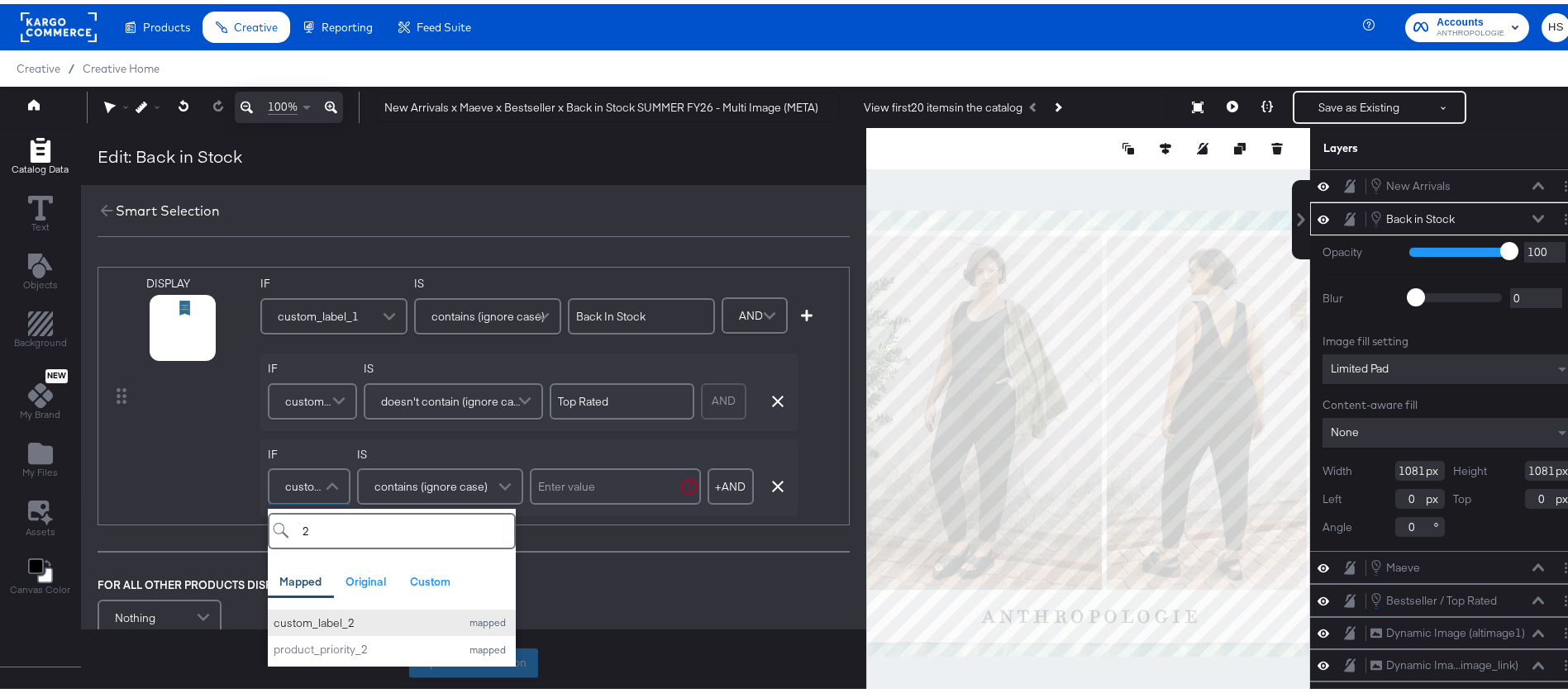 click on "custom_label_2" at bounding box center [363, 619] 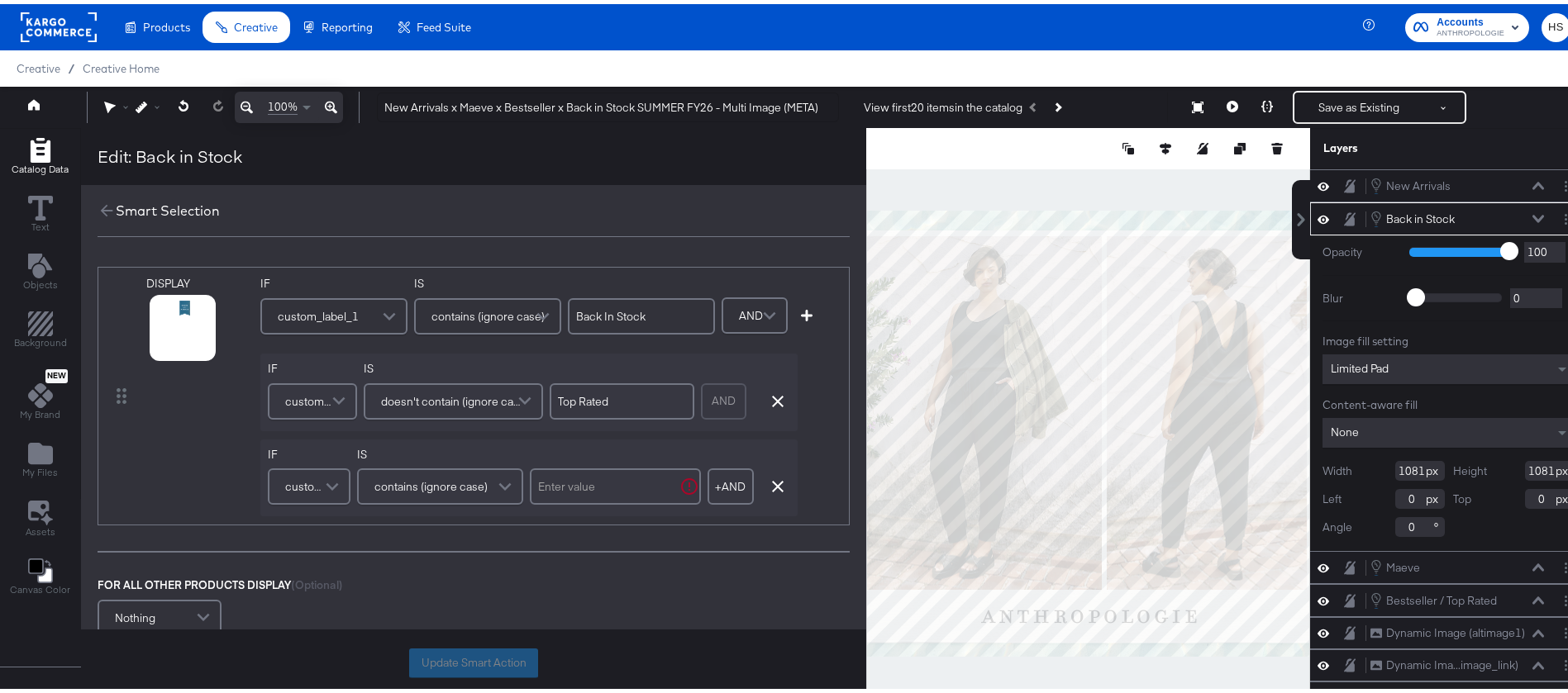 click on "contains (ignore case)" at bounding box center (431, 482) 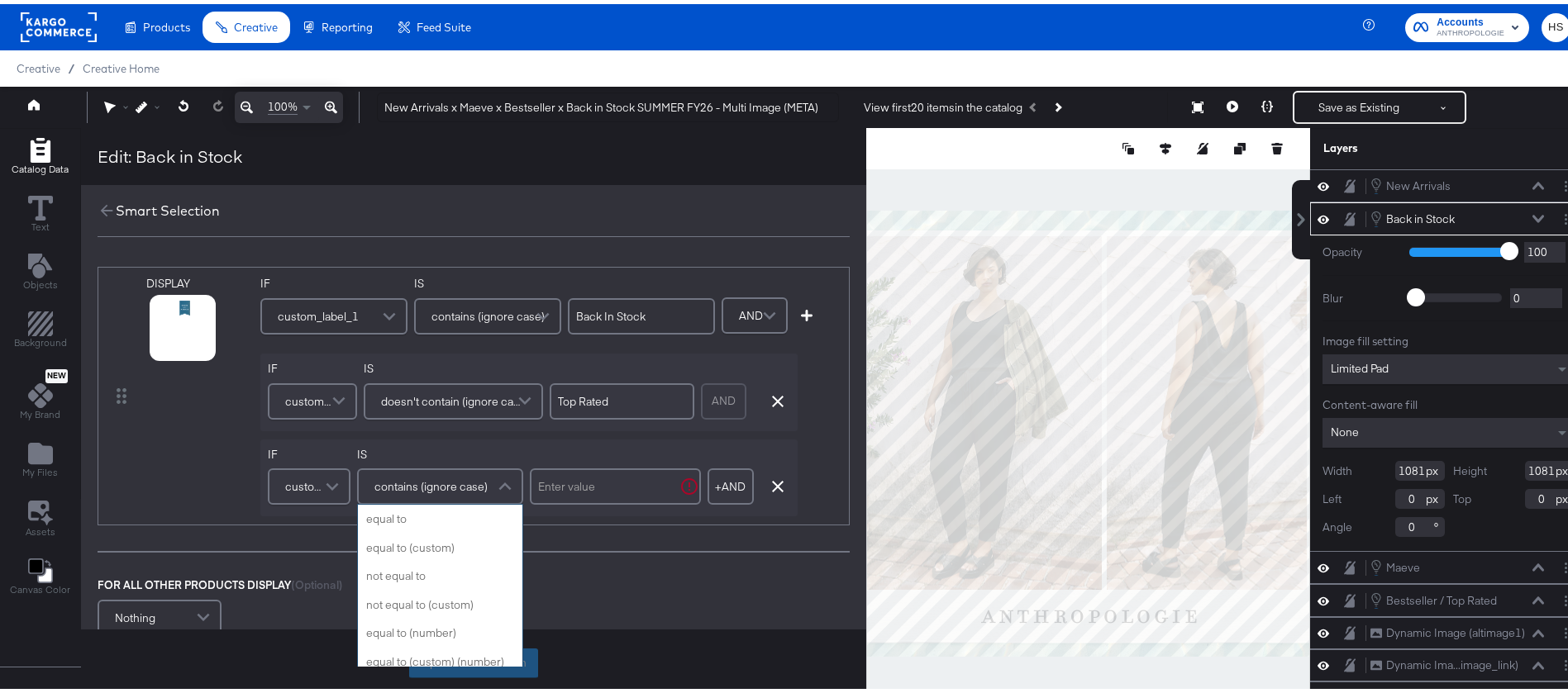 scroll, scrollTop: 660, scrollLeft: 0, axis: vertical 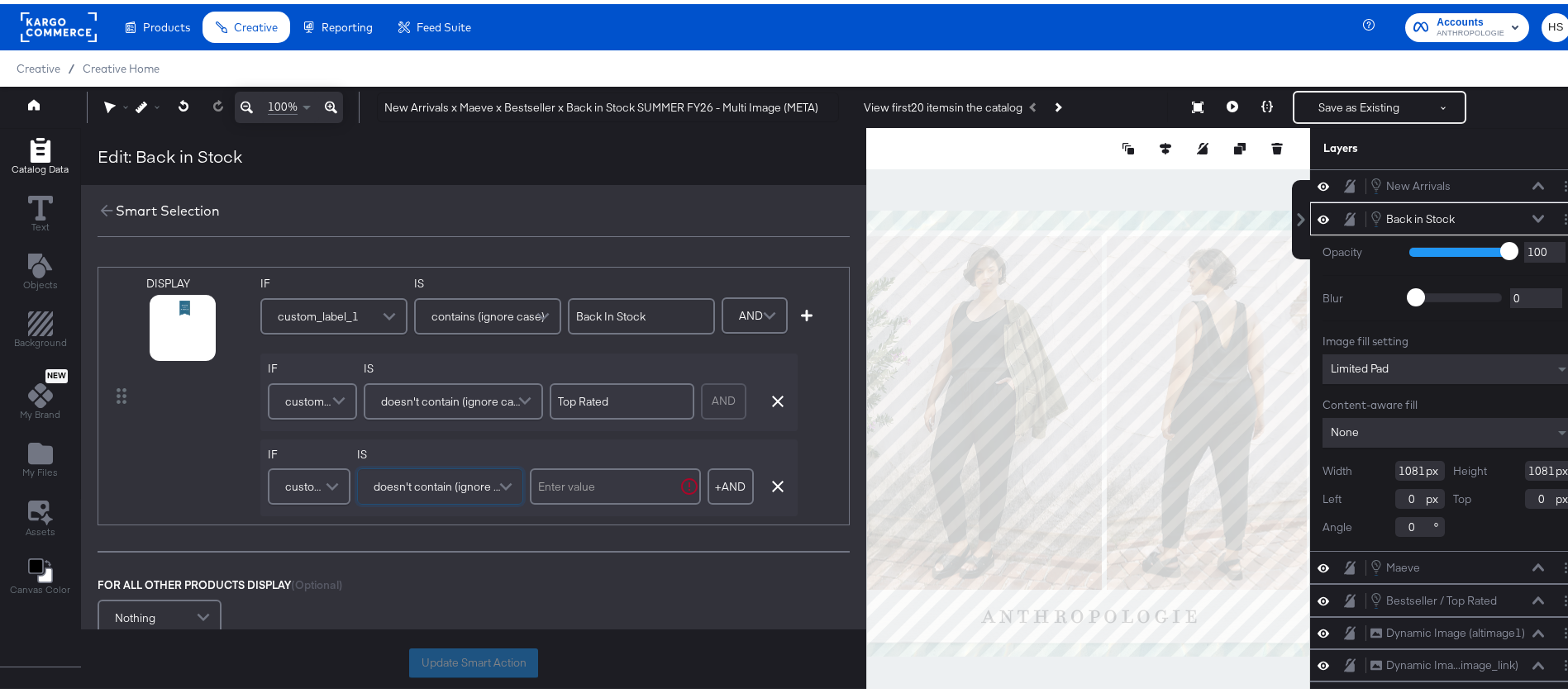 click at bounding box center [615, 482] 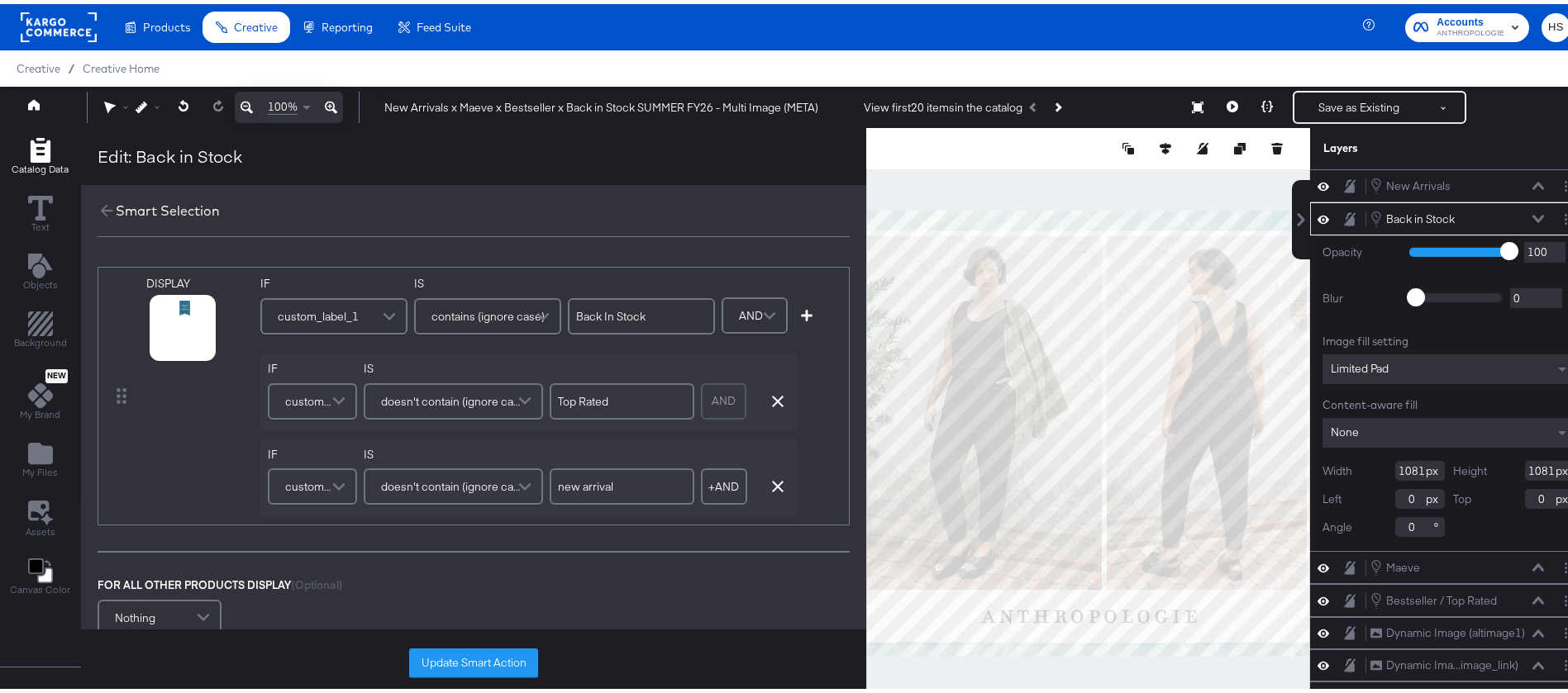 type on "new arrival" 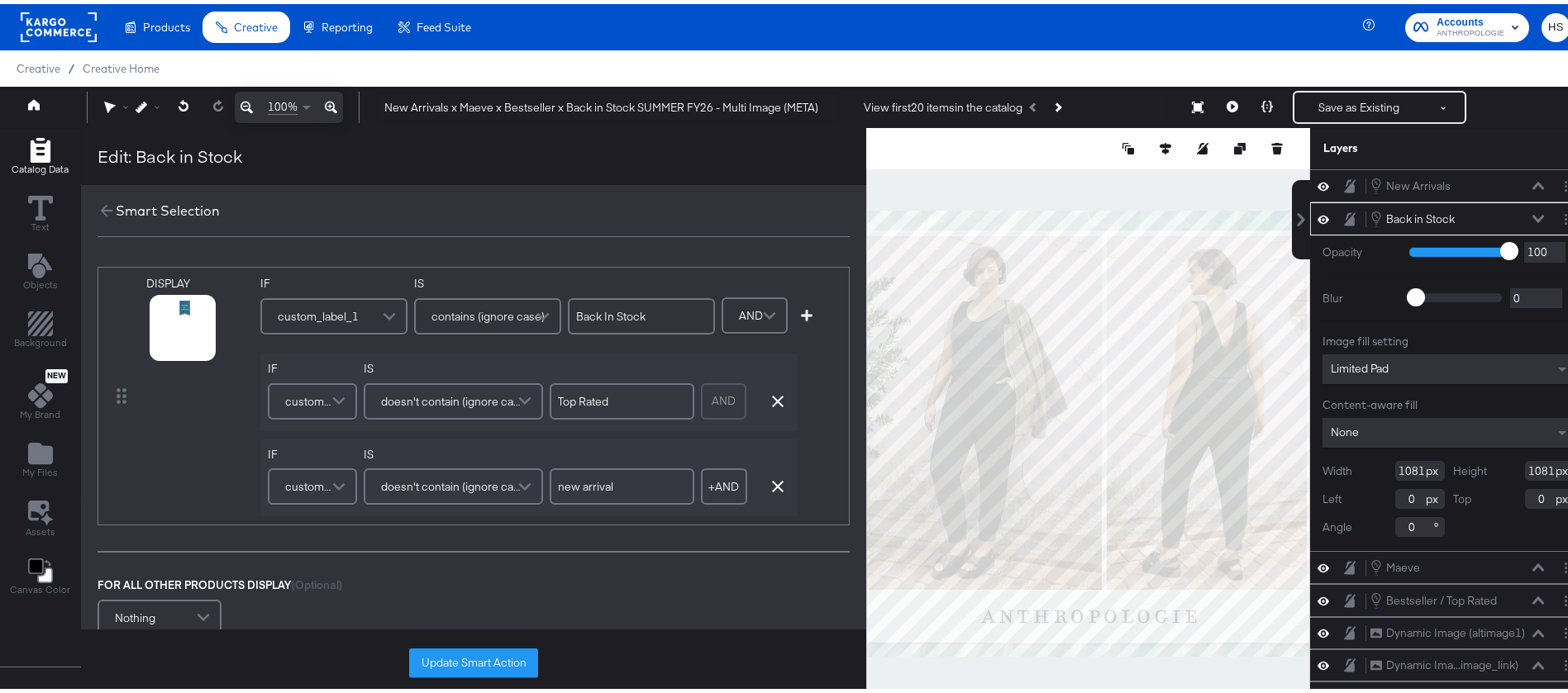 click at bounding box center [341, 397] 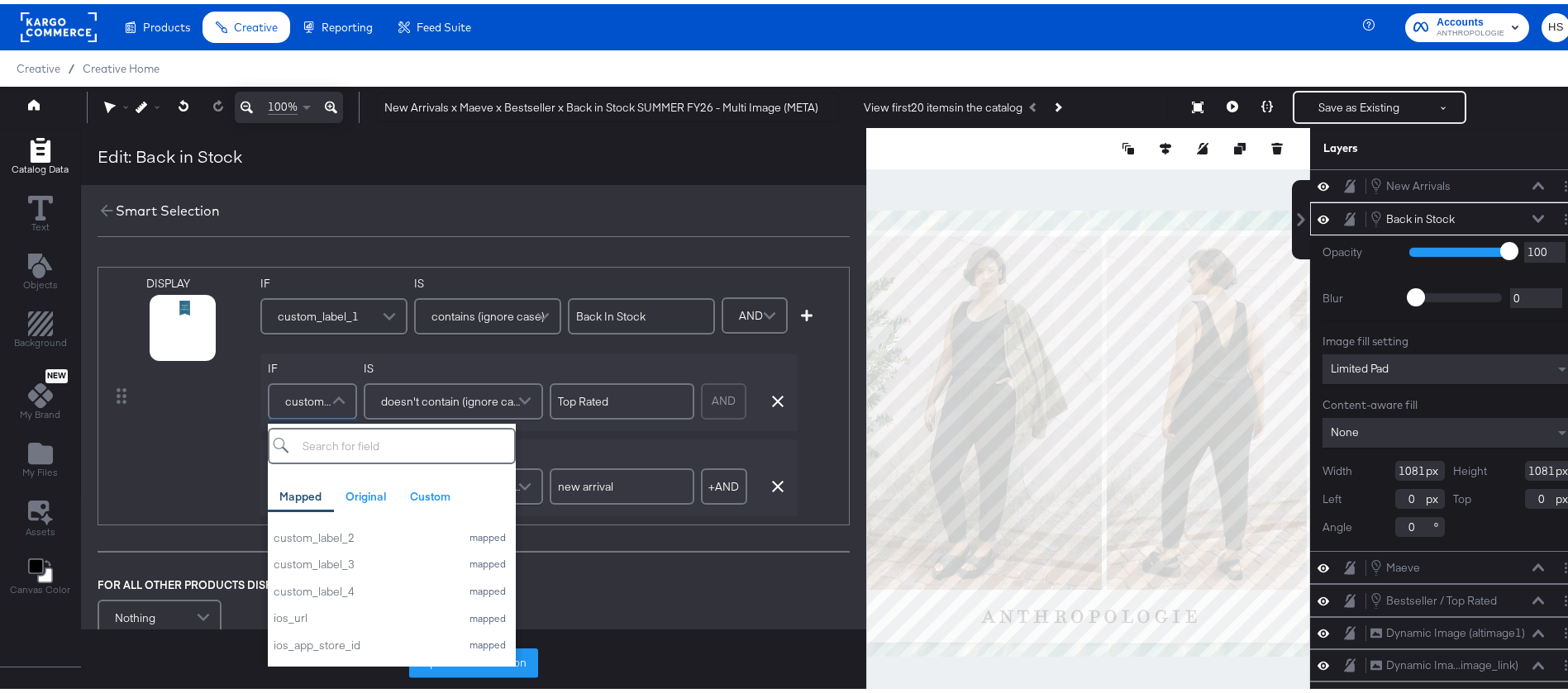 scroll, scrollTop: 693, scrollLeft: 0, axis: vertical 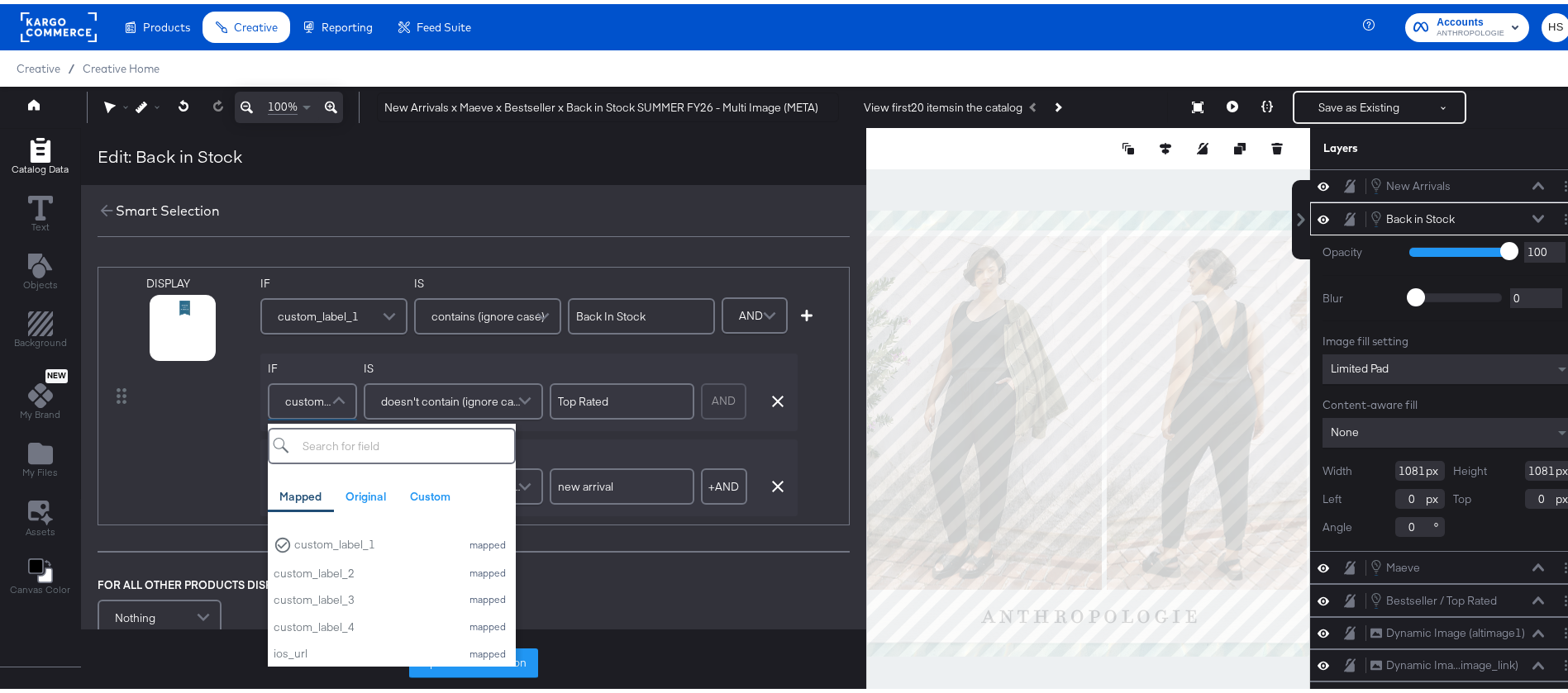 click on "DISPLAY link mapped image_link mapped additional_image_link mapped anthro_us_dpa_addtional_image_1 custom anthro_us_dpa_fb_ps_image custom altimage1 original altimage2 original ps_image original IF custom_label_1 IS contains (ignore case) Back In Stock IF custom_label_1 Mapped Original Custom id mapped title mapped description mapped price mapped link mapped image_link mapped availability mapped condition mapped brand mapped gtin mapped mpn mapped age_group mapped color mapped expiration_date mapped gender mapped item_group_id mapped google_product_category mapped material mapped pattern mapped product_type mapped sale_price mapped sale_price_effective_date mapped shipping mapped shipping_weight mapped size mapped custom_label_0 mapped custom_label_1 mapped custom_label_2 mapped custom_label_3 mapped custom_label_4 mapped ios_url mapped ios_app_store_id mapped ios_app_name mapped size_type mapped visibility mapped video[0].url mapped product_priority_1 mapped product_priority_2 mapped image_0_tag mapped IS IF" at bounding box center [474, 449] 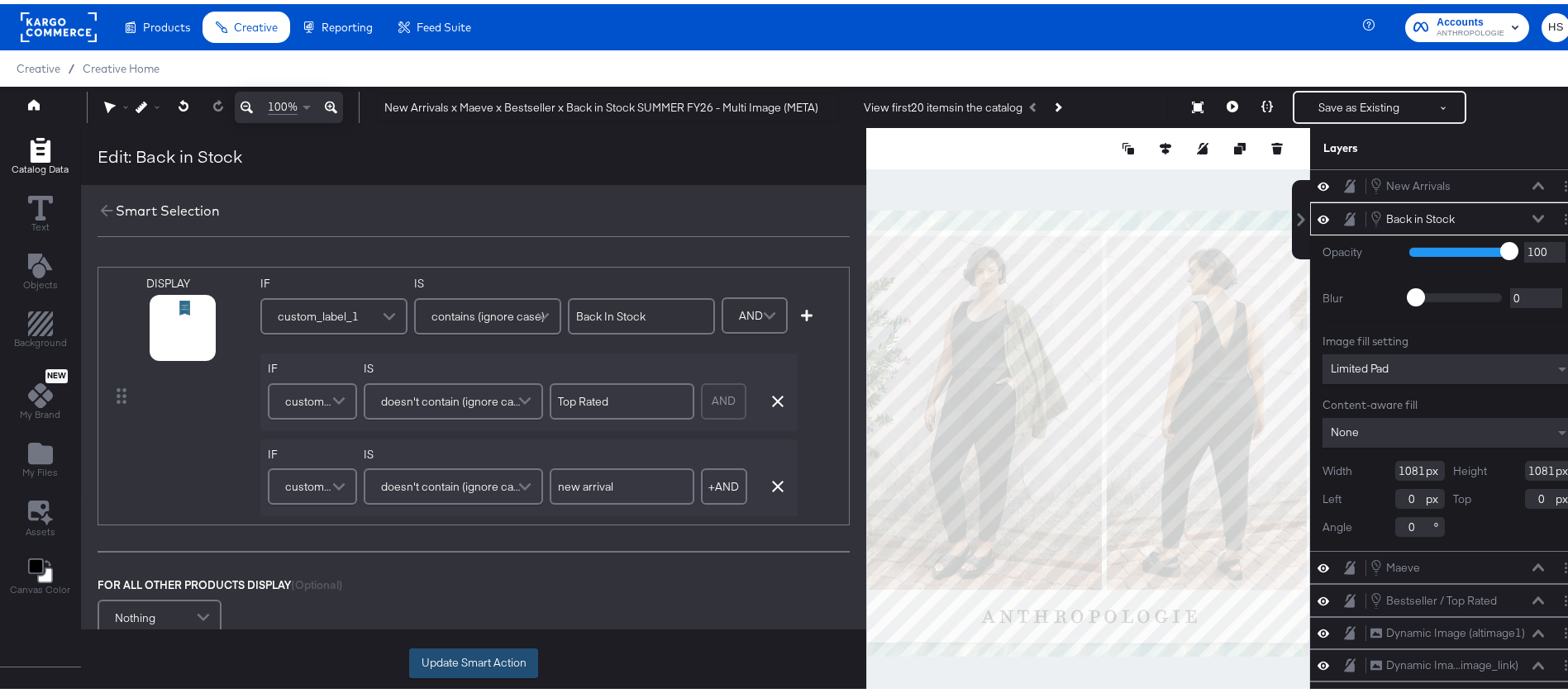 click on "Update Smart Action" at bounding box center [474, 659] 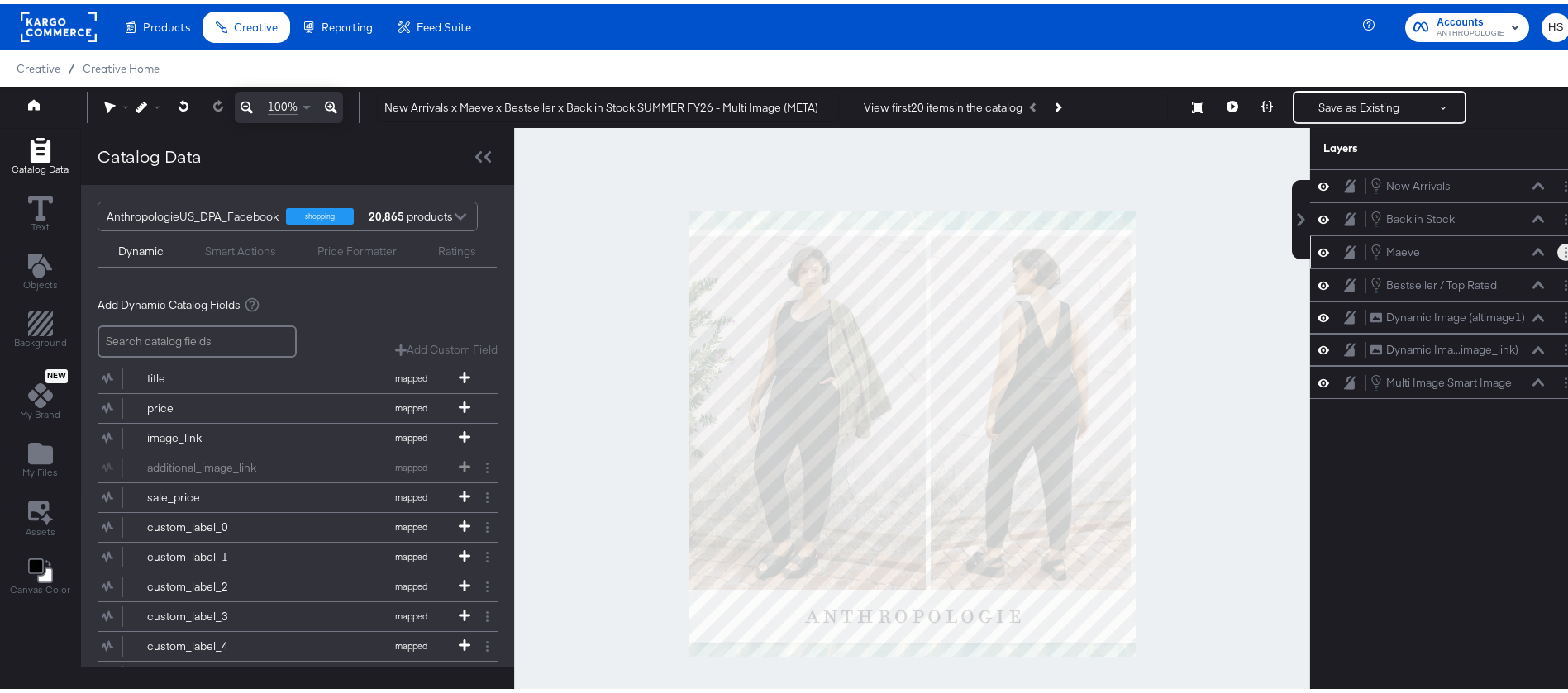 click 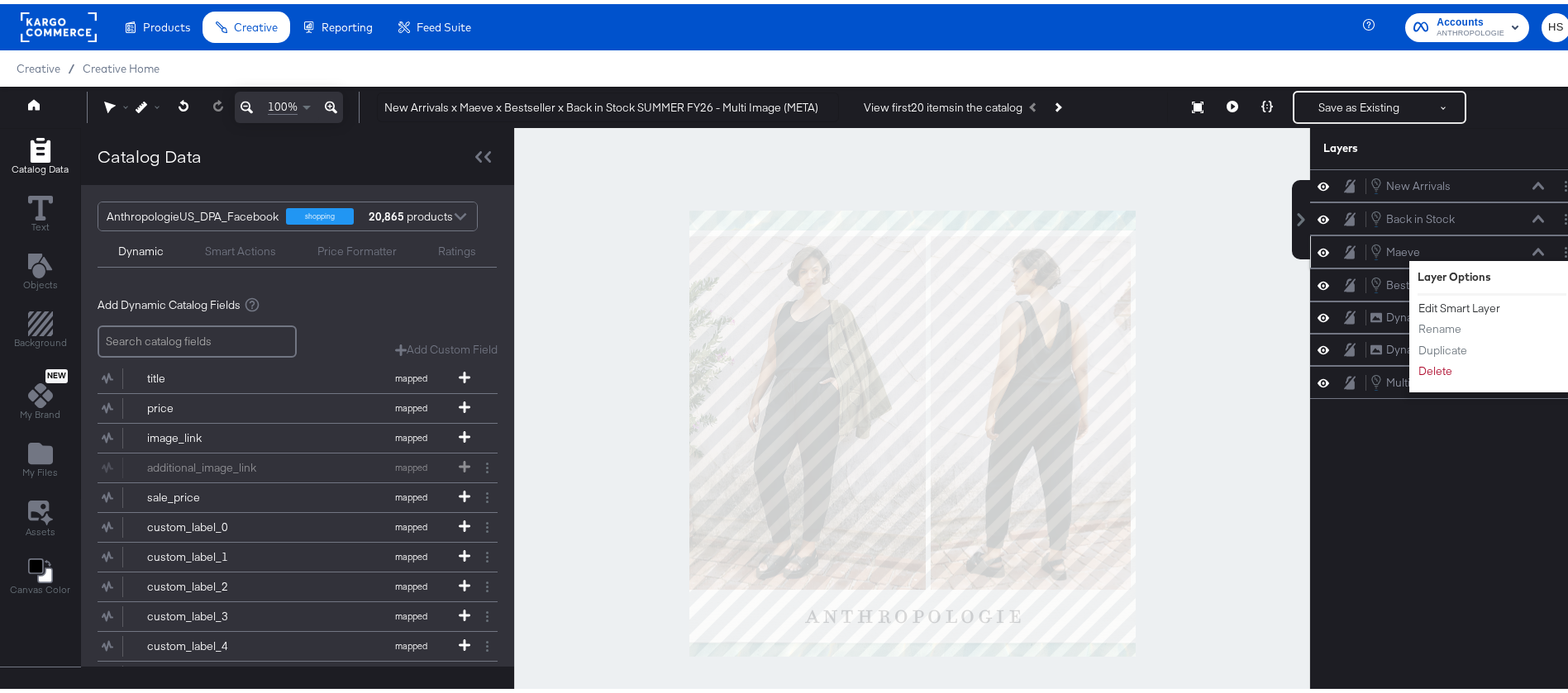 click on "Edit Smart Layer" at bounding box center (1459, 304) 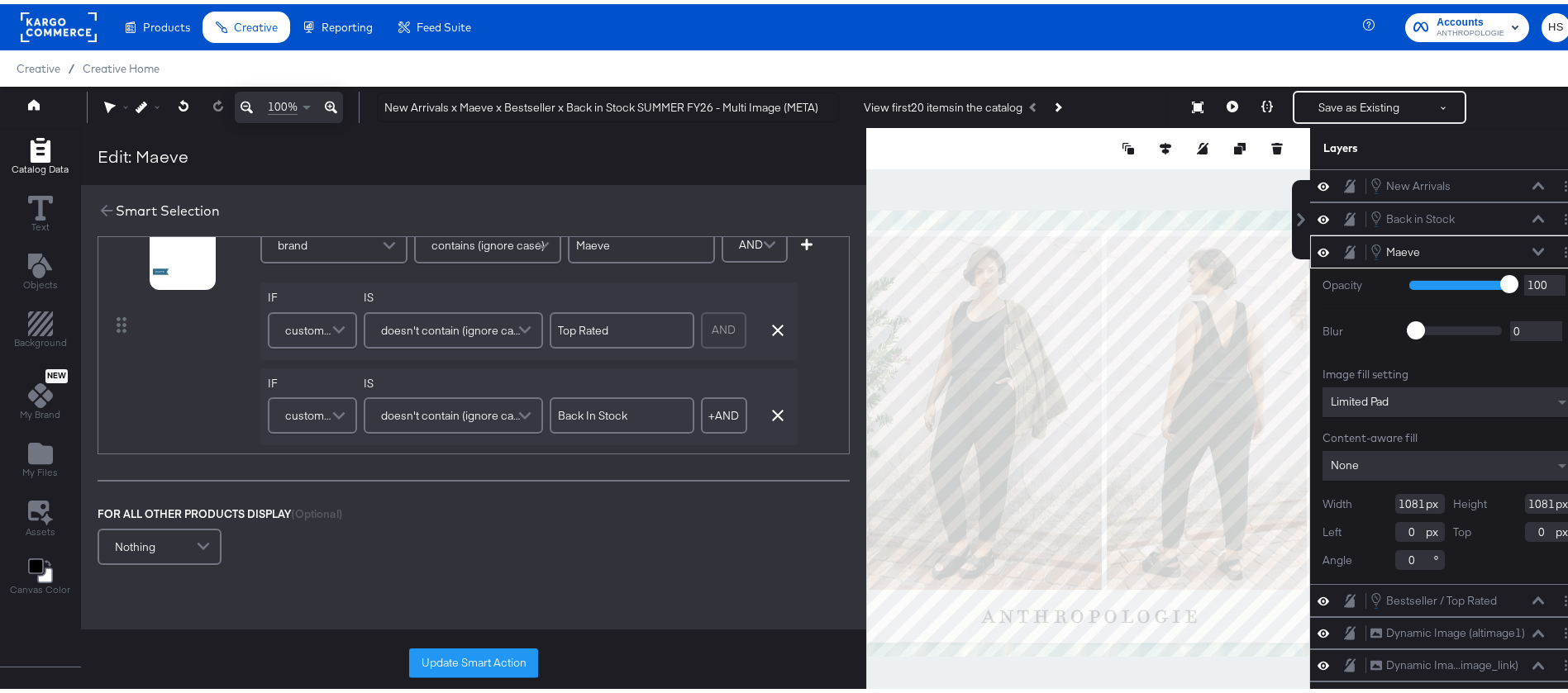 scroll, scrollTop: 96, scrollLeft: 0, axis: vertical 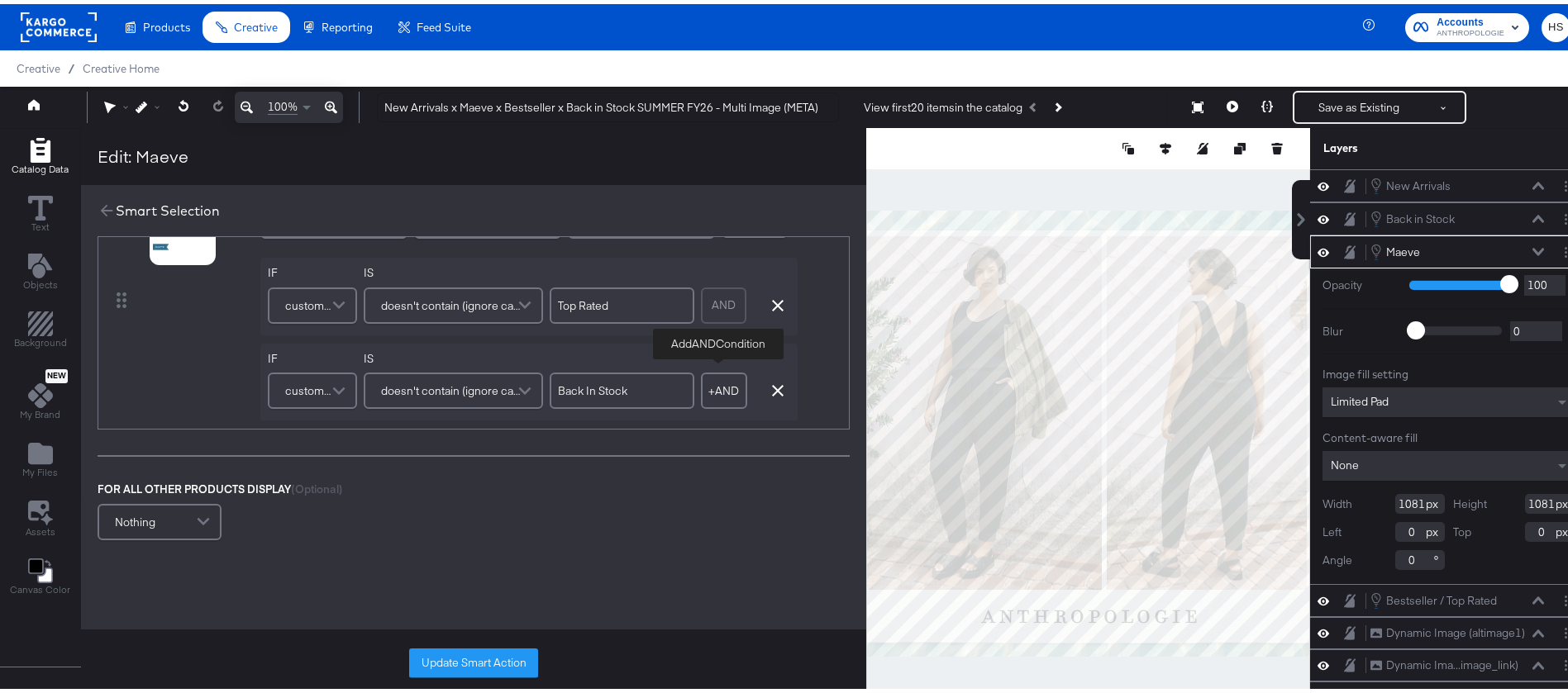 click on "+  AND" at bounding box center (724, 387) 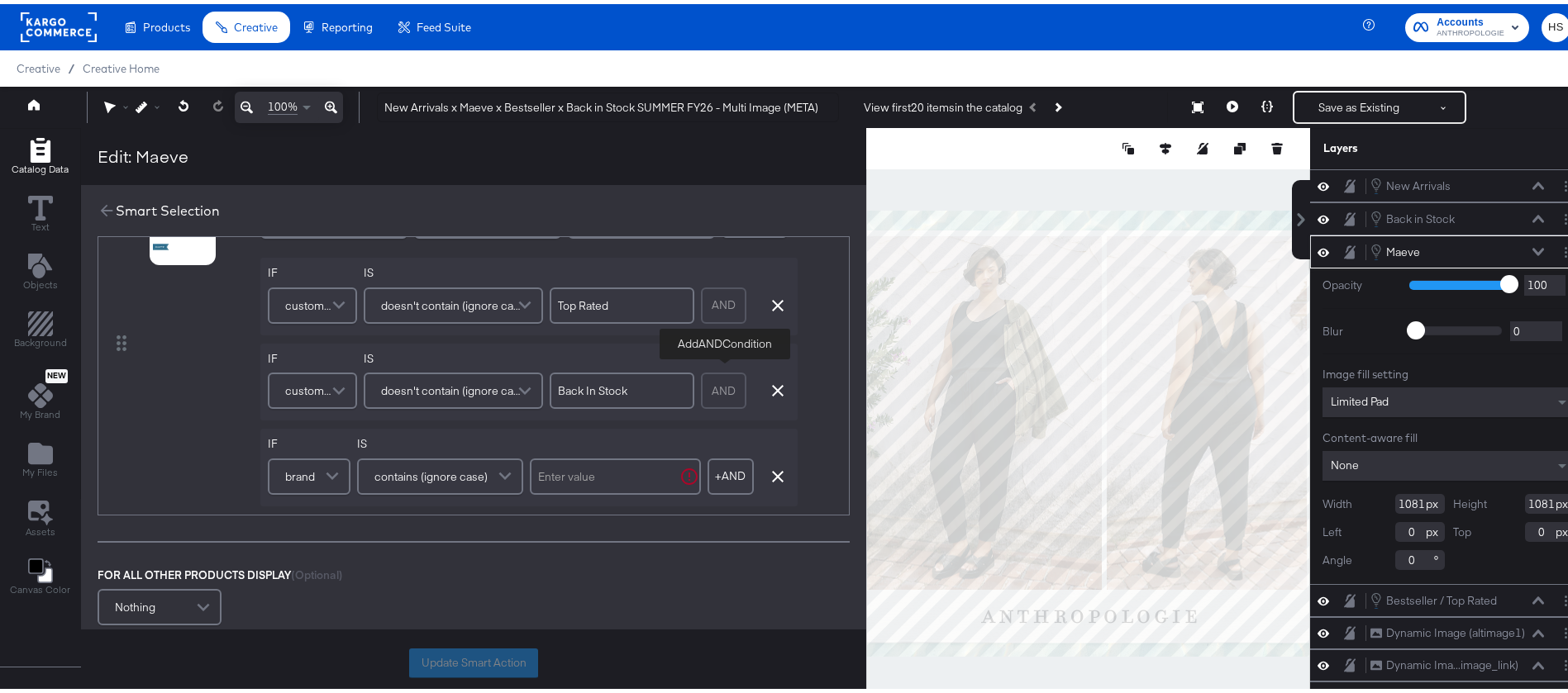 scroll, scrollTop: 181, scrollLeft: 0, axis: vertical 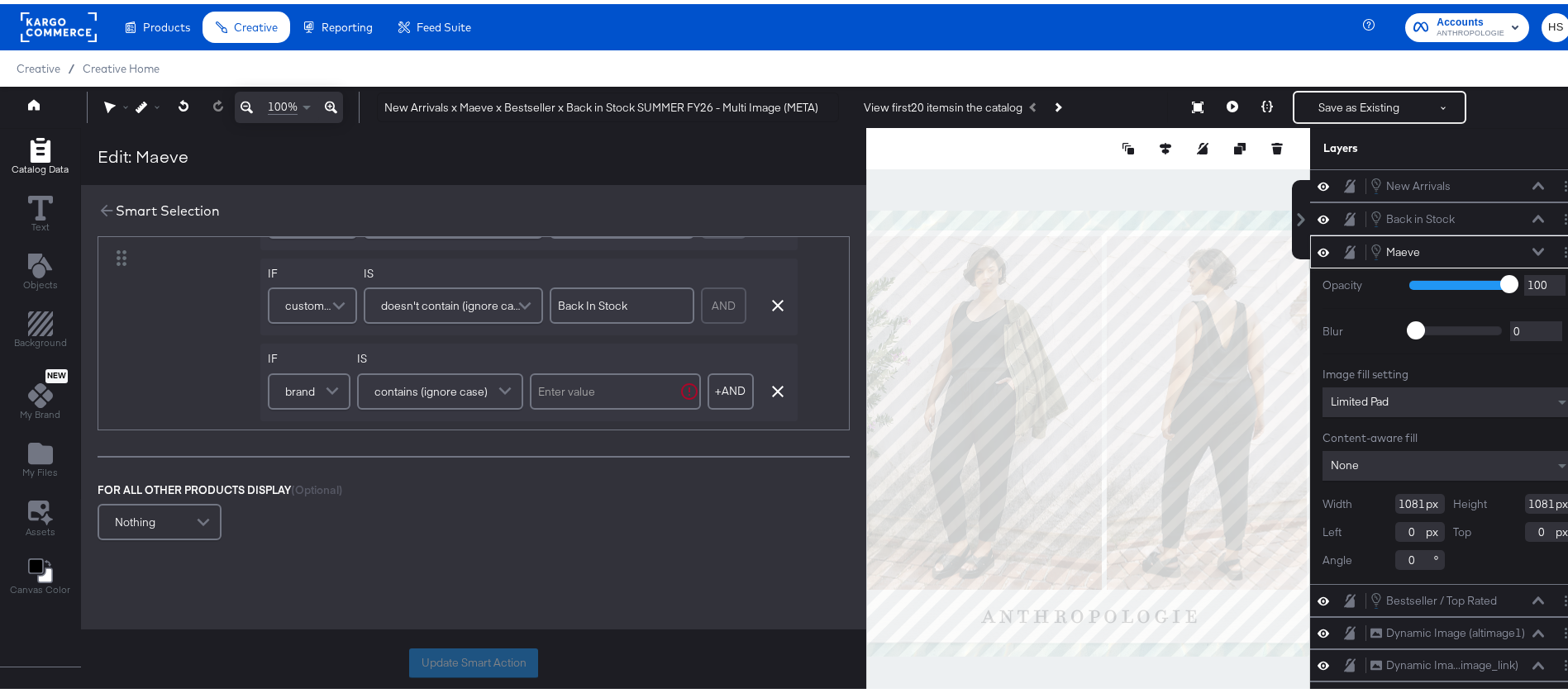 click on "brand" at bounding box center (309, 387) 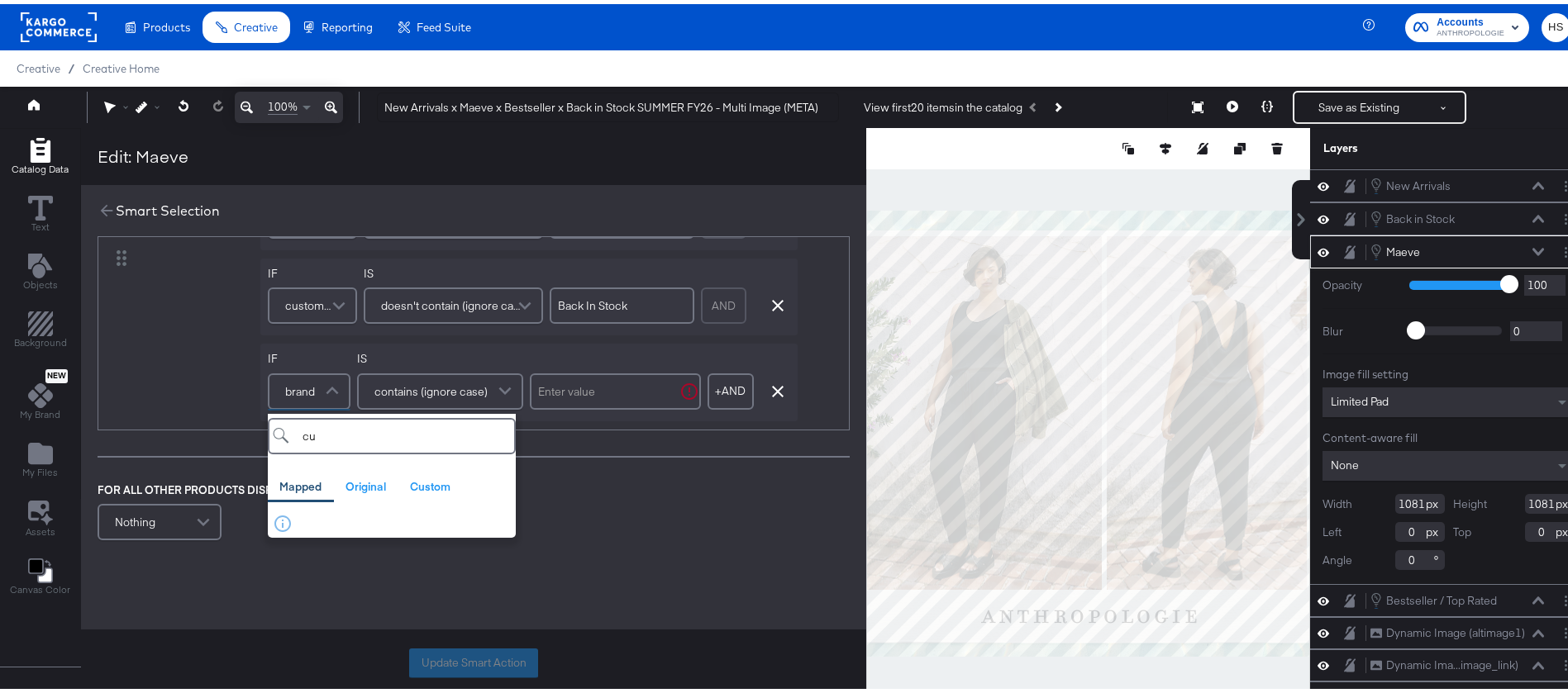 type on "c" 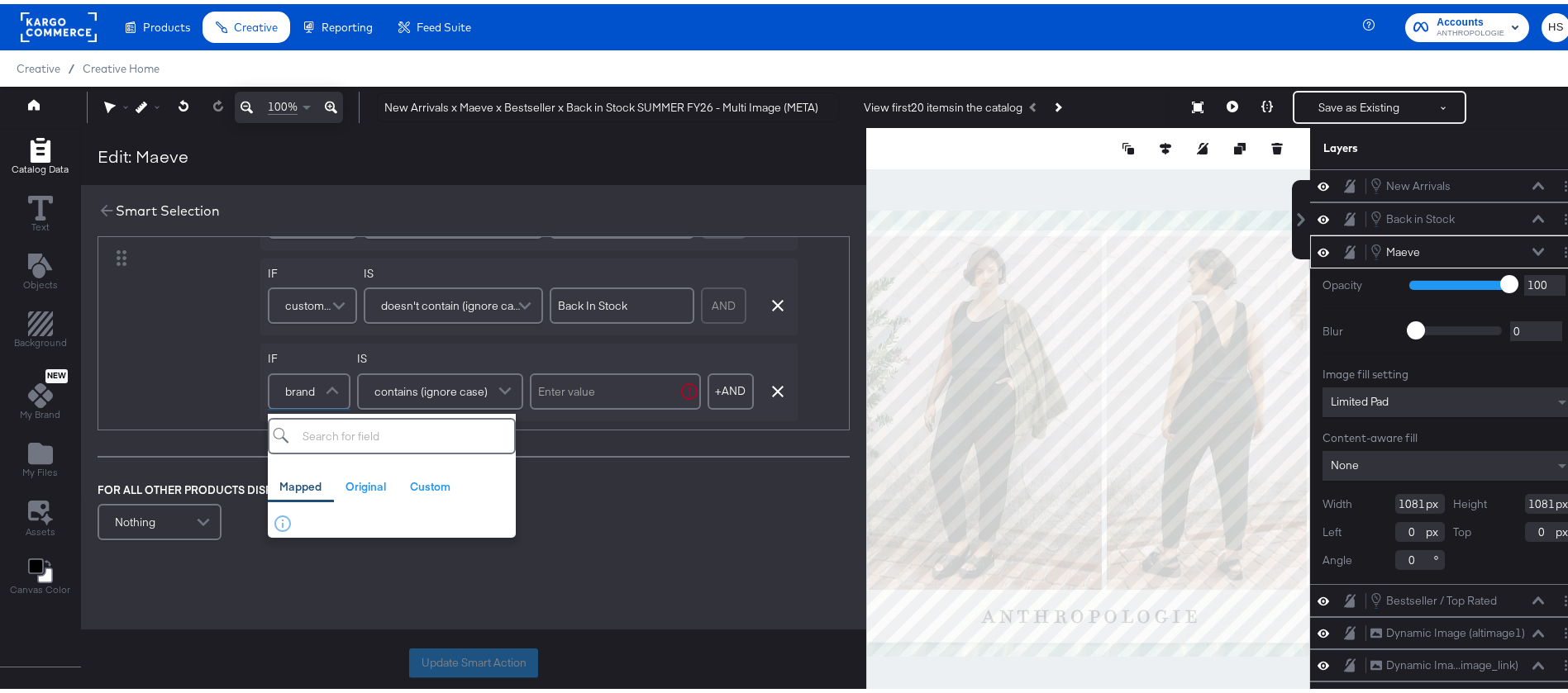 type on "2" 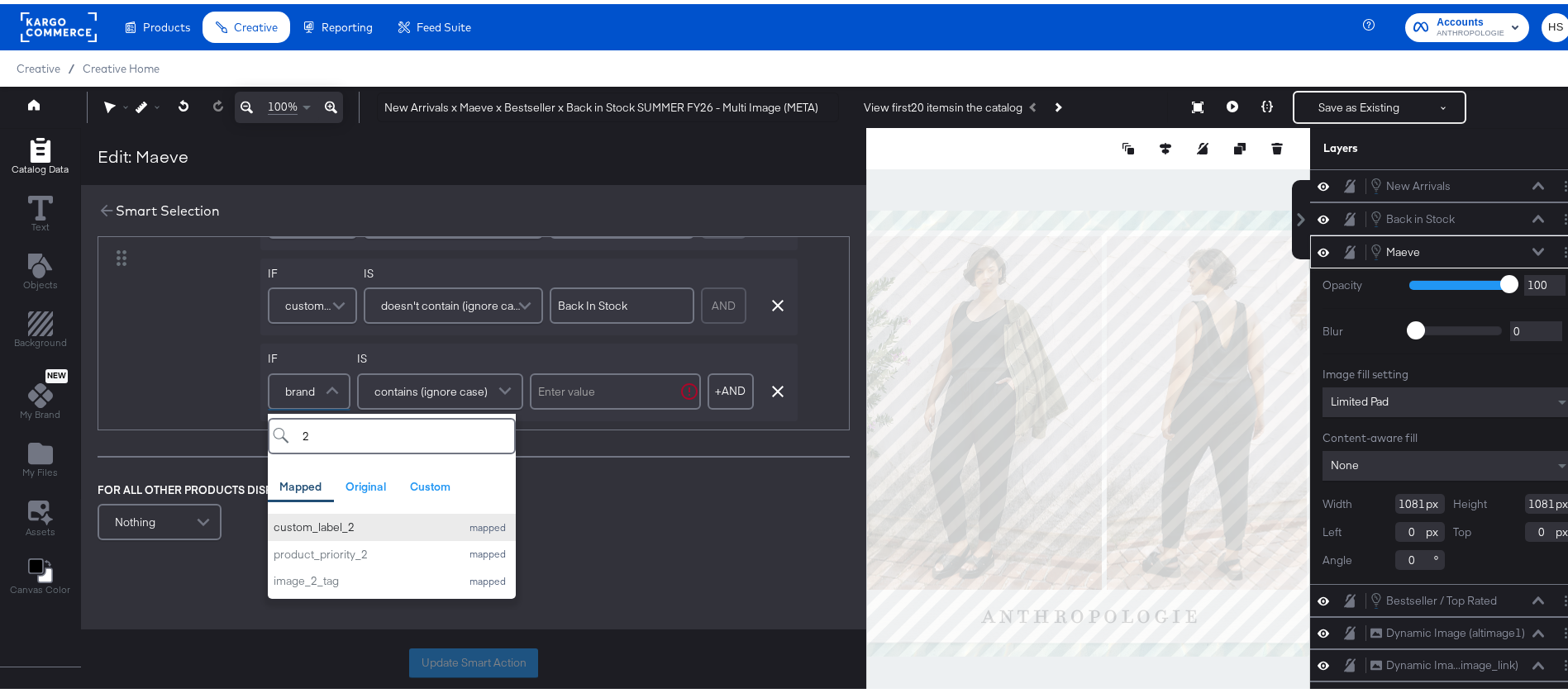 click on "custom_label_2" at bounding box center [363, 523] 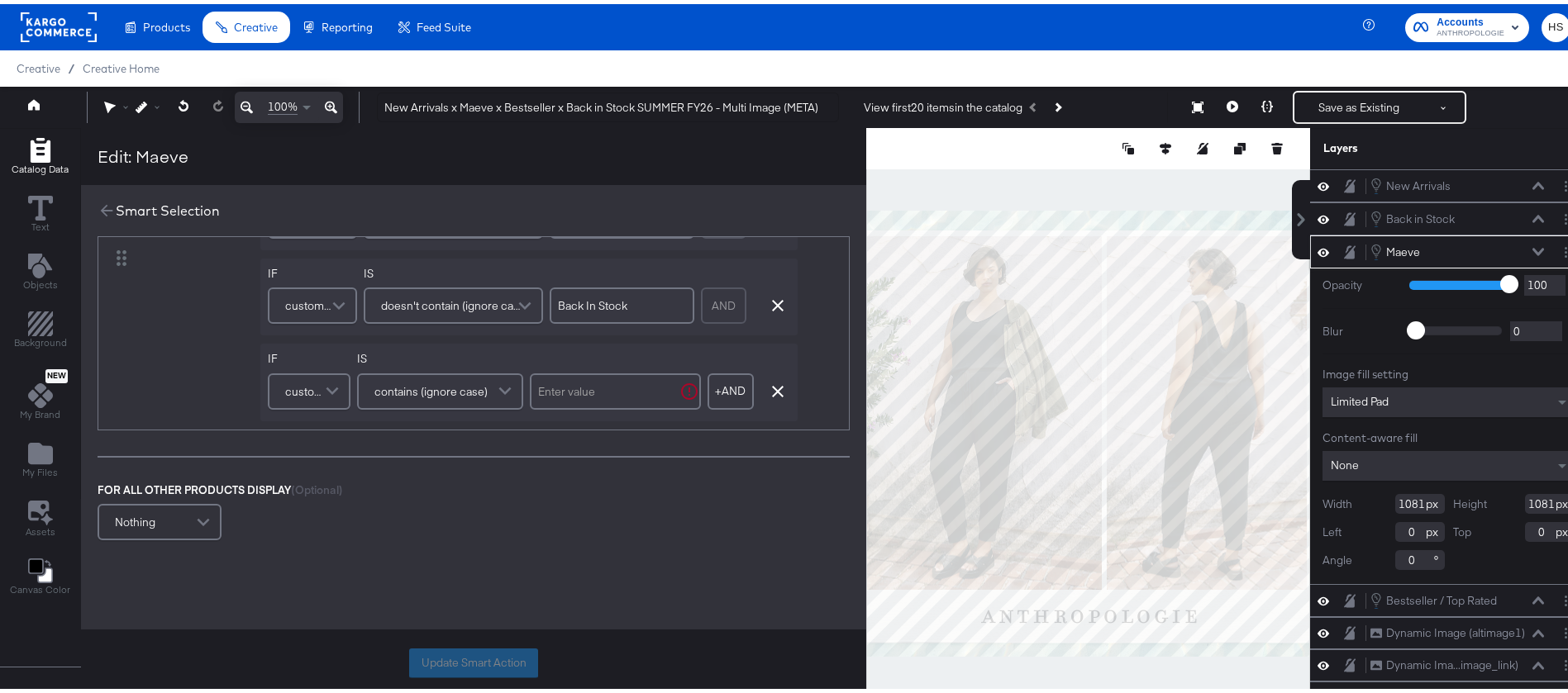 click on "contains (ignore case)" at bounding box center [431, 387] 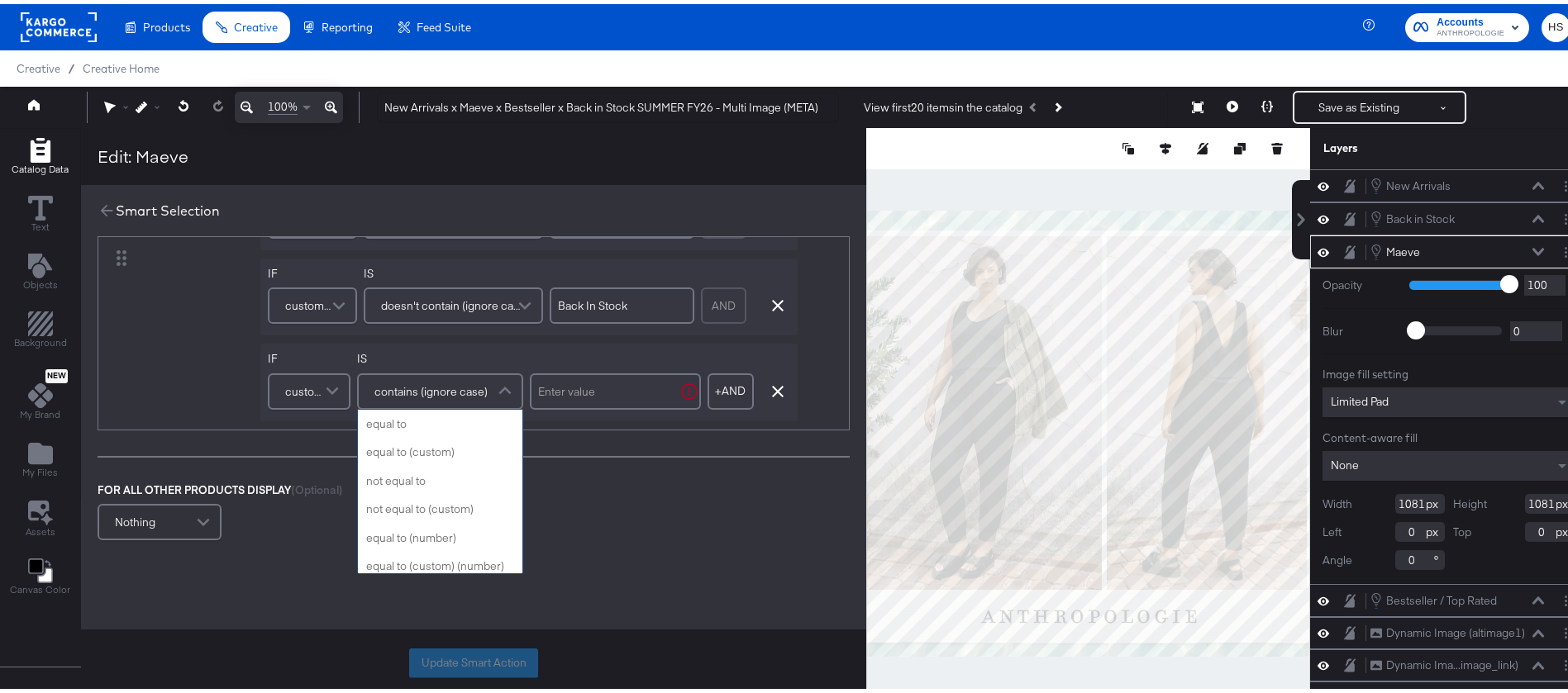 scroll, scrollTop: 660, scrollLeft: 0, axis: vertical 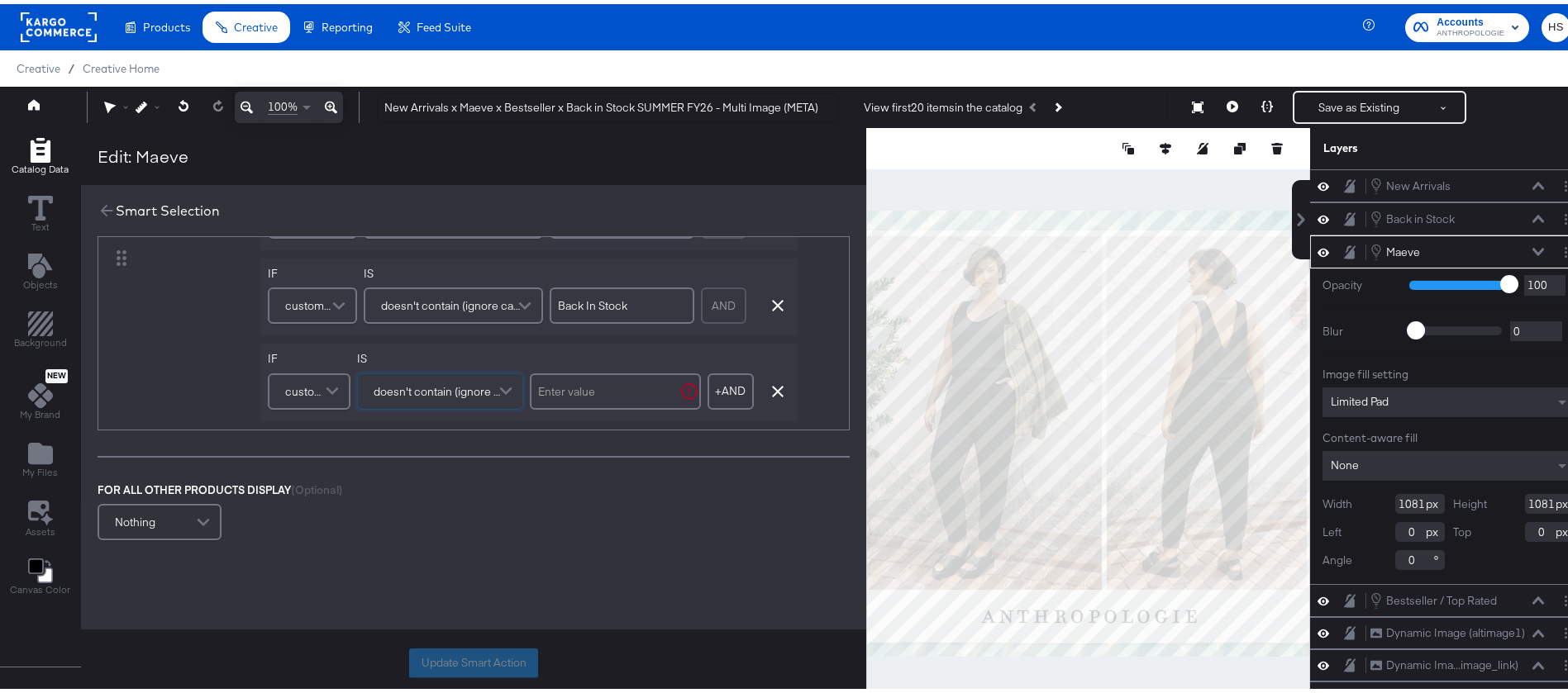 click at bounding box center (615, 387) 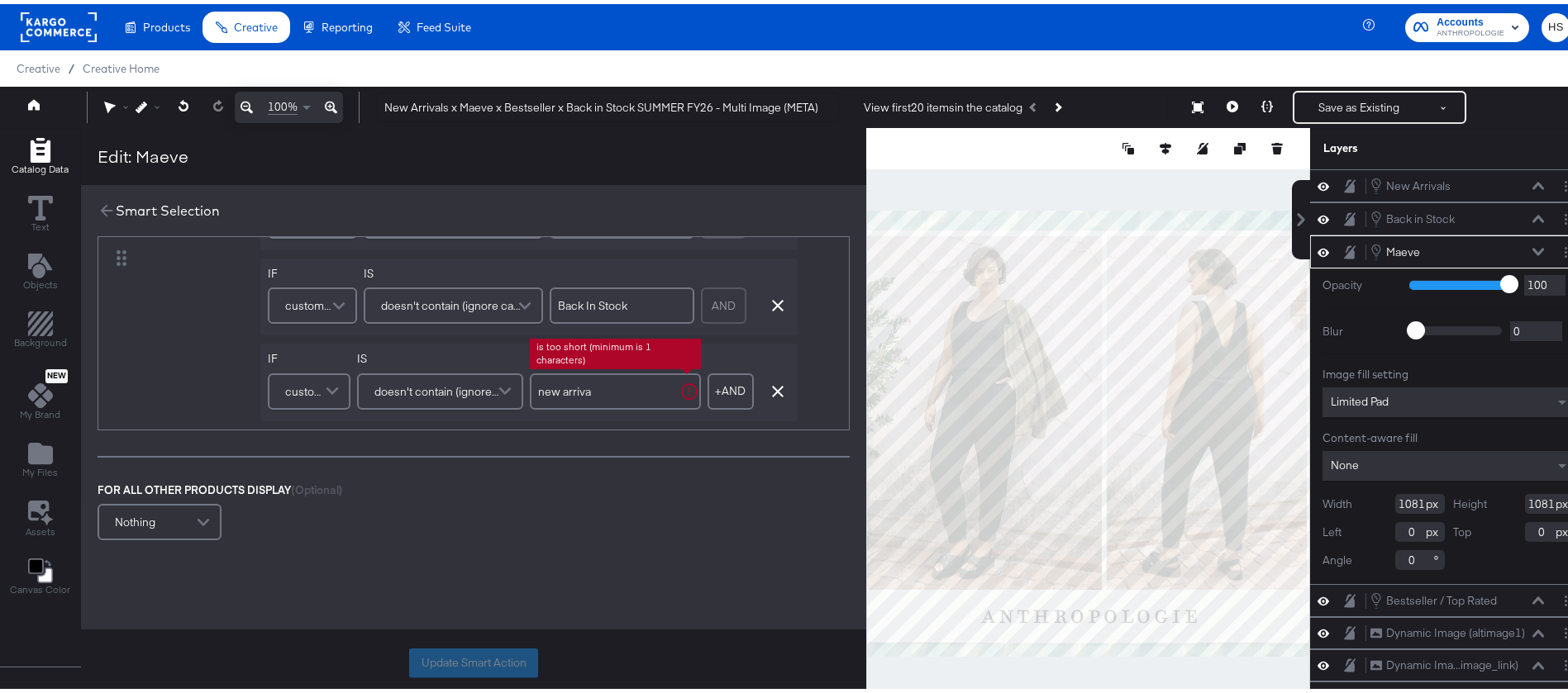 type on "new arrival" 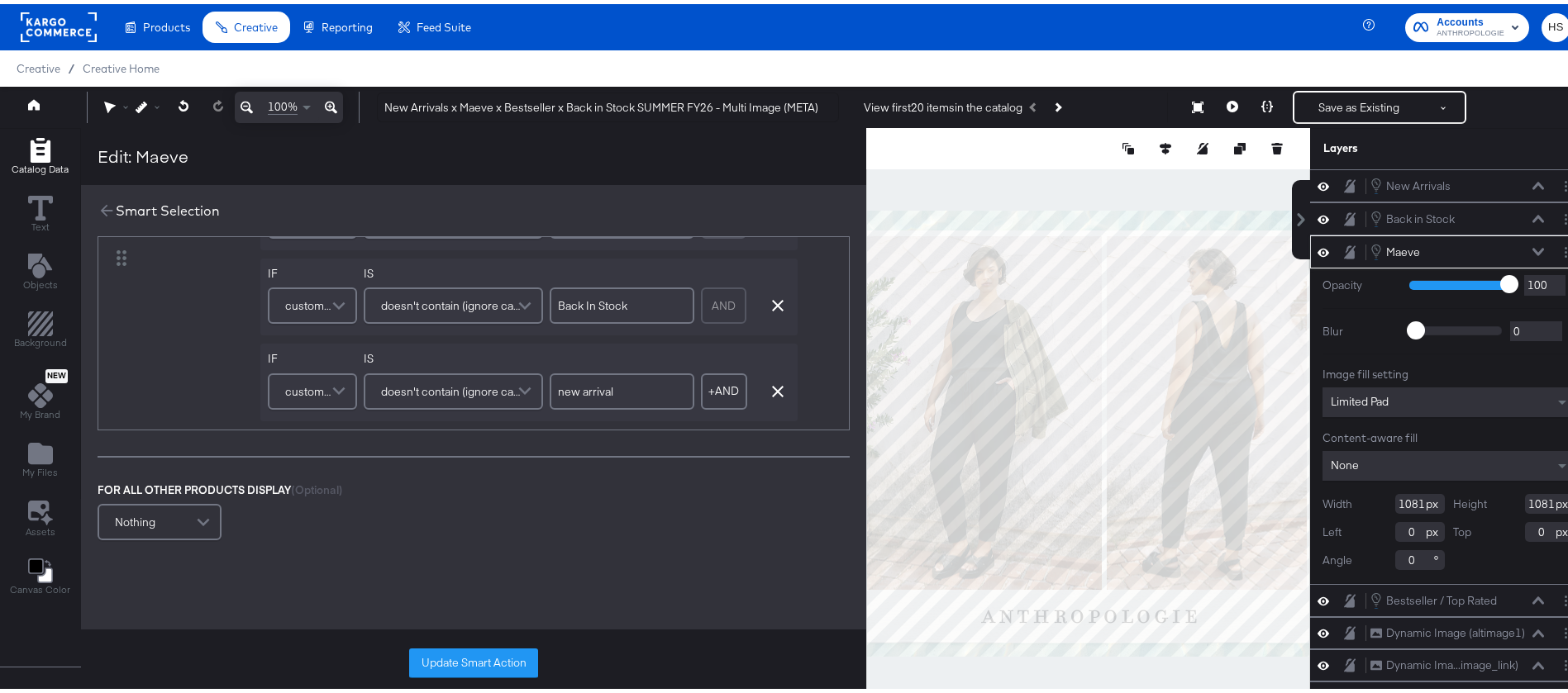 click on "new arrival" at bounding box center [622, 387] 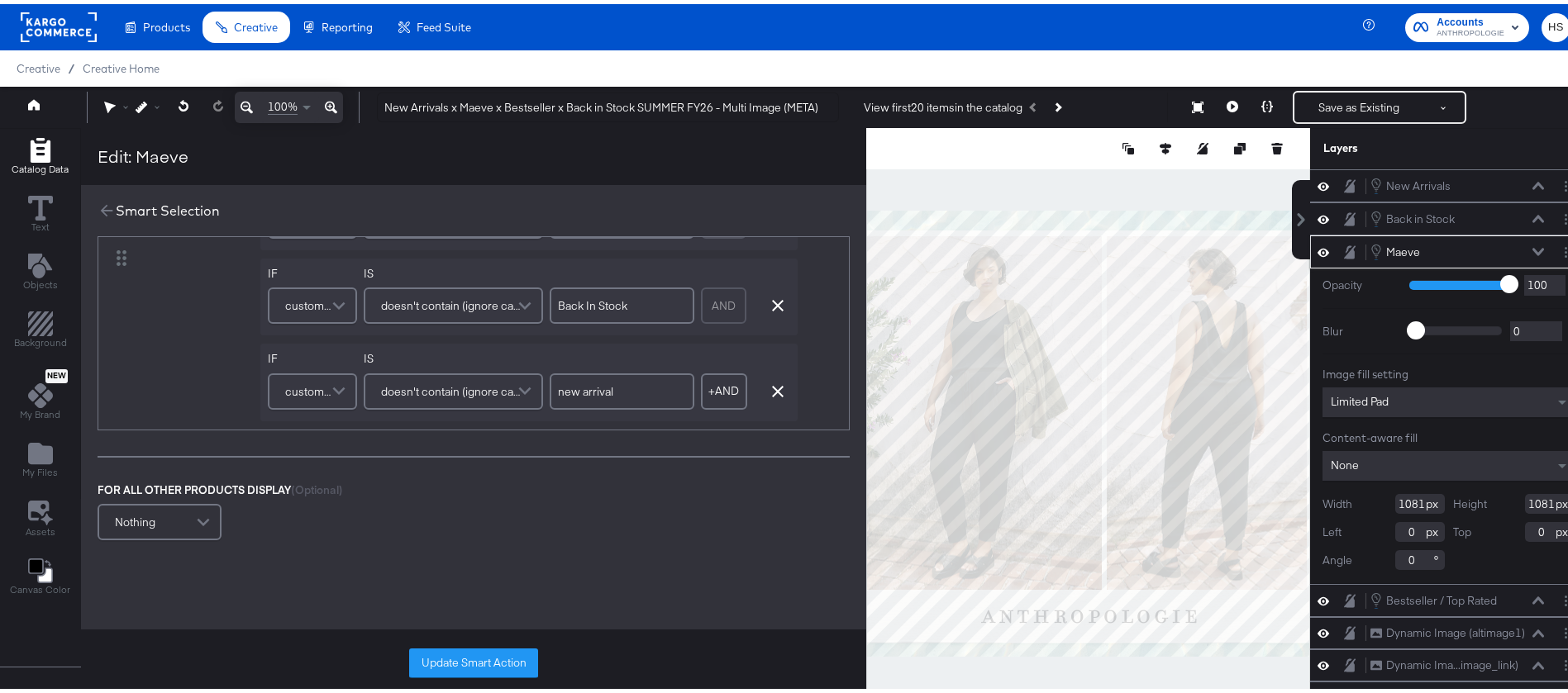 click on "new arrival" at bounding box center (622, 387) 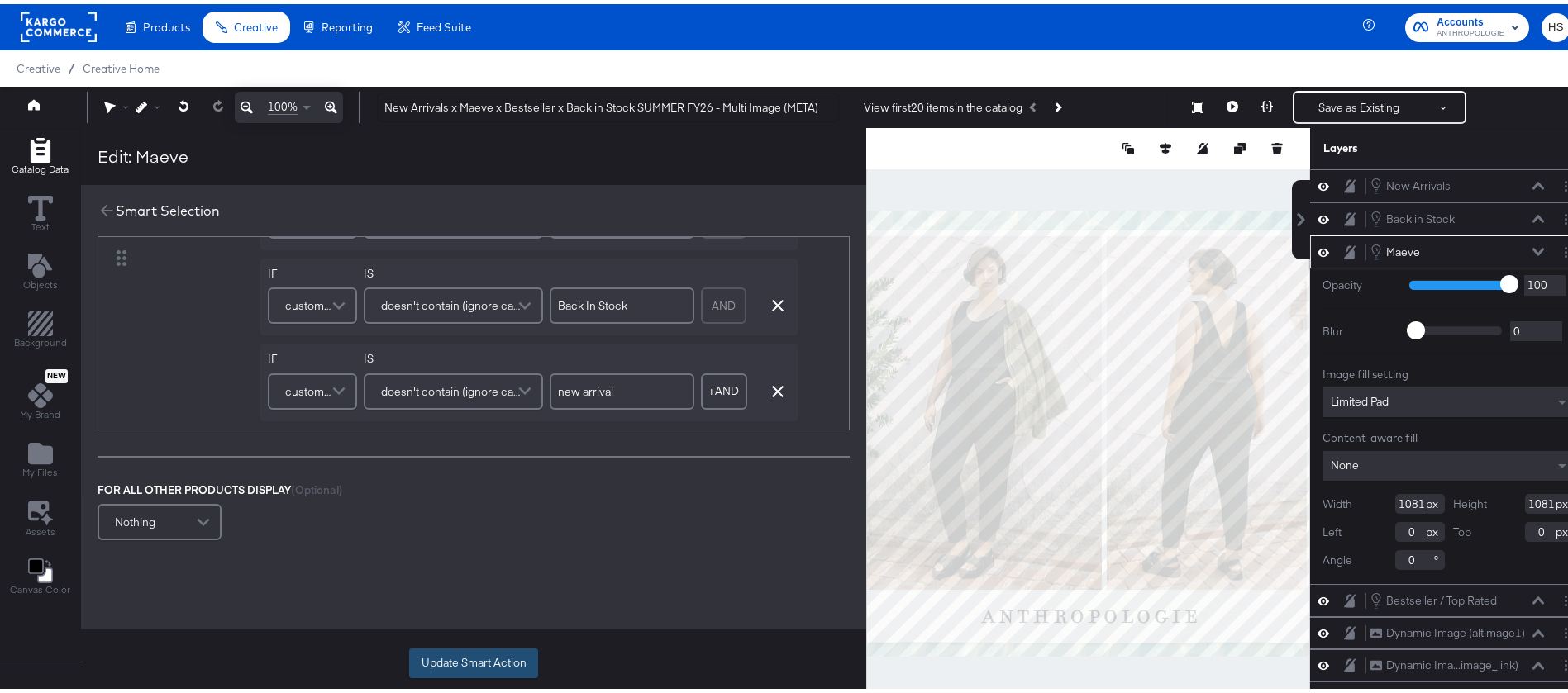 click on "Update Smart Action" at bounding box center (474, 659) 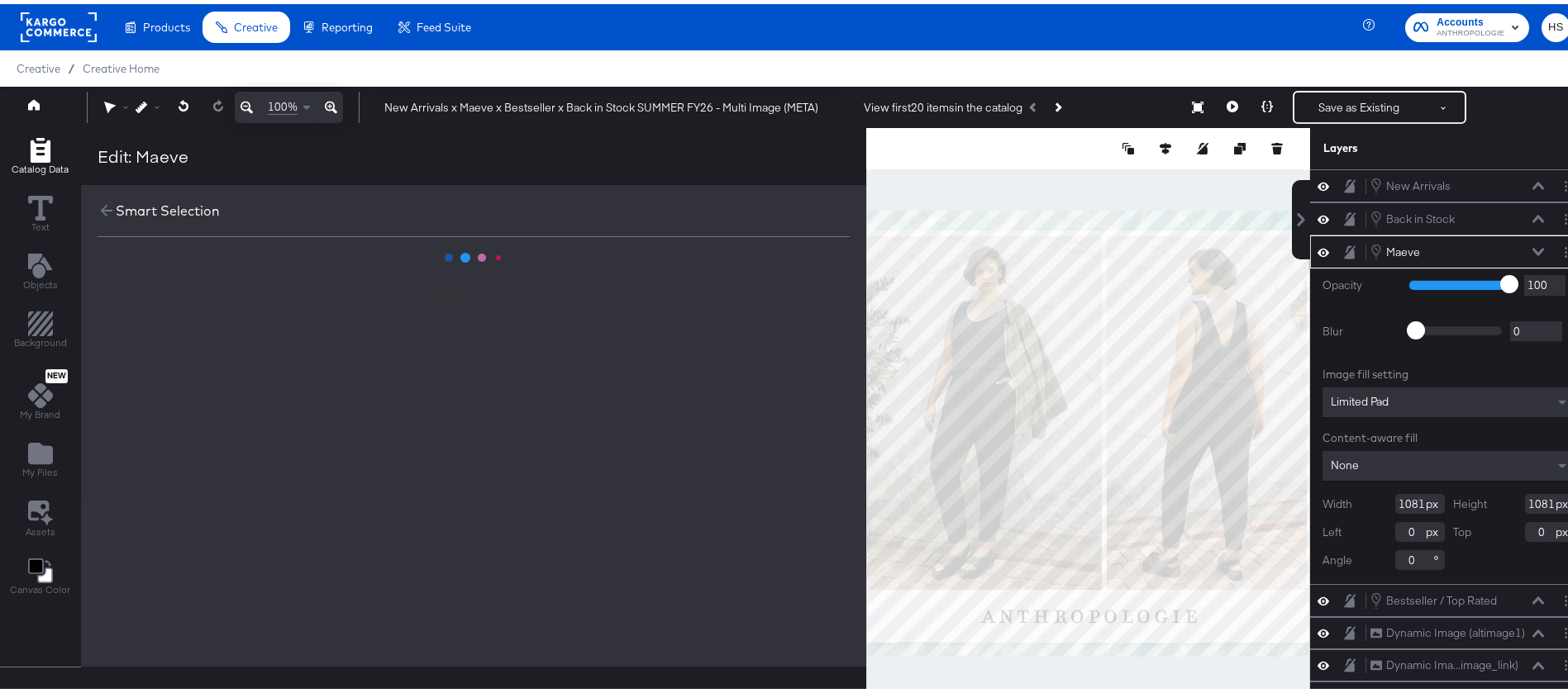 scroll, scrollTop: 0, scrollLeft: 0, axis: both 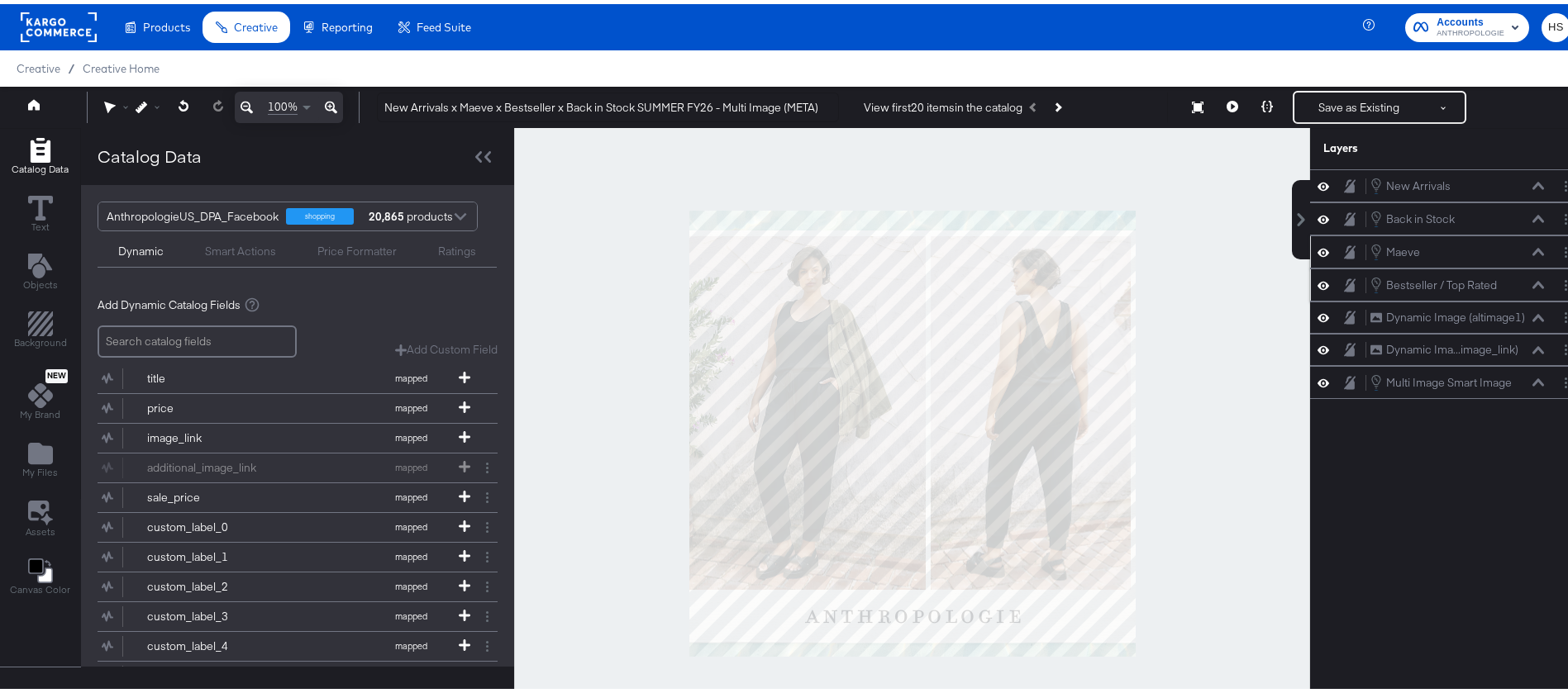 click at bounding box center [1569, 281] 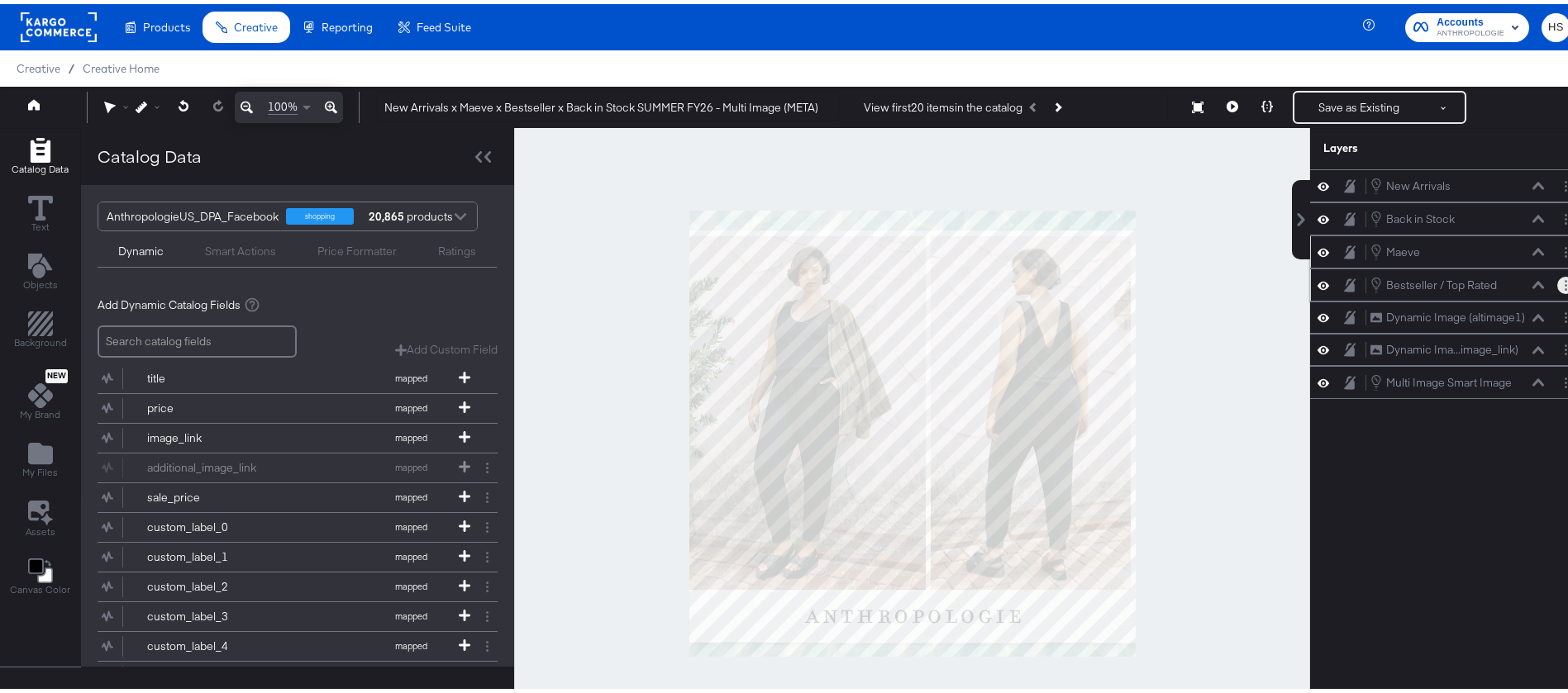 click 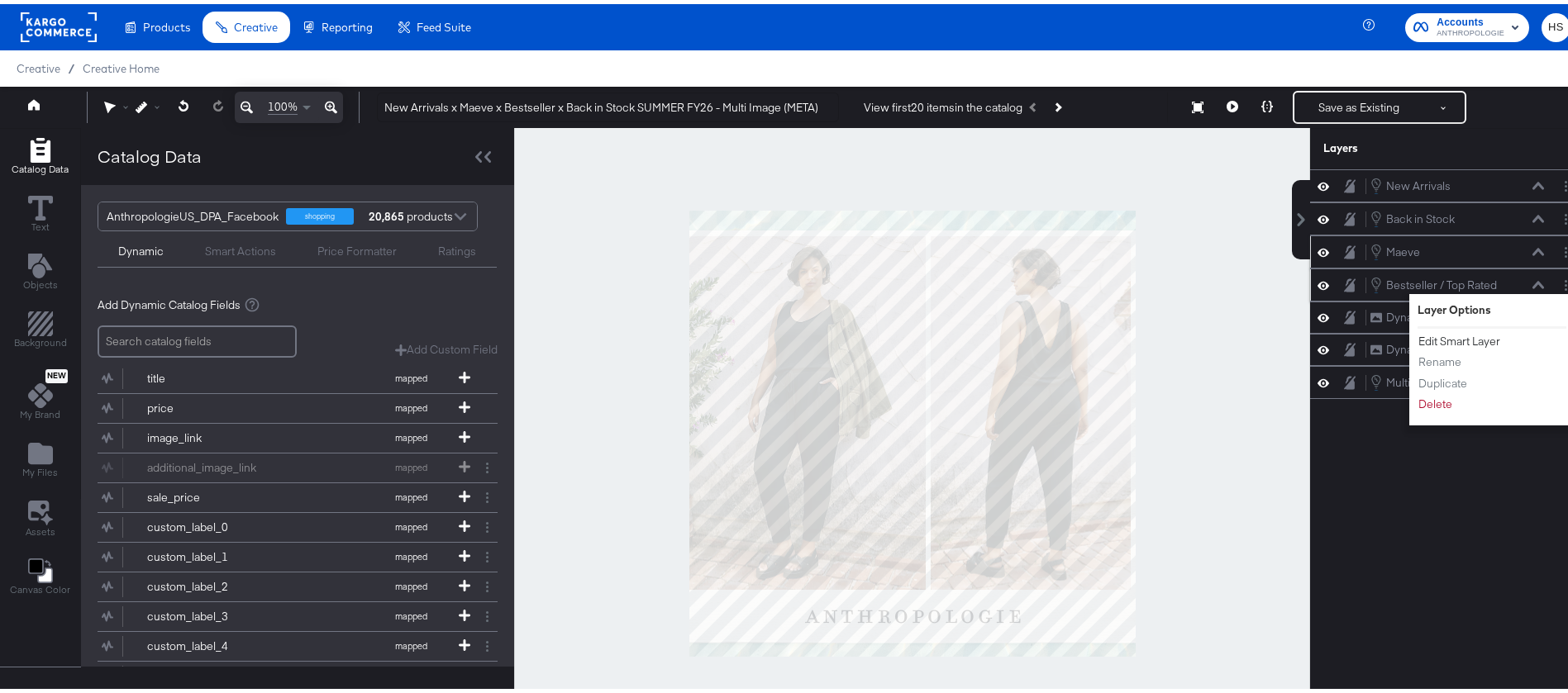 click on "Edit Smart Layer" at bounding box center [1459, 337] 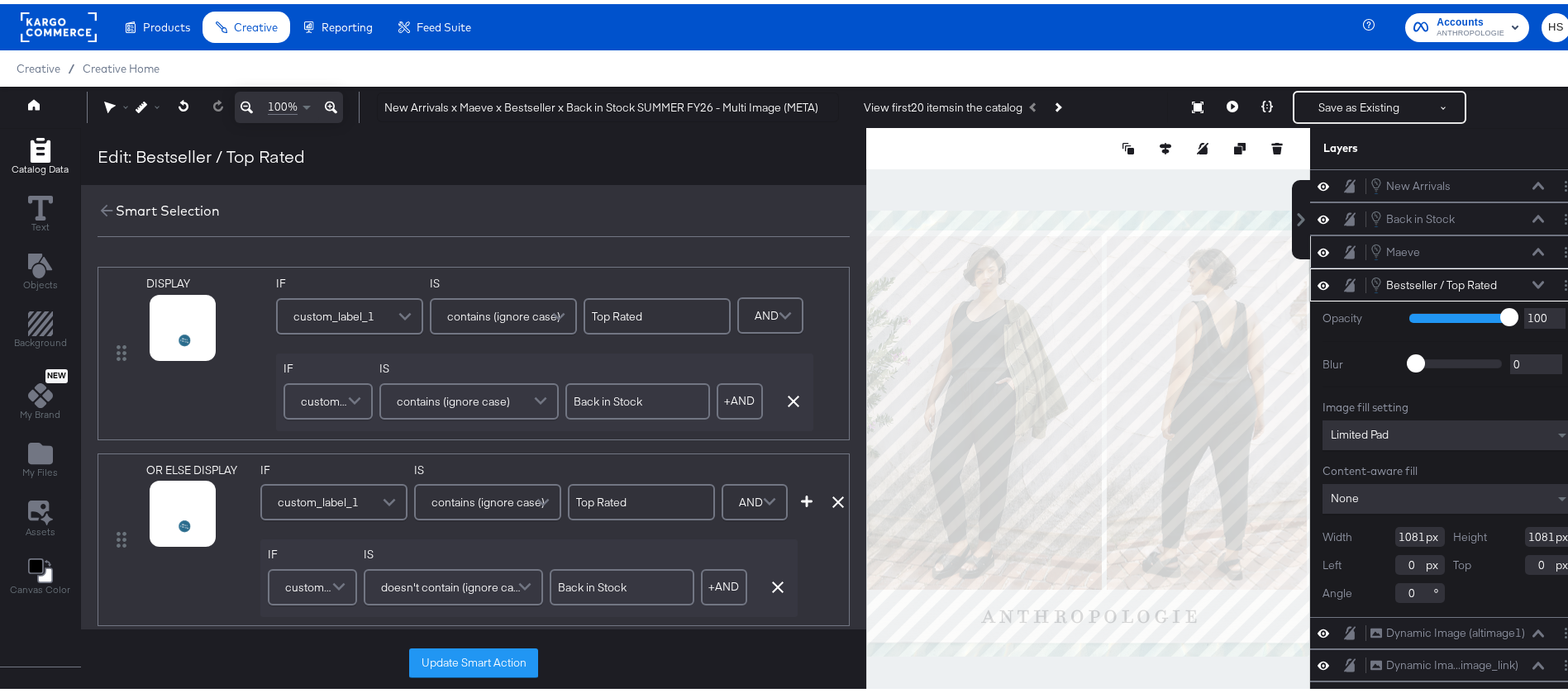 scroll, scrollTop: 161, scrollLeft: 0, axis: vertical 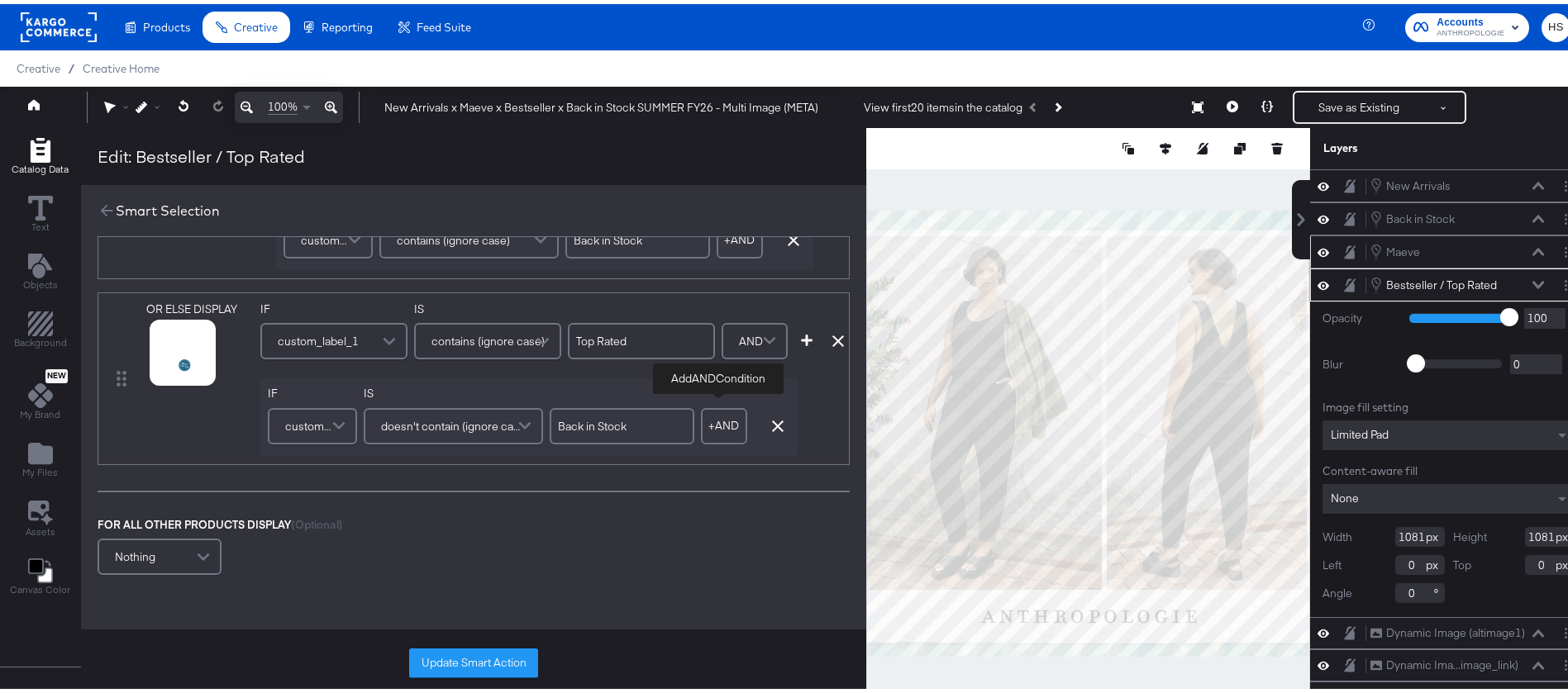 click on "+  AND" at bounding box center (724, 422) 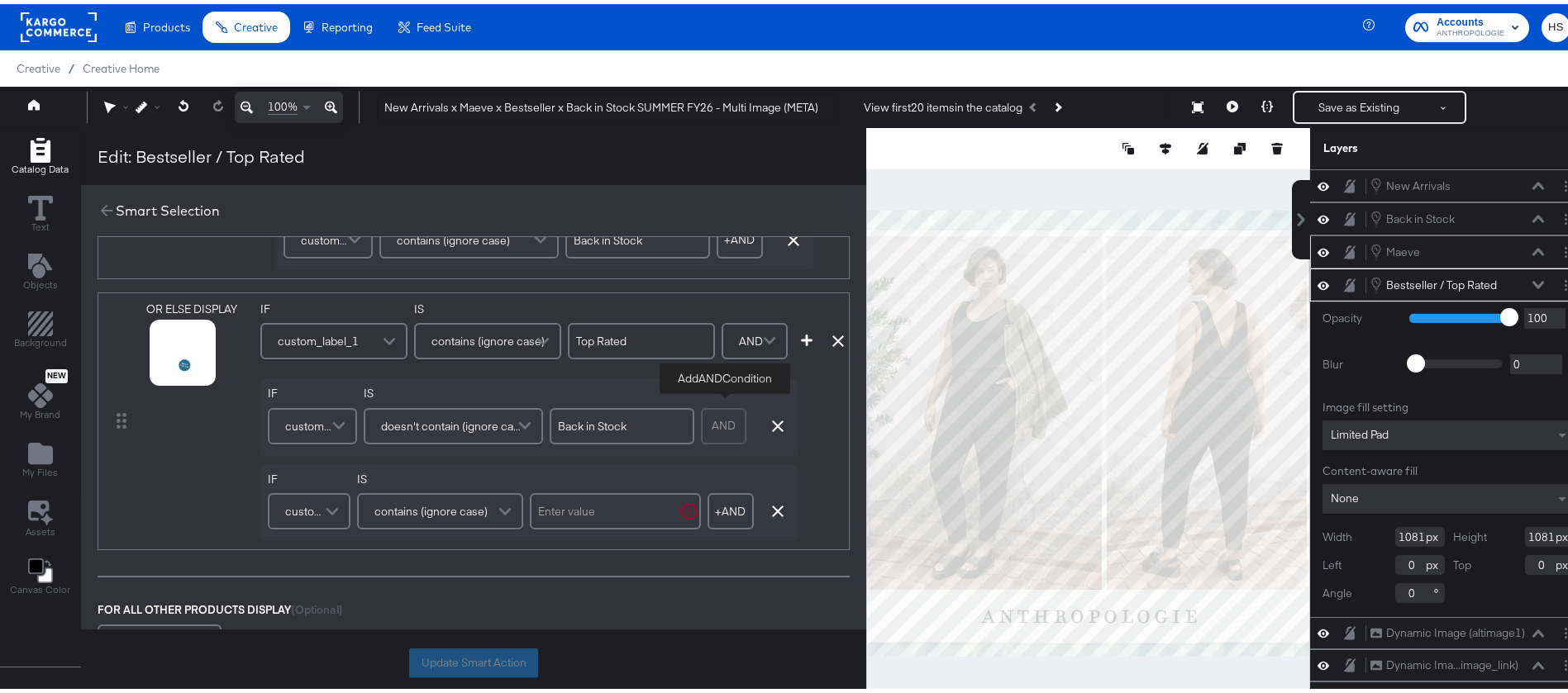 scroll, scrollTop: 247, scrollLeft: 0, axis: vertical 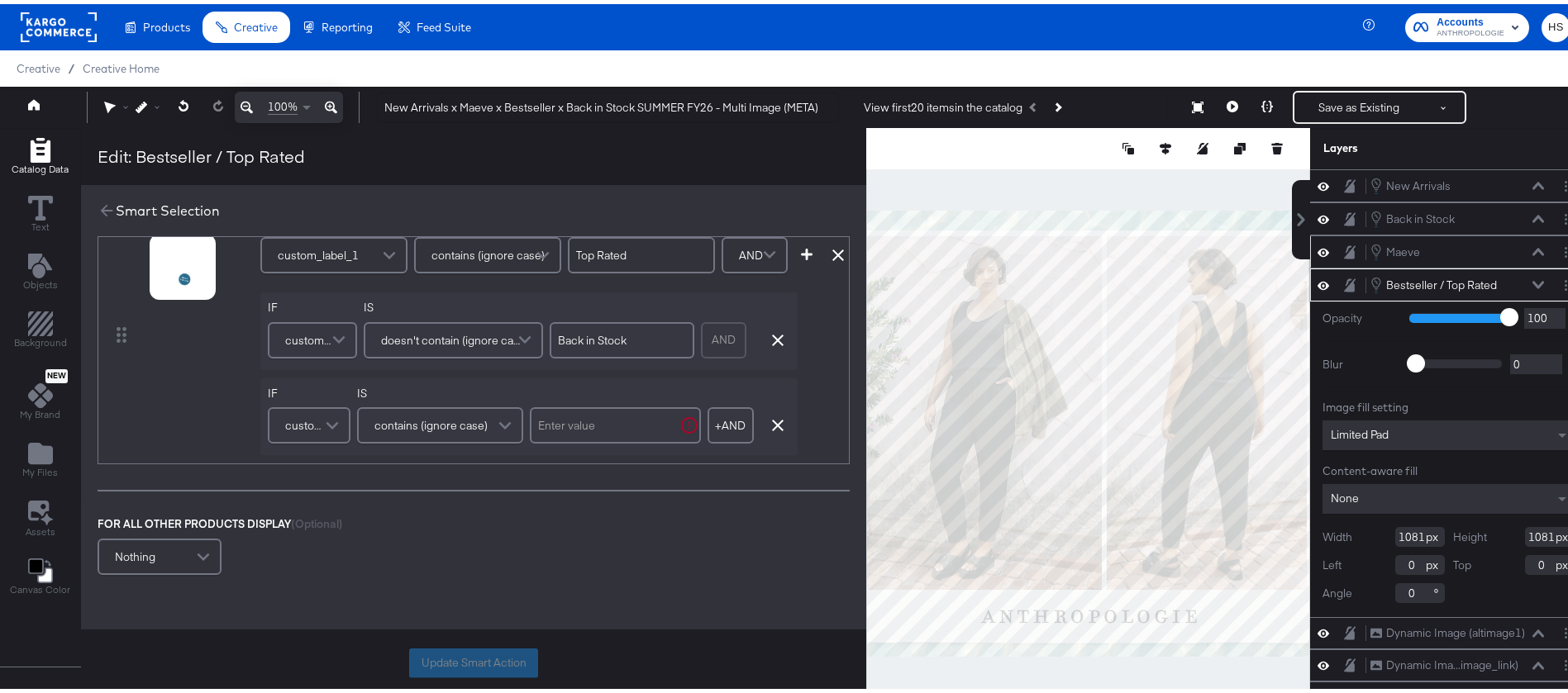 click on "custom_label_1" at bounding box center [307, 421] 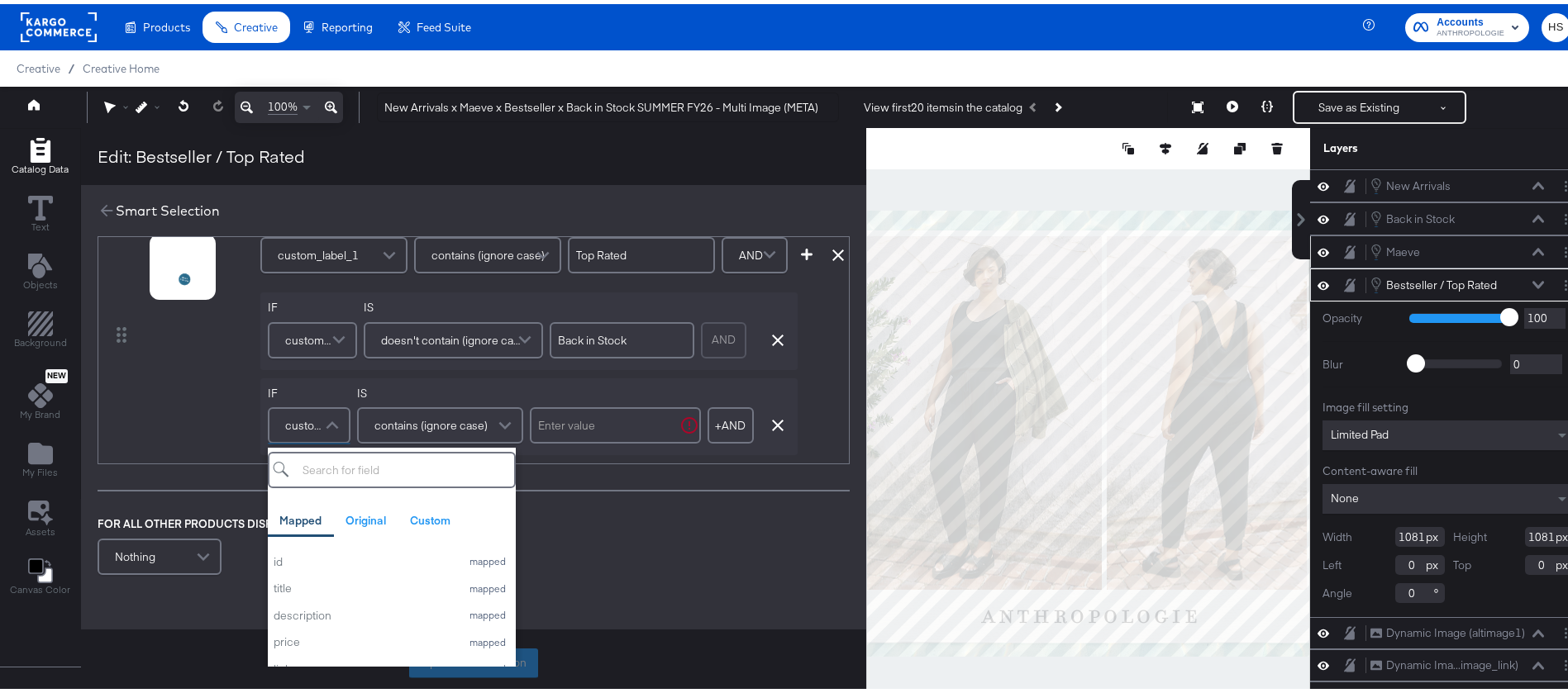 type on "2" 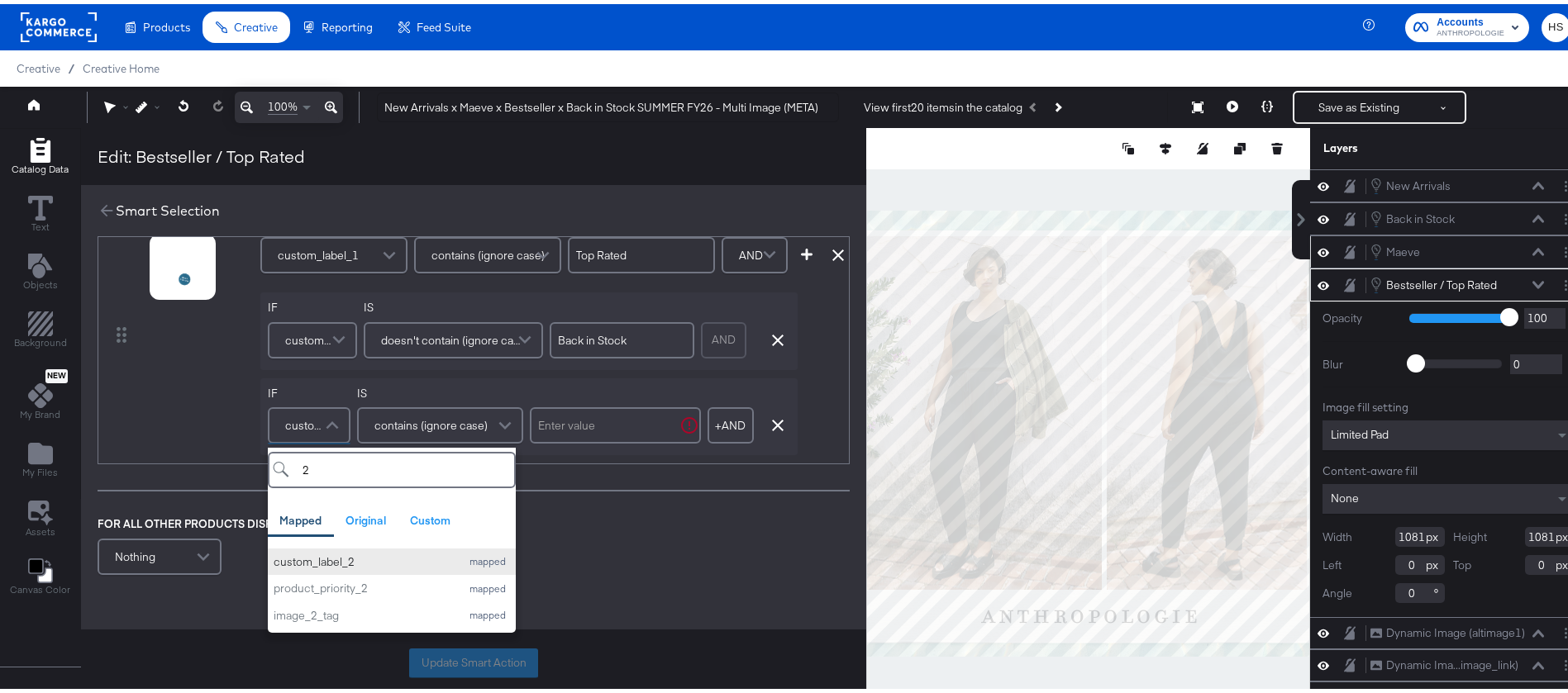 click on "custom_label_2" at bounding box center (363, 558) 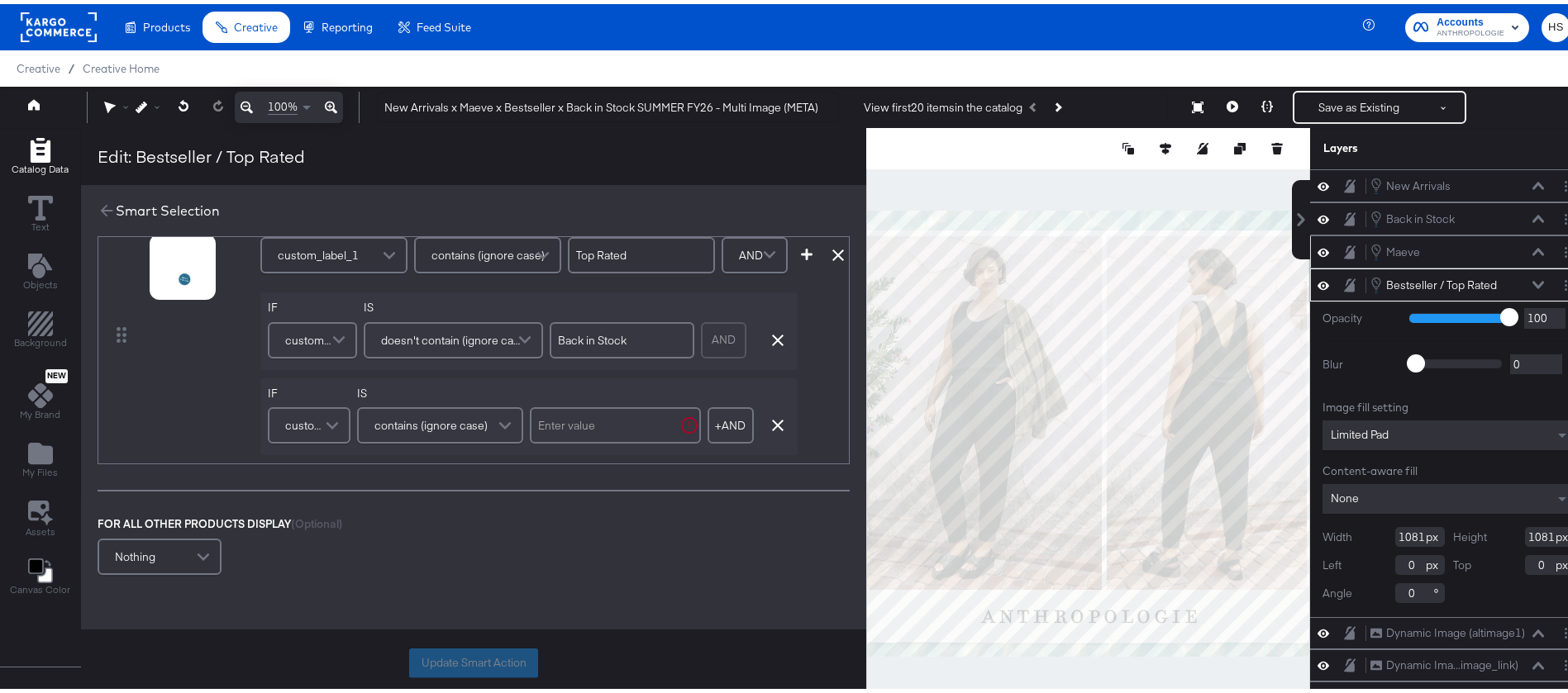 click on "contains (ignore case)" at bounding box center (431, 421) 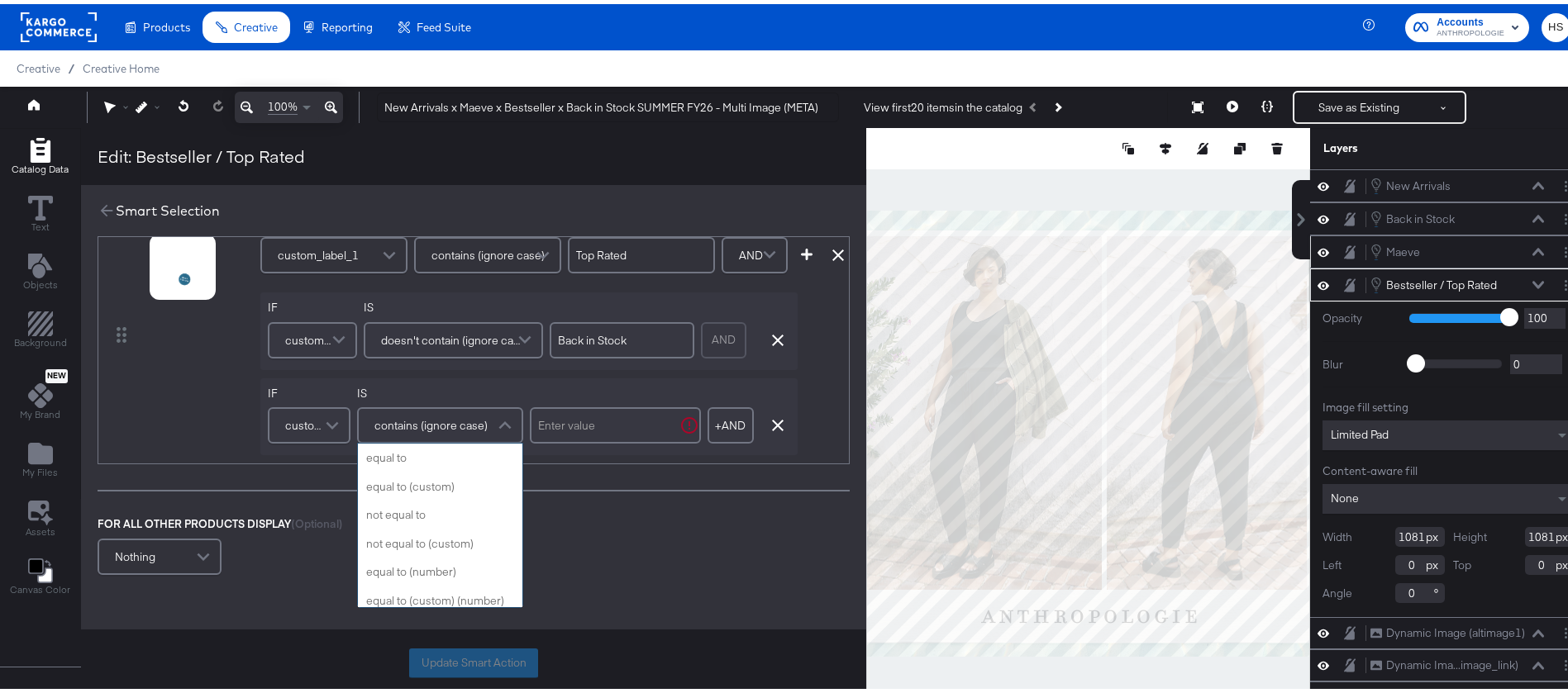 scroll, scrollTop: 660, scrollLeft: 0, axis: vertical 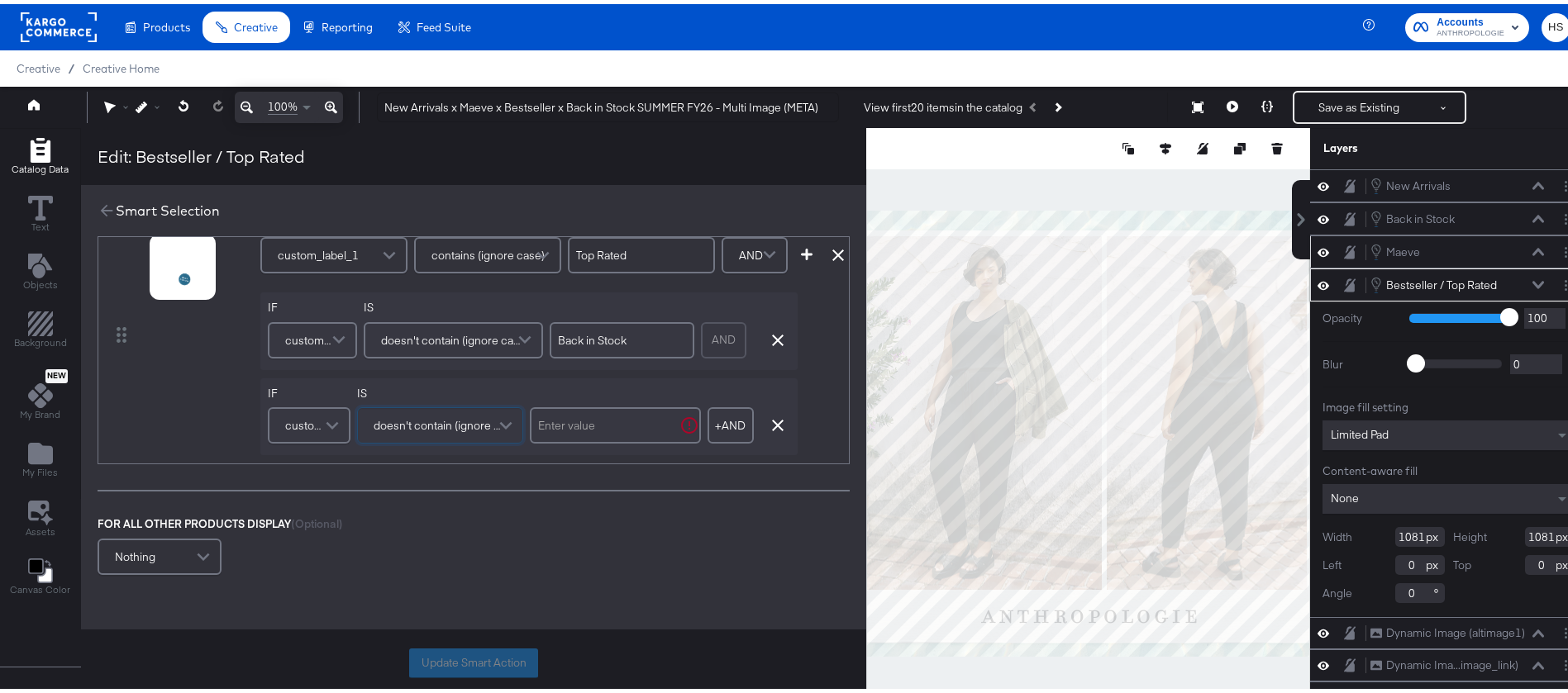click at bounding box center [615, 421] 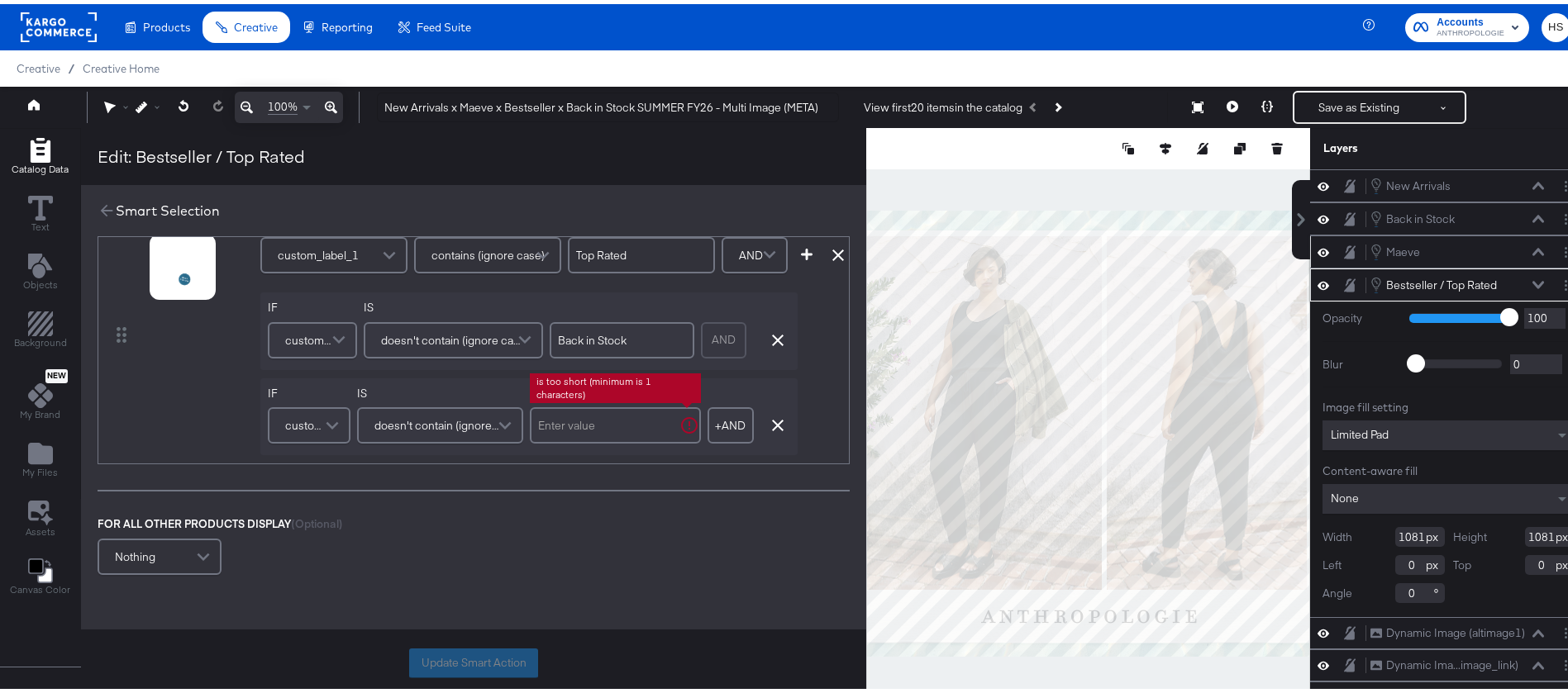 paste on "new arrival" 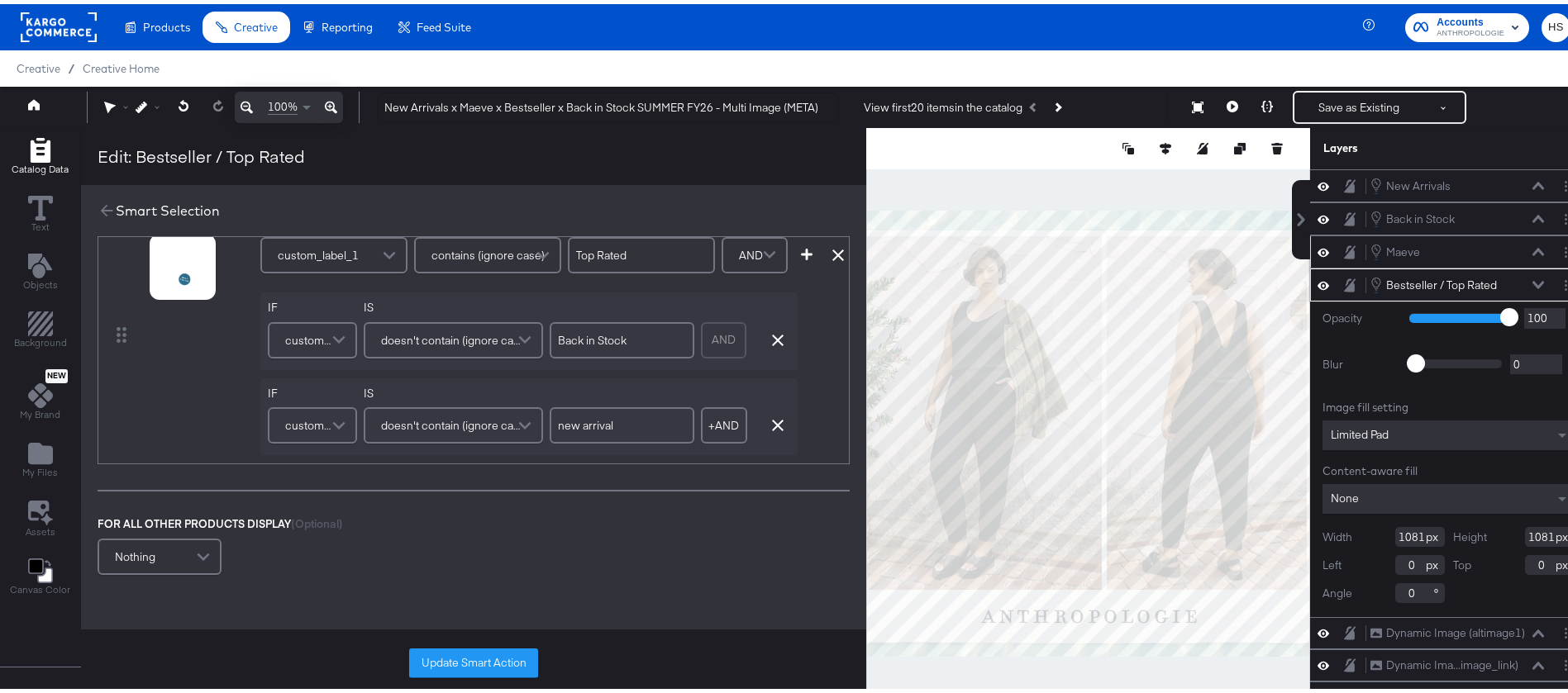 scroll, scrollTop: 24, scrollLeft: 0, axis: vertical 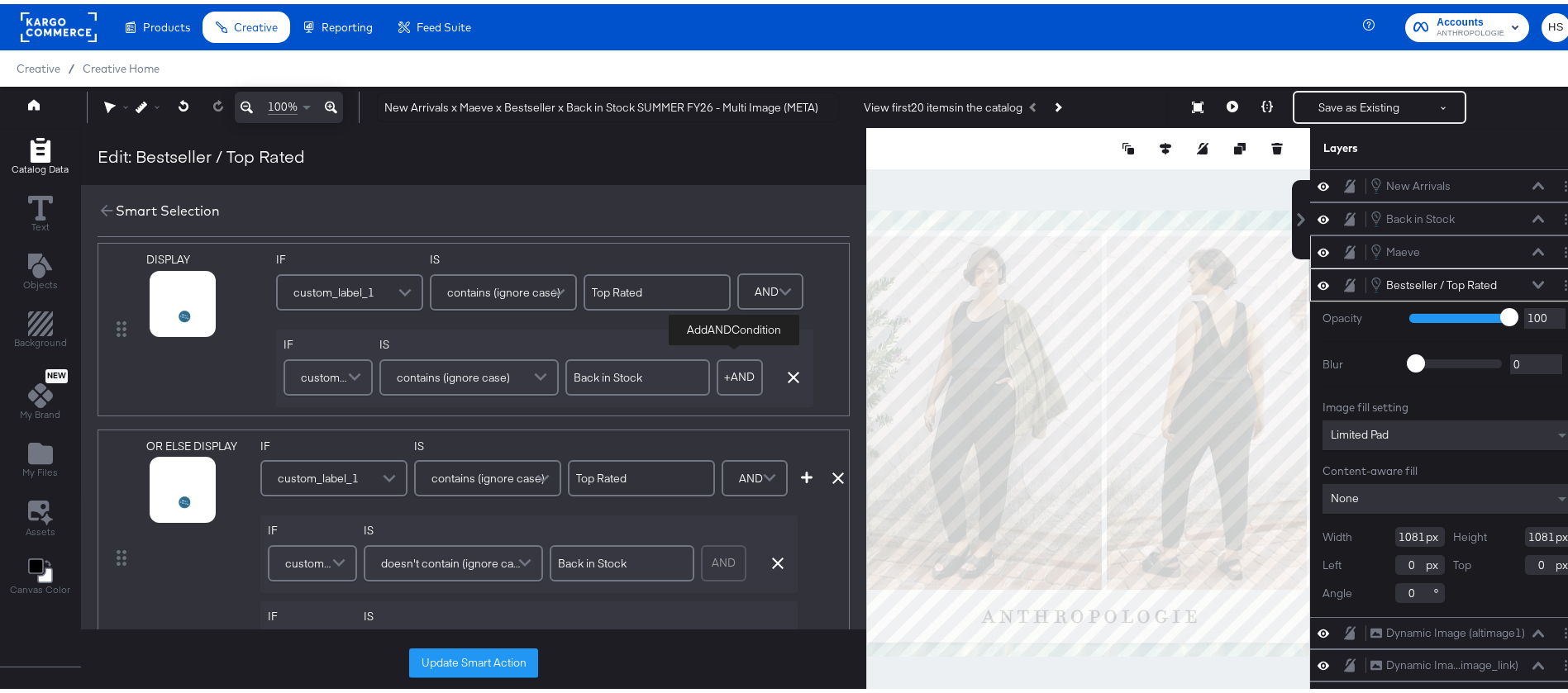 type on "new arrival" 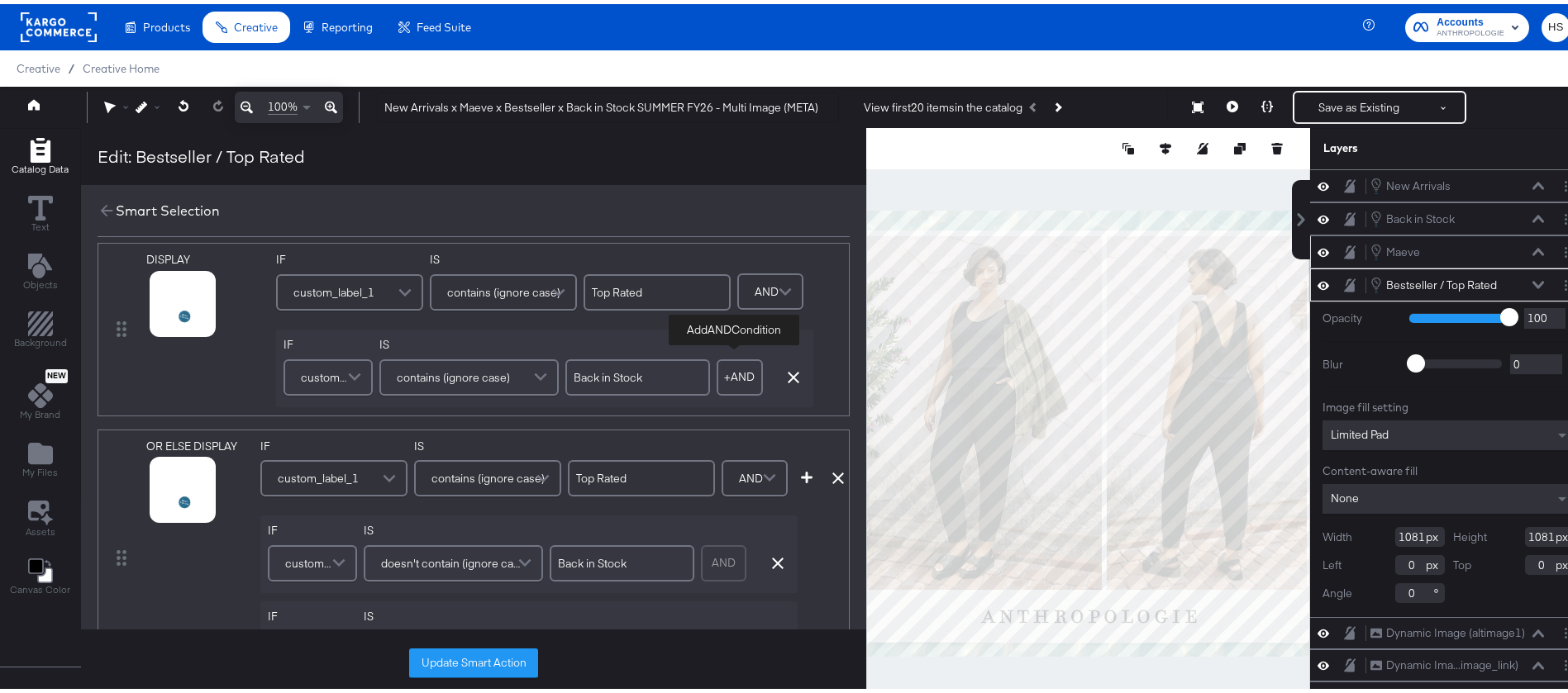 click on "+  AND" at bounding box center (740, 373) 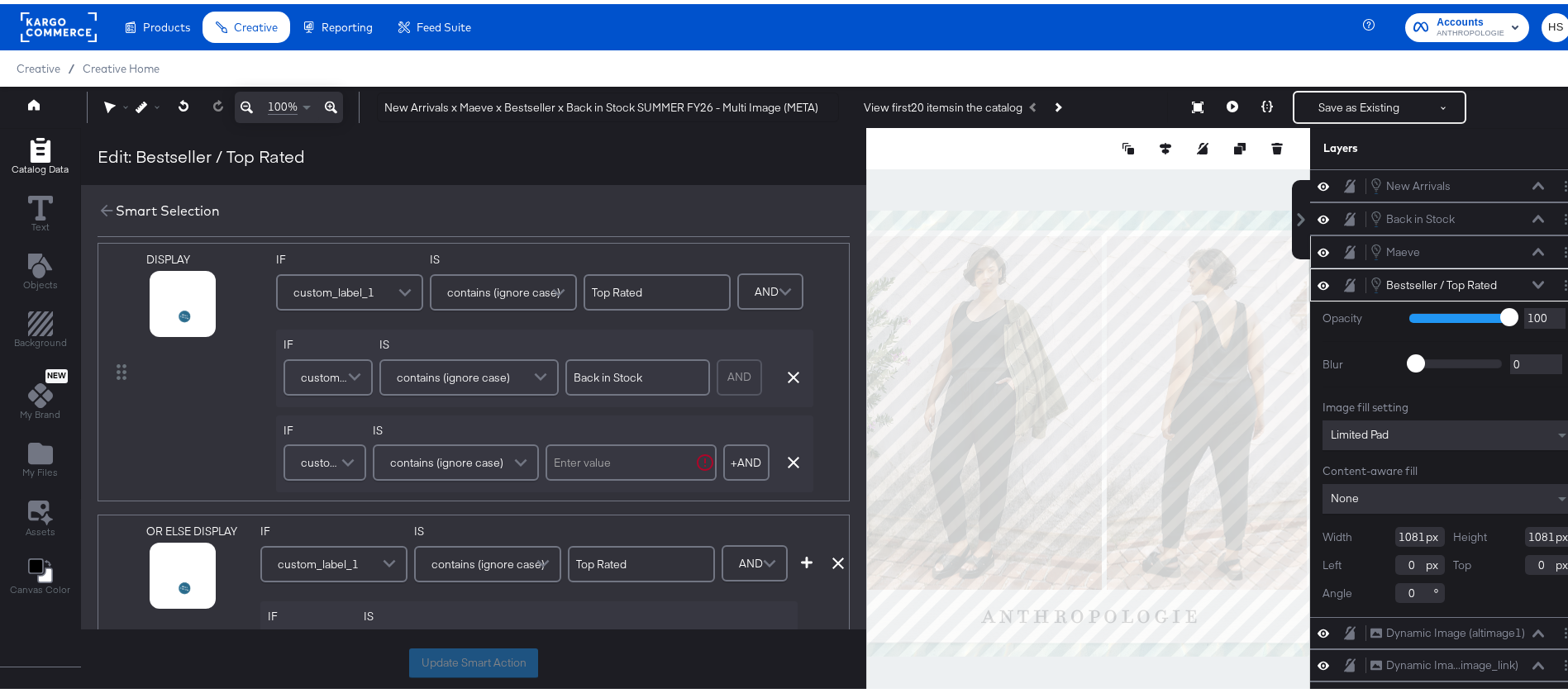 click on "custom_label_1" at bounding box center (322, 458) 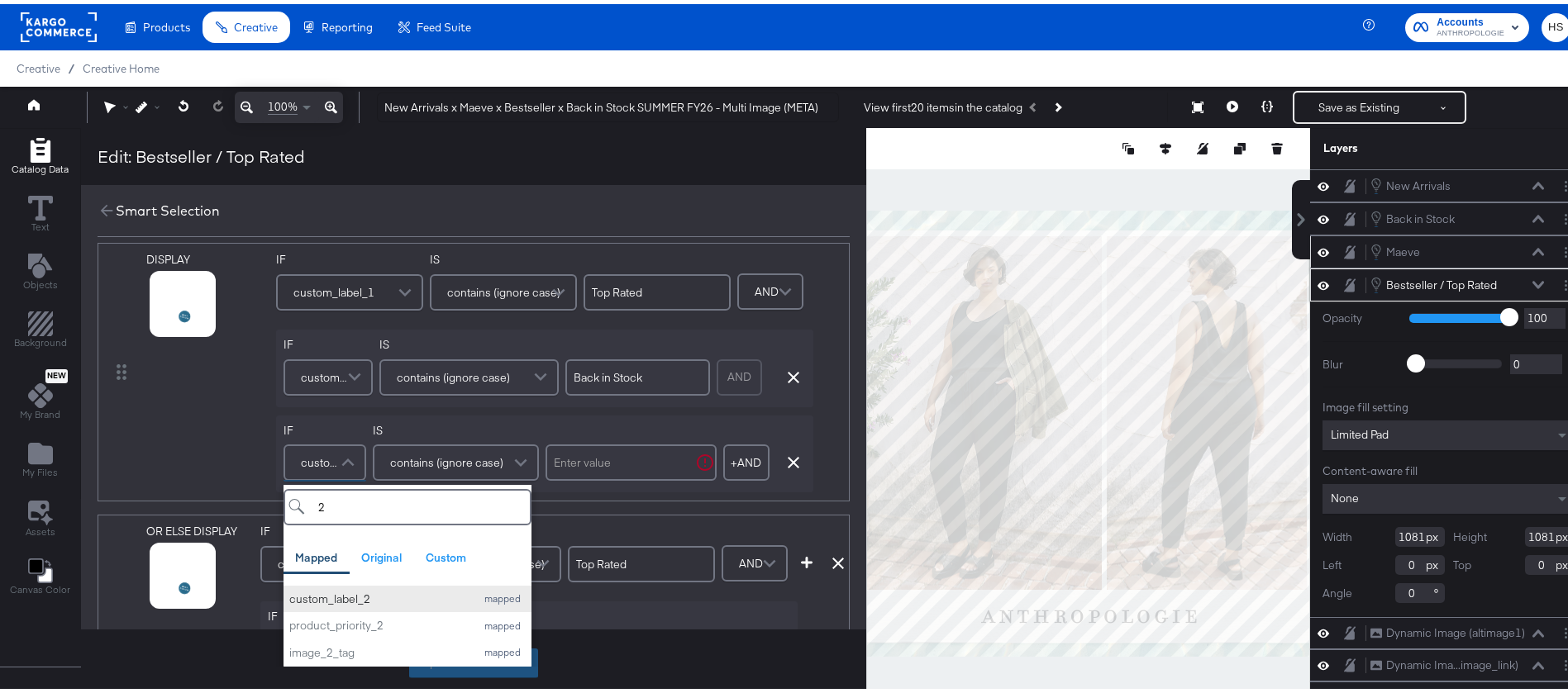 type on "2" 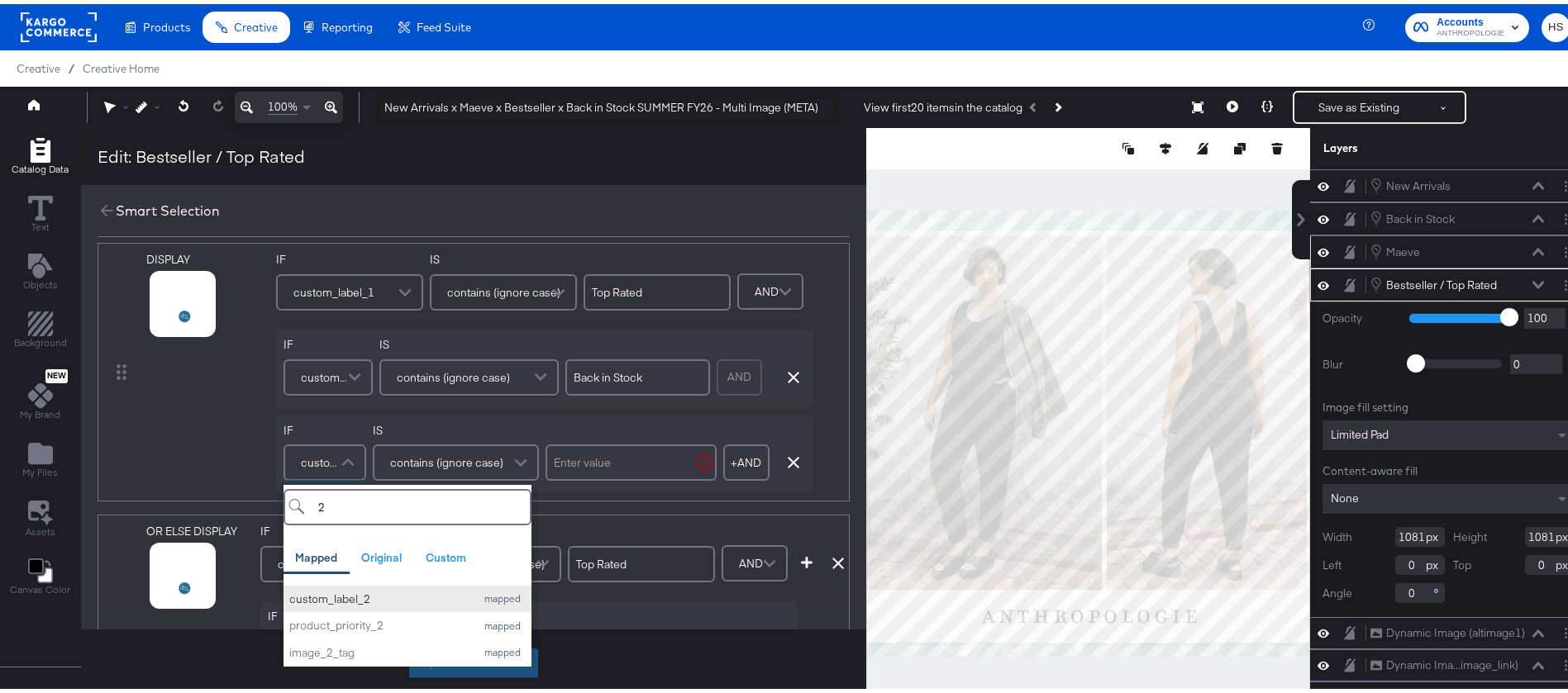 click on "custom_label_2 mapped" at bounding box center (407, 595) 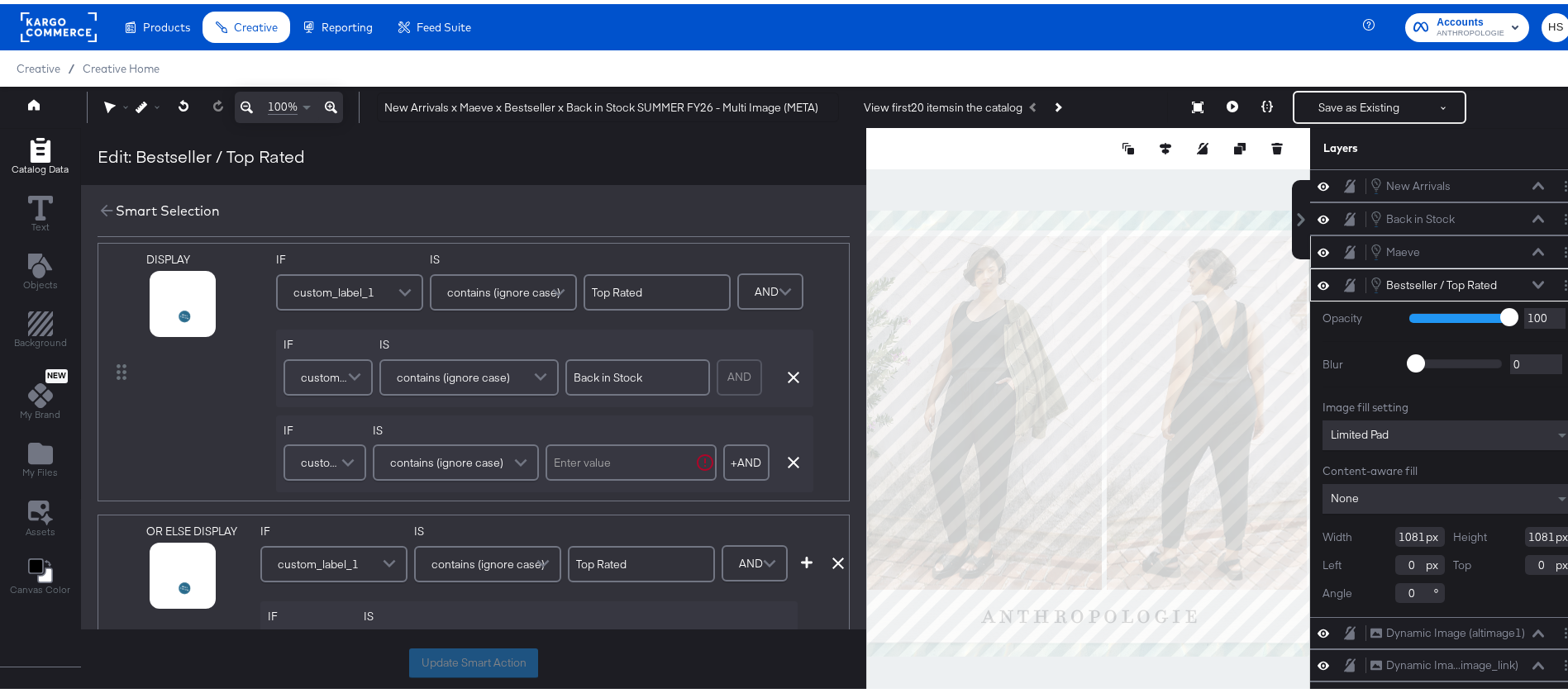 click on "contains (ignore case)" at bounding box center [446, 458] 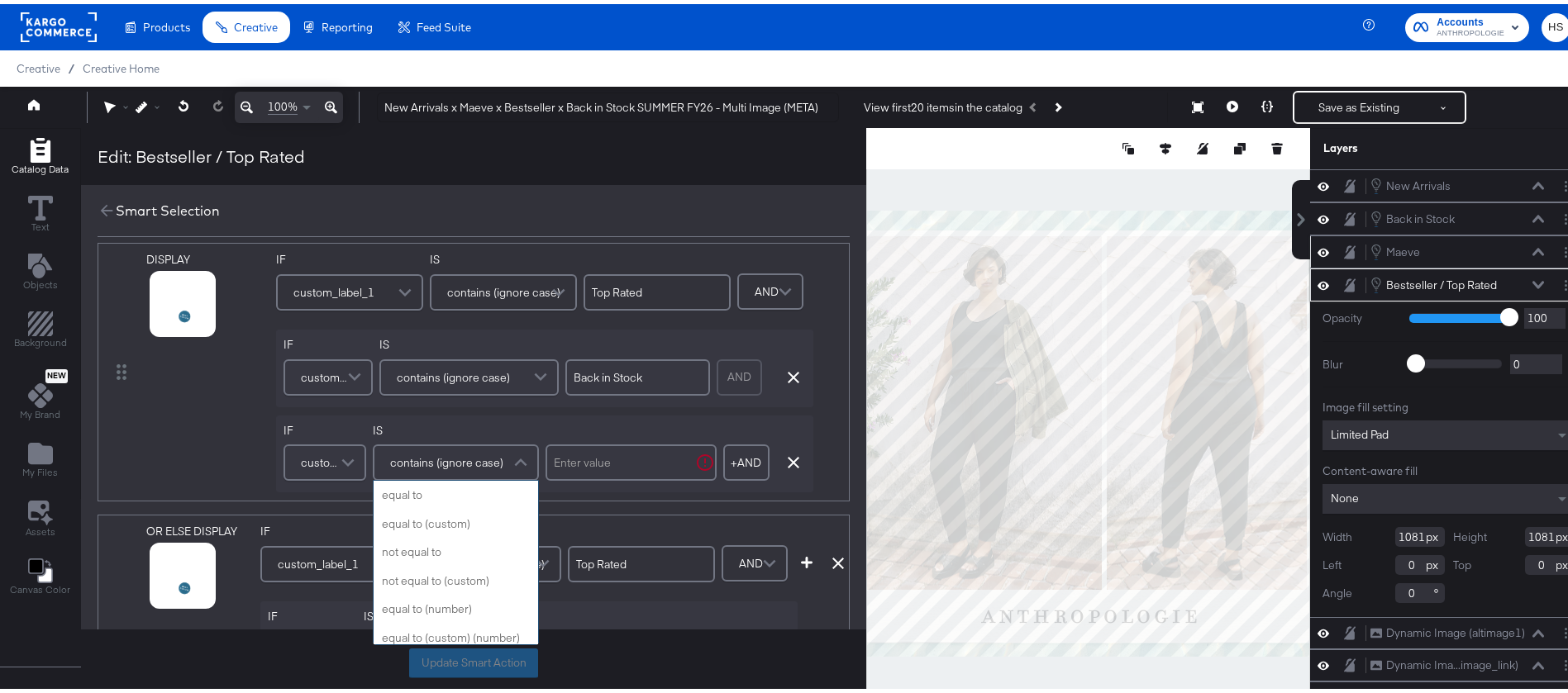 scroll, scrollTop: 660, scrollLeft: 0, axis: vertical 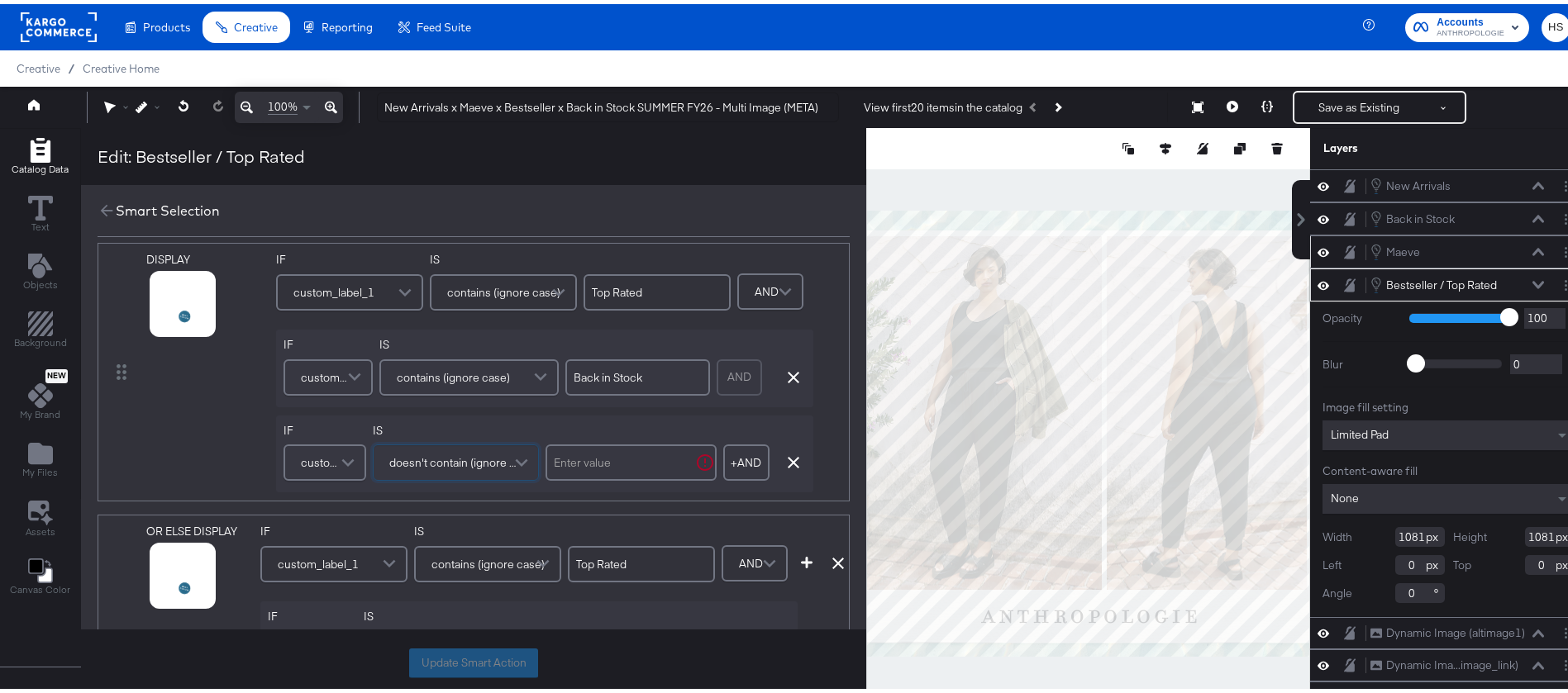 click at bounding box center [631, 458] 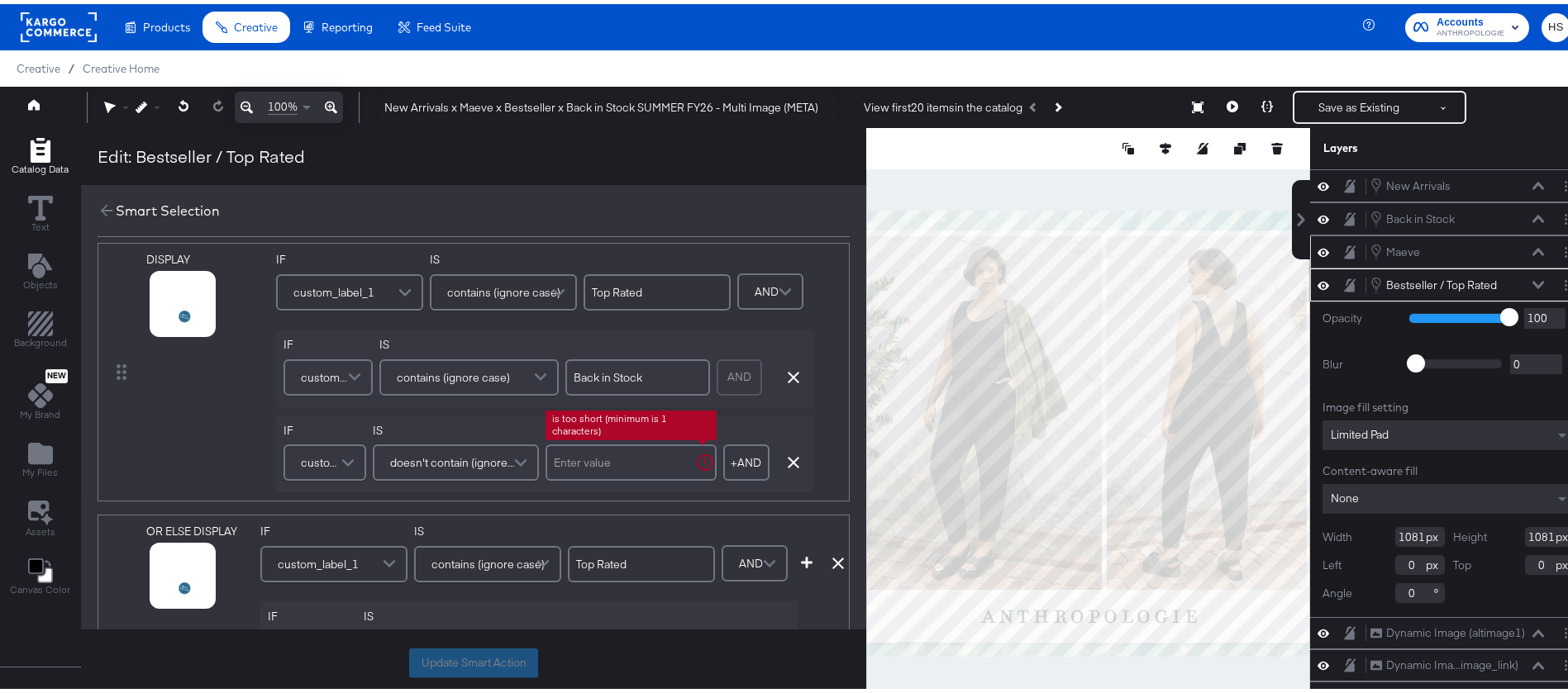 paste on "new arrival" 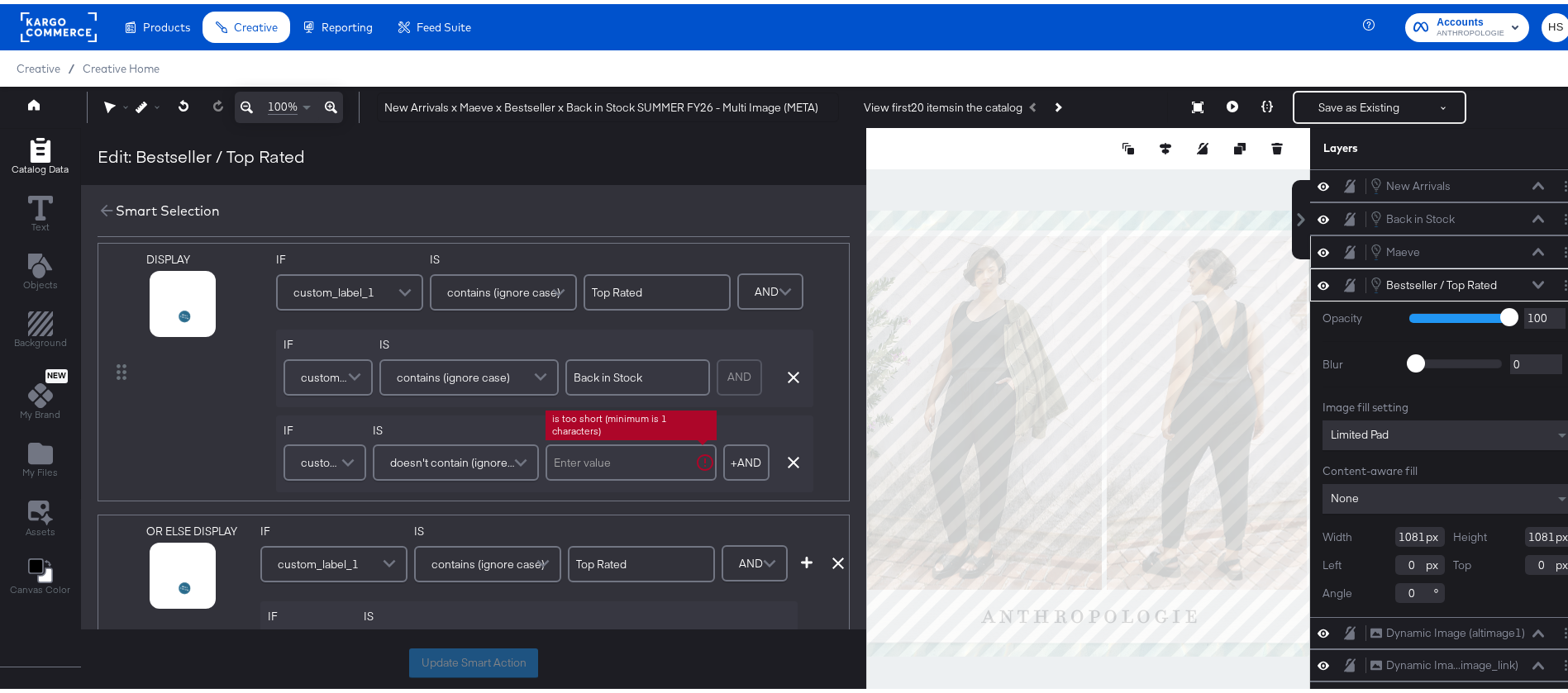 type on "new arrival" 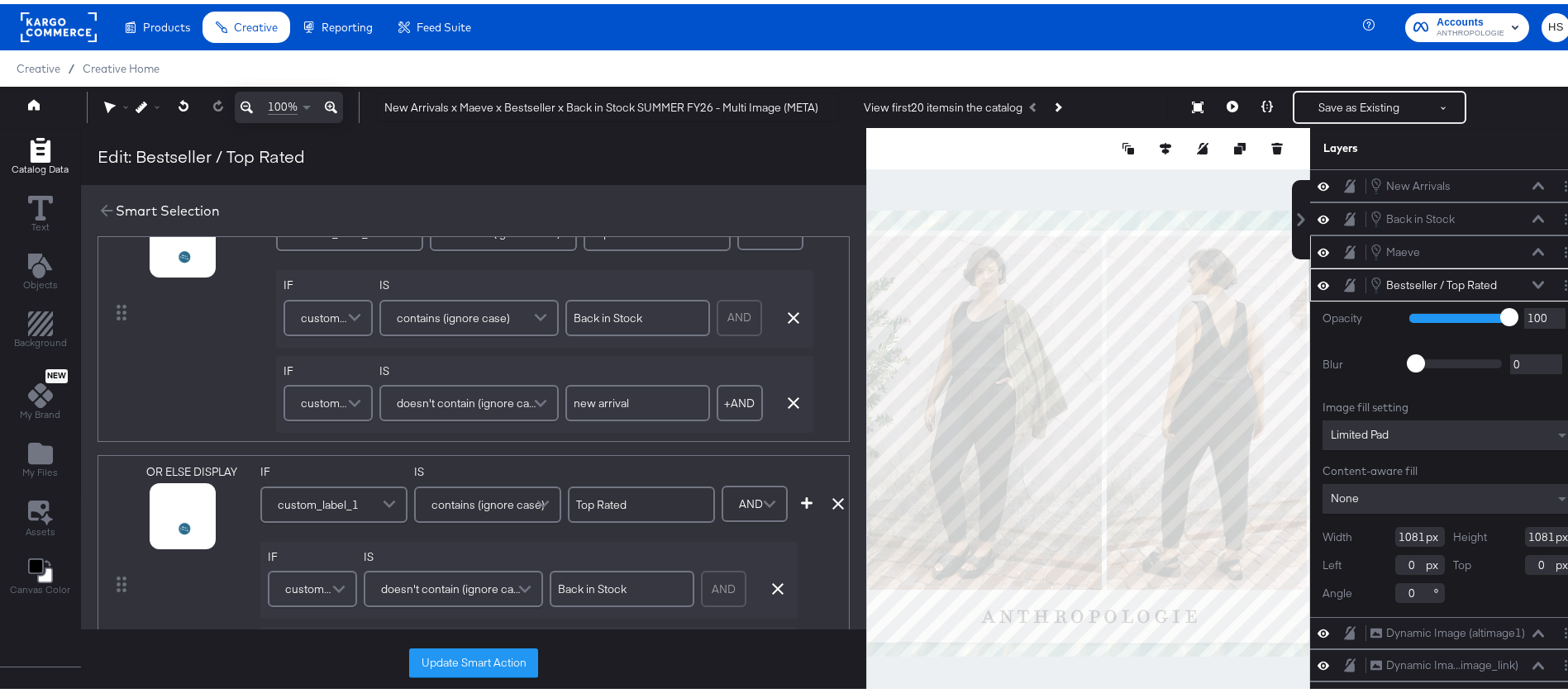 scroll, scrollTop: 476, scrollLeft: 0, axis: vertical 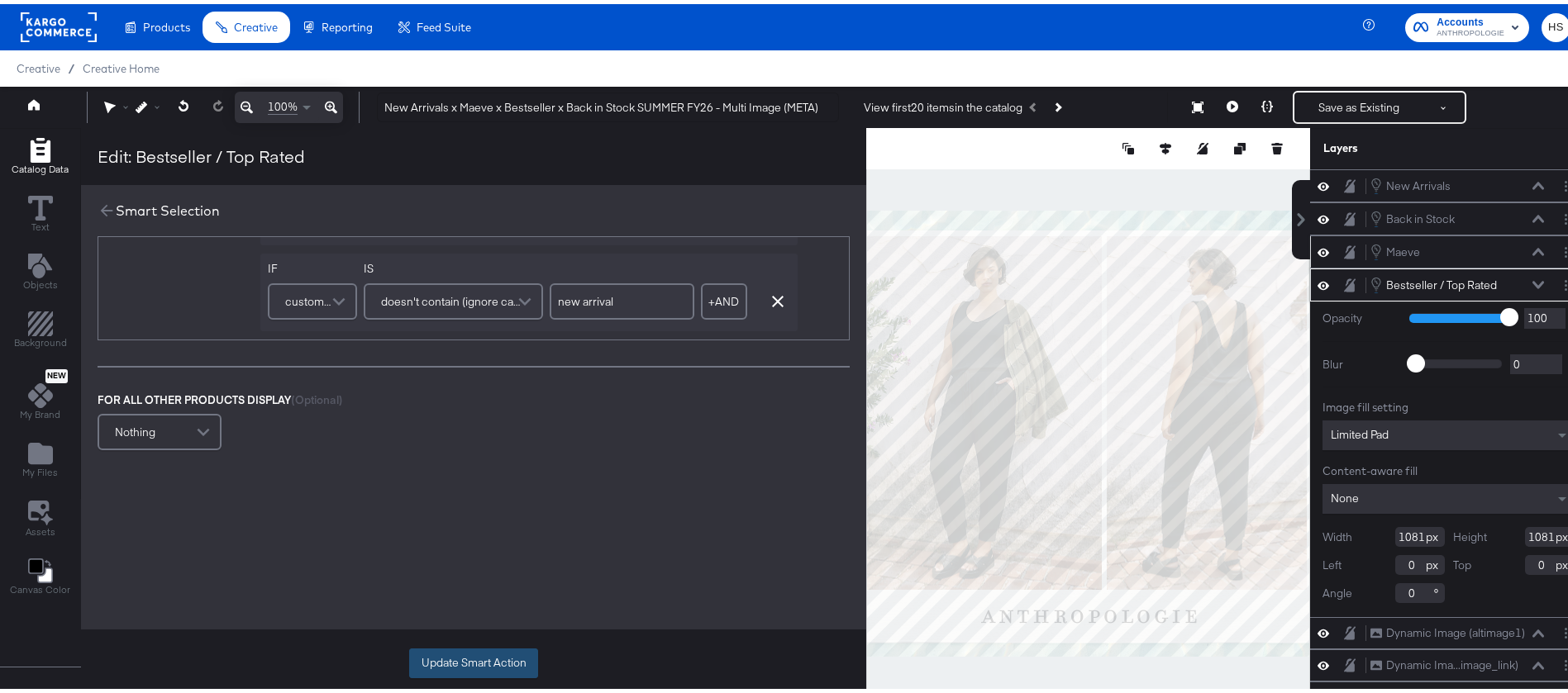click on "Update Smart Action" at bounding box center (474, 659) 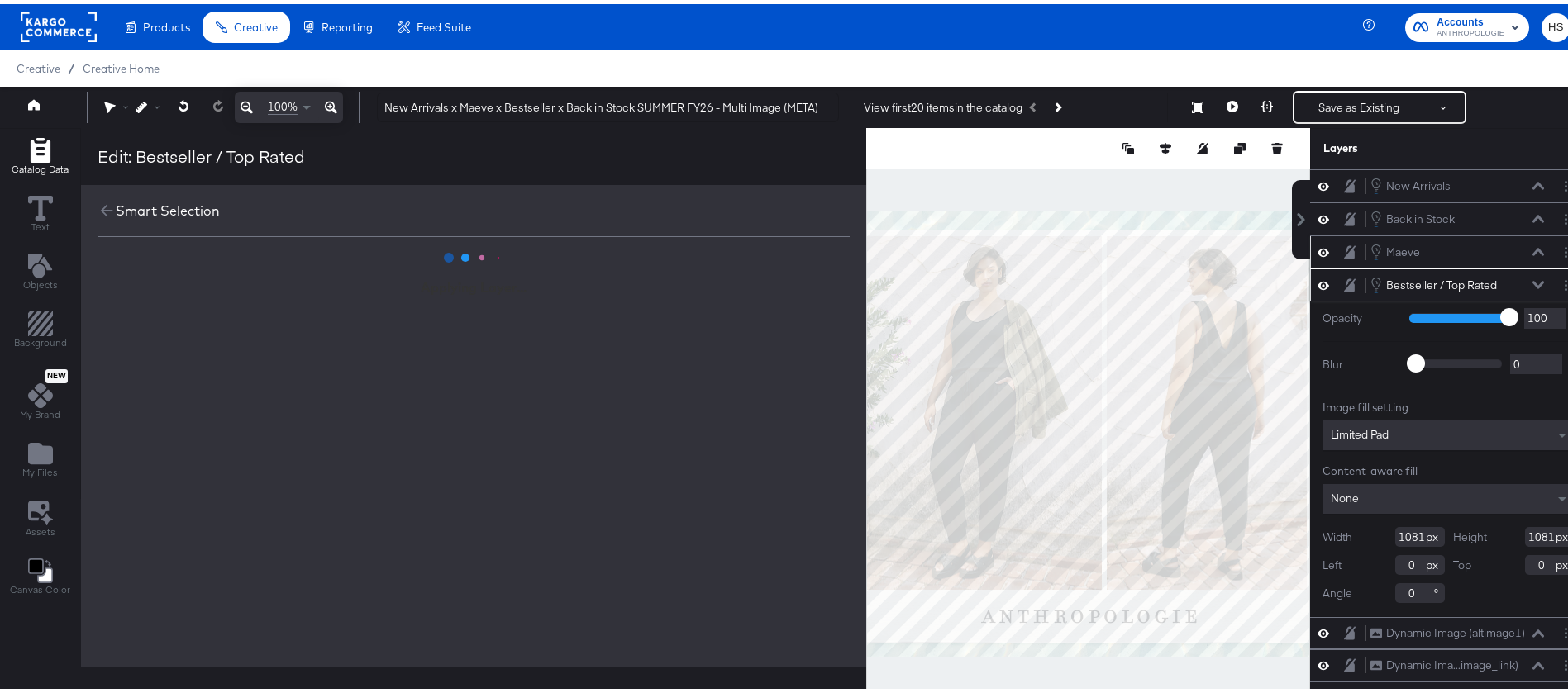 scroll, scrollTop: 0, scrollLeft: 0, axis: both 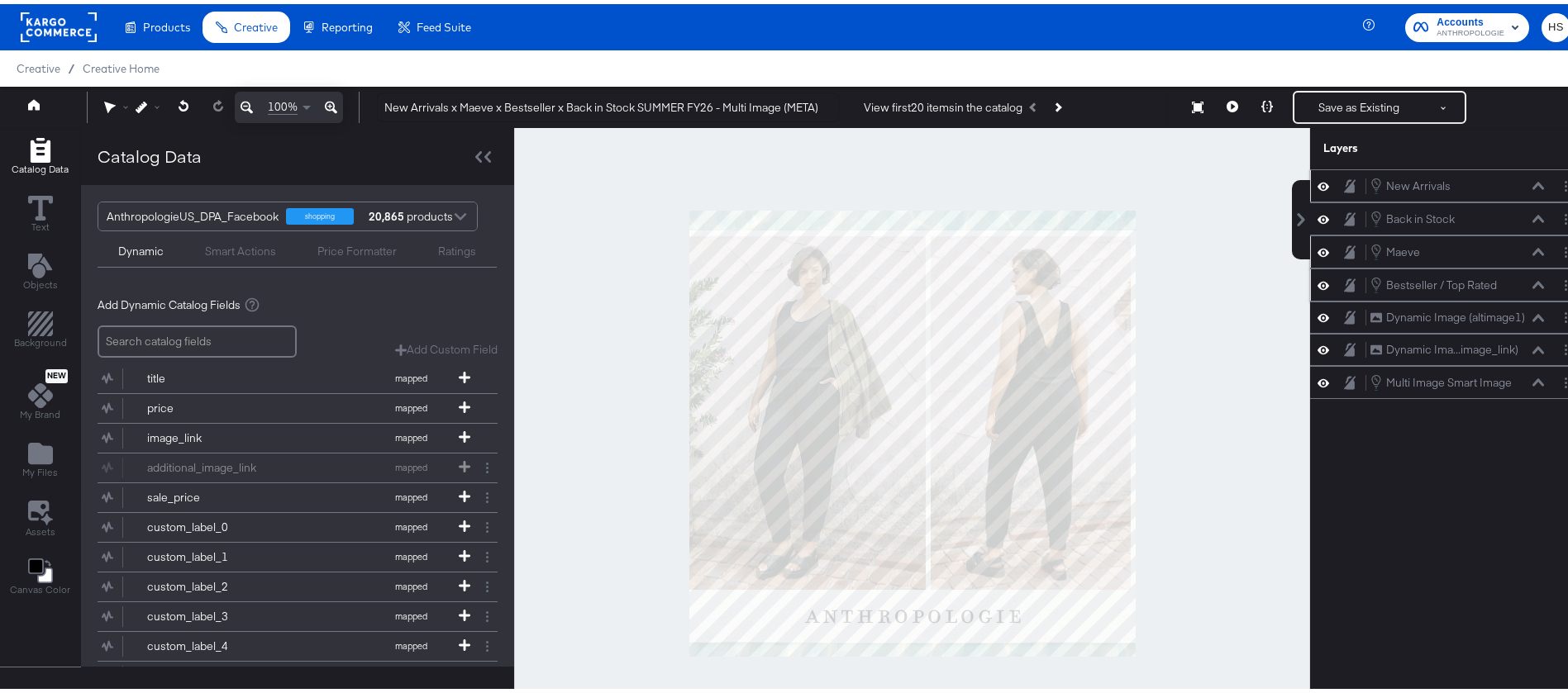 click 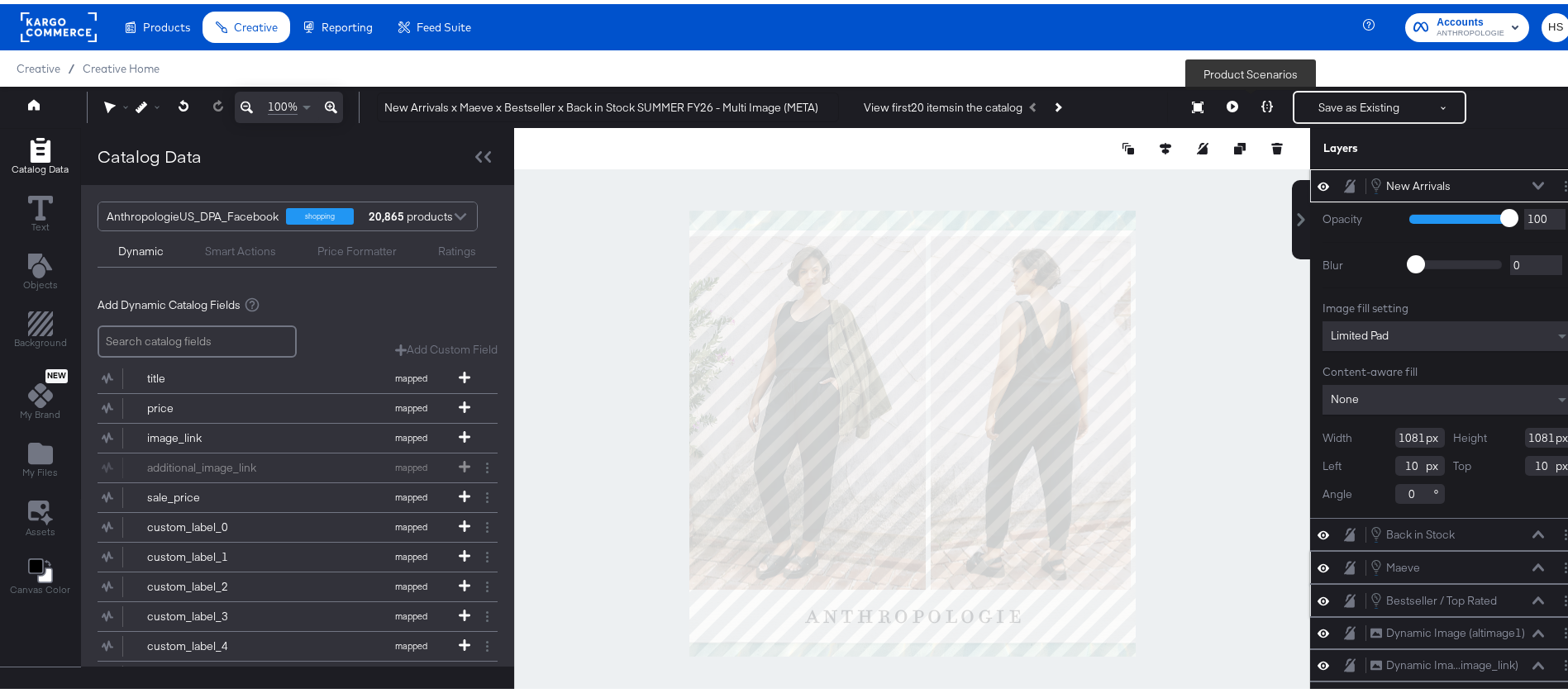 click 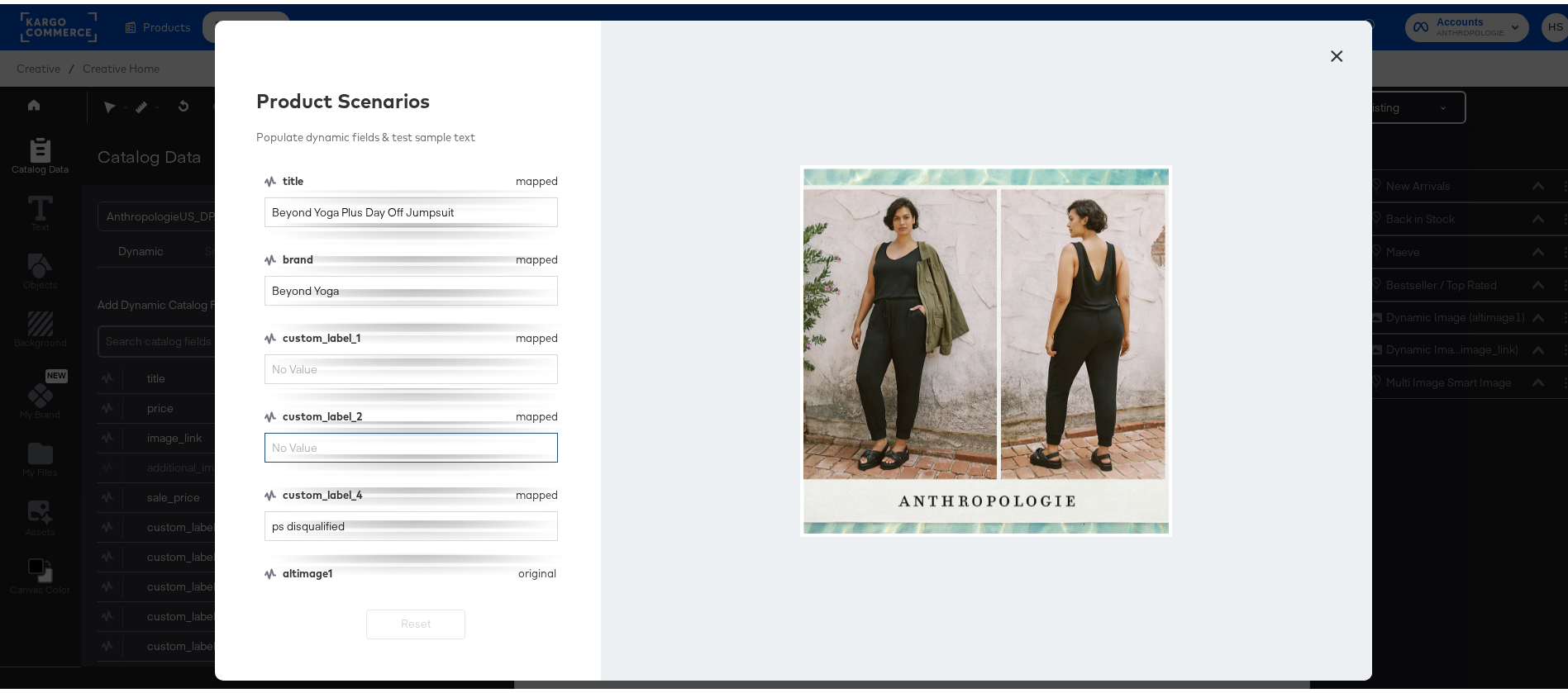 click on "custom_label_2" at bounding box center [411, 444] 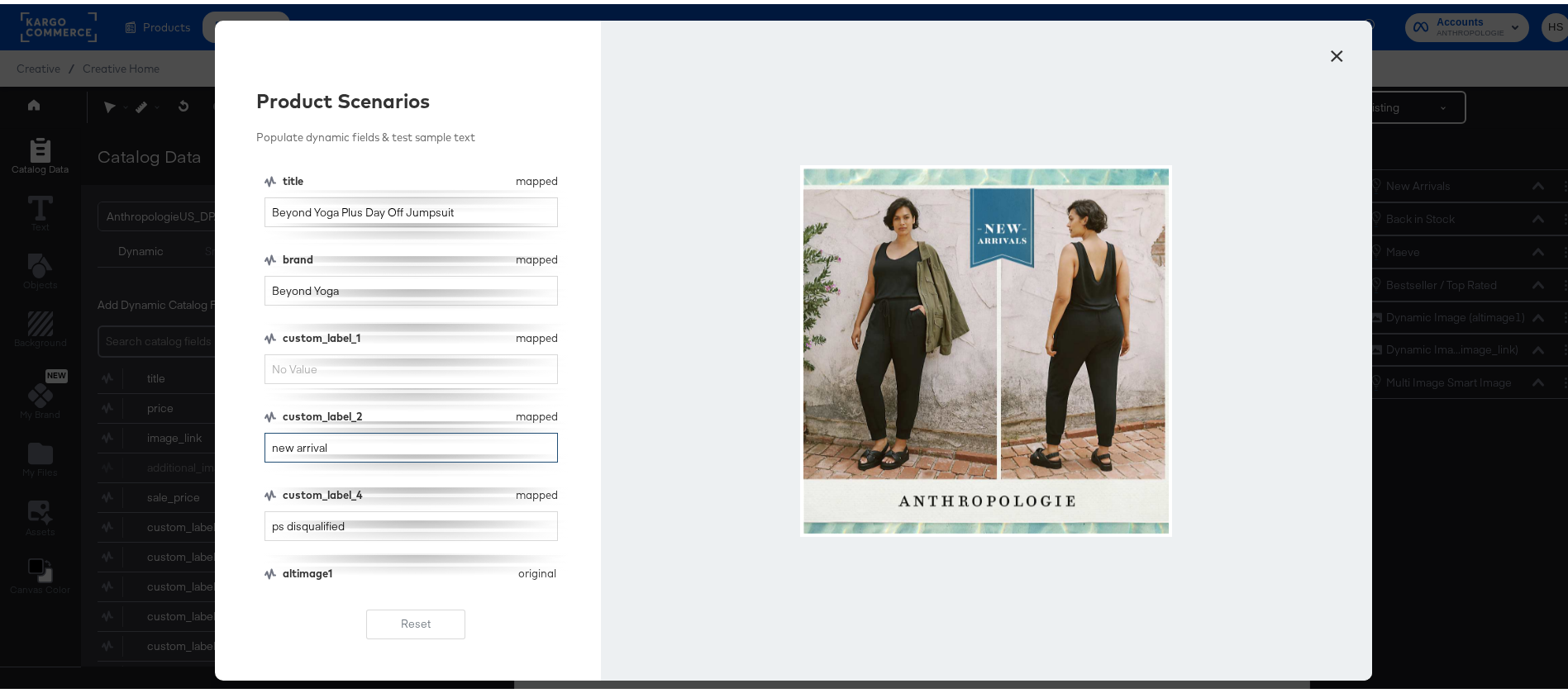type on "new arrival" 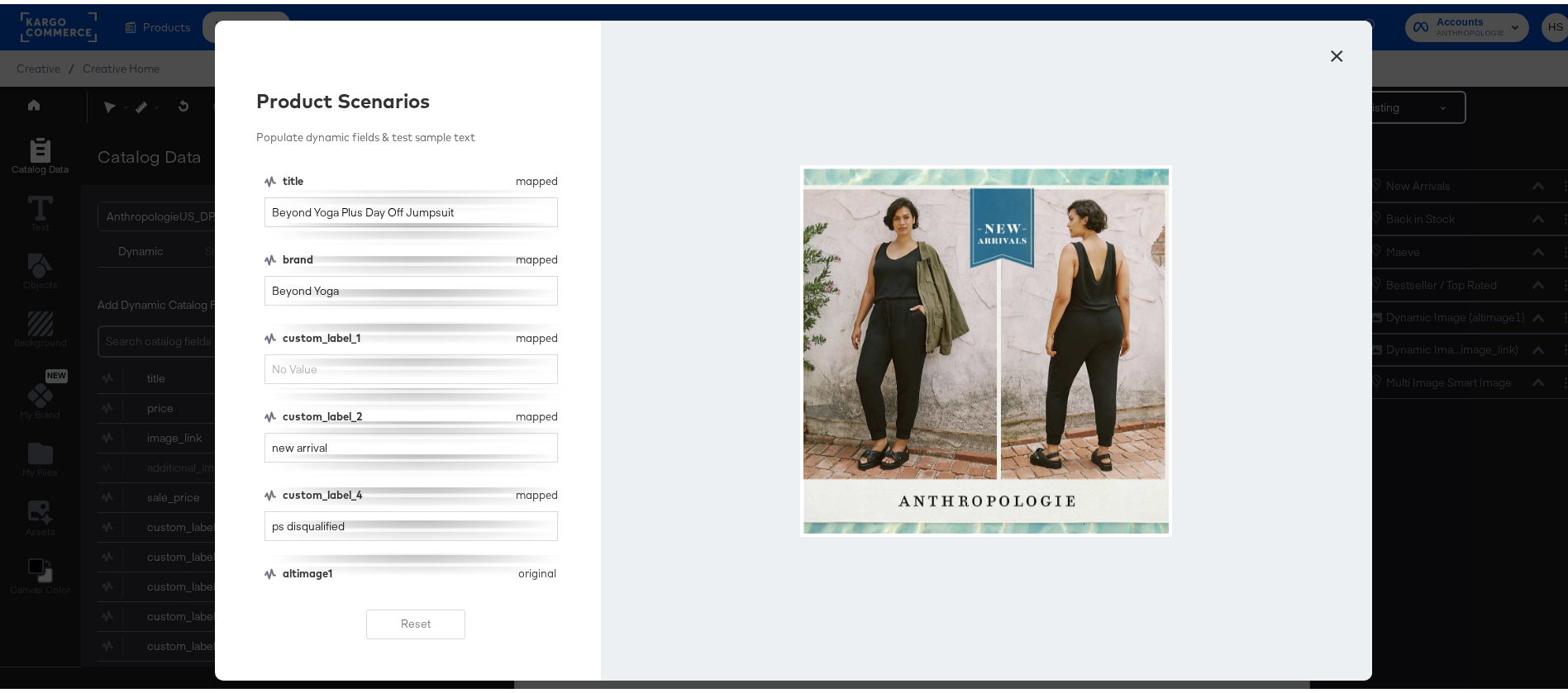 click on "×" at bounding box center [1337, 48] 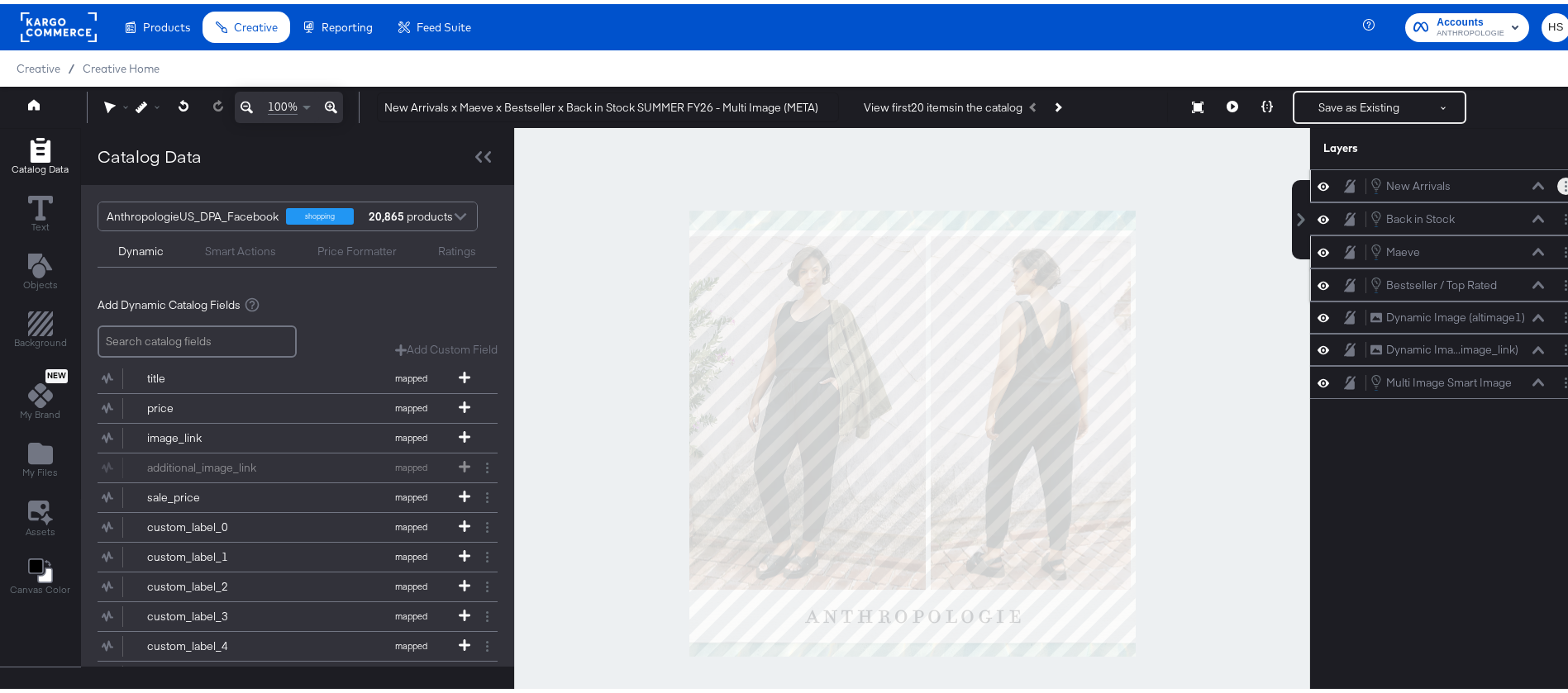click at bounding box center (1566, 182) 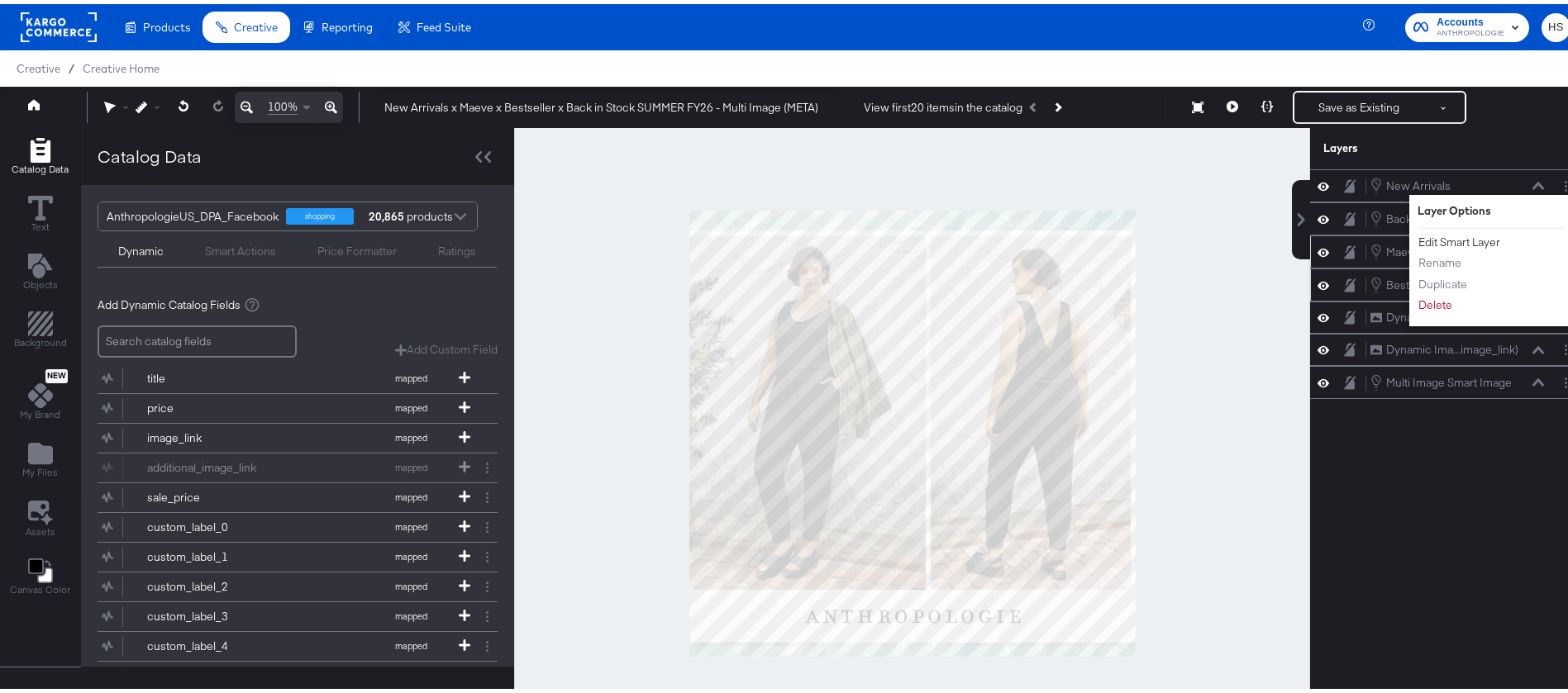 click on "Edit Smart Layer" at bounding box center [1459, 238] 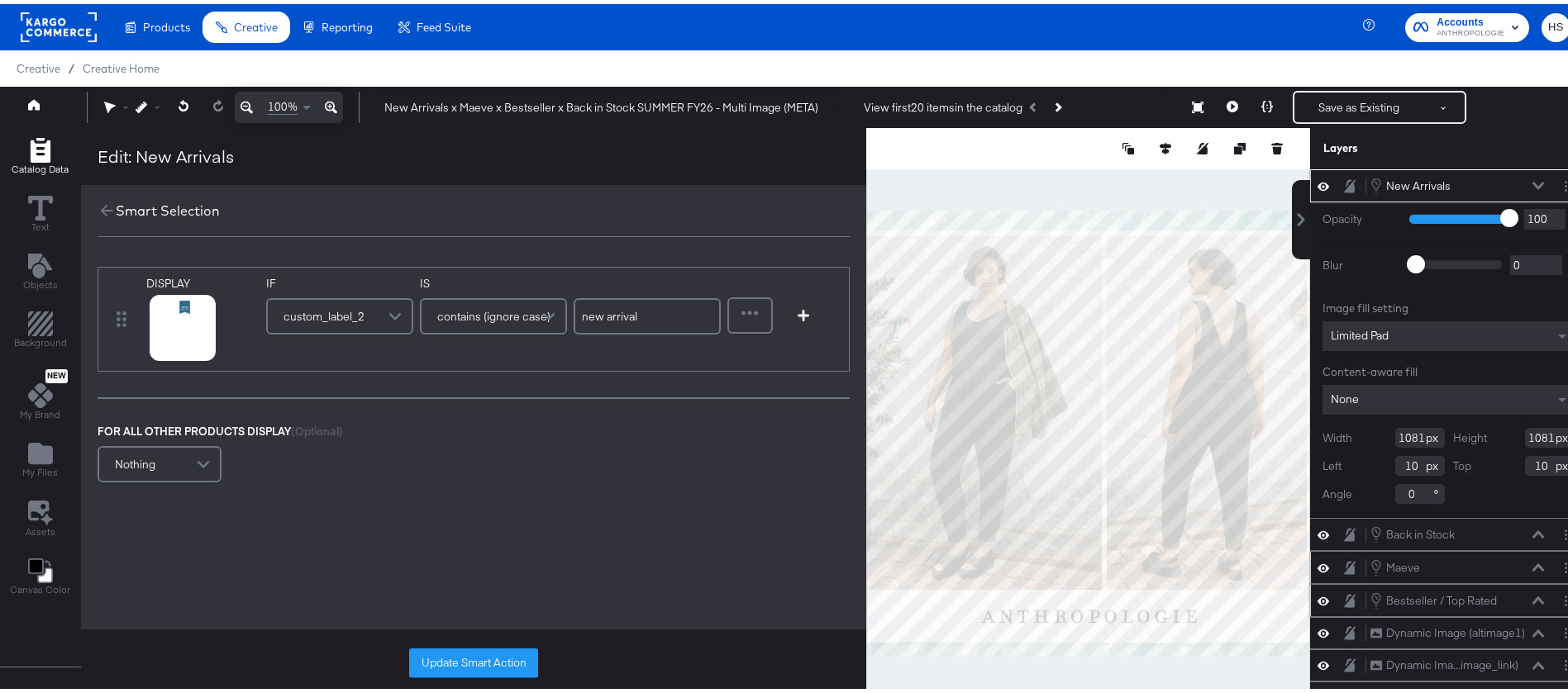 click on "Left 10" at bounding box center [1384, 462] 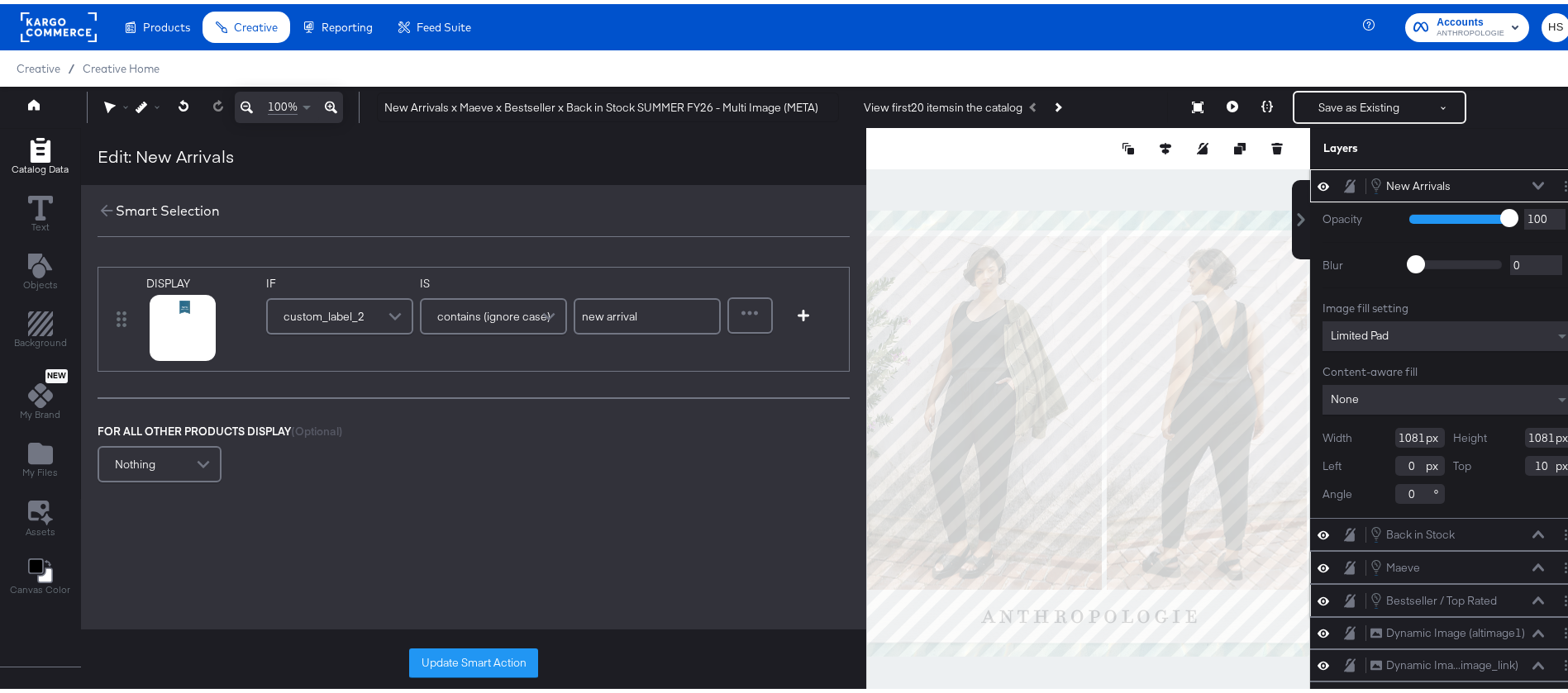 type on "0" 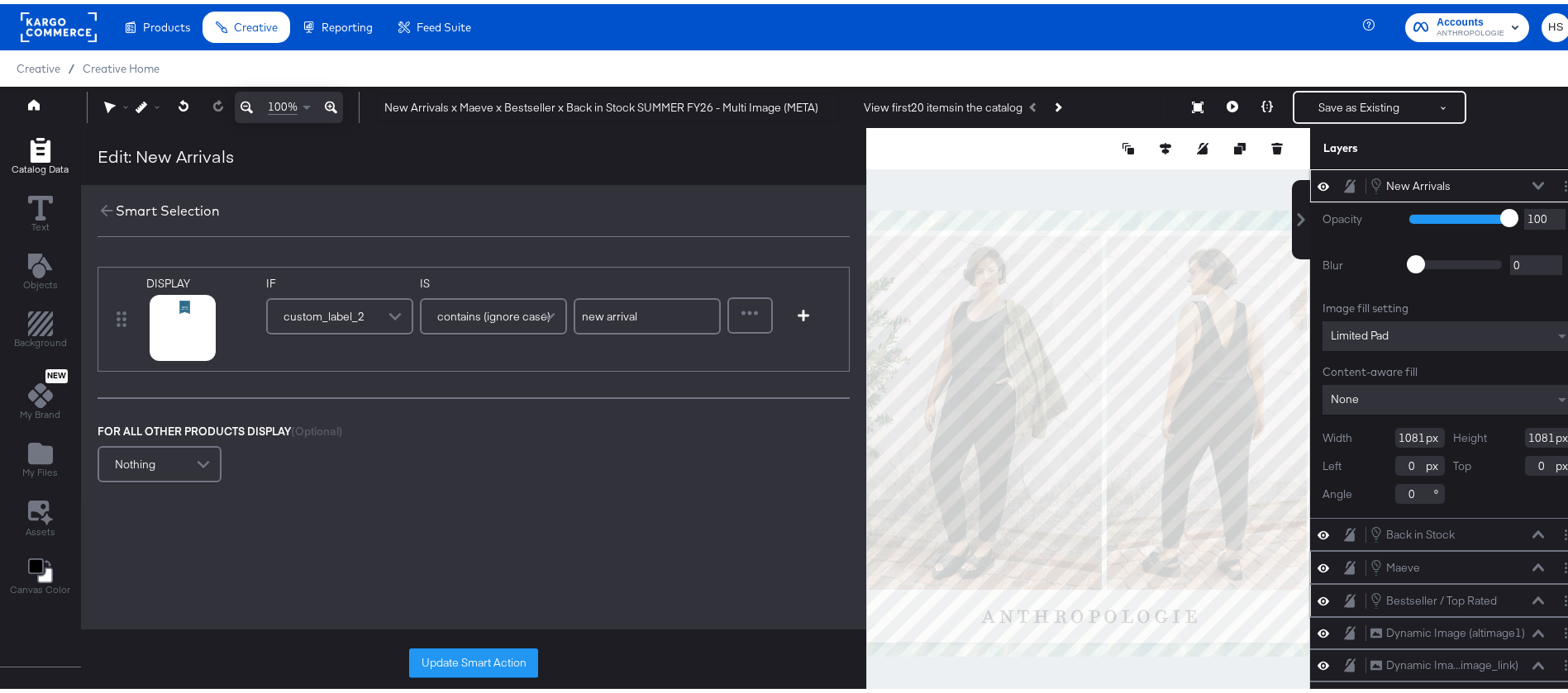 type on "0" 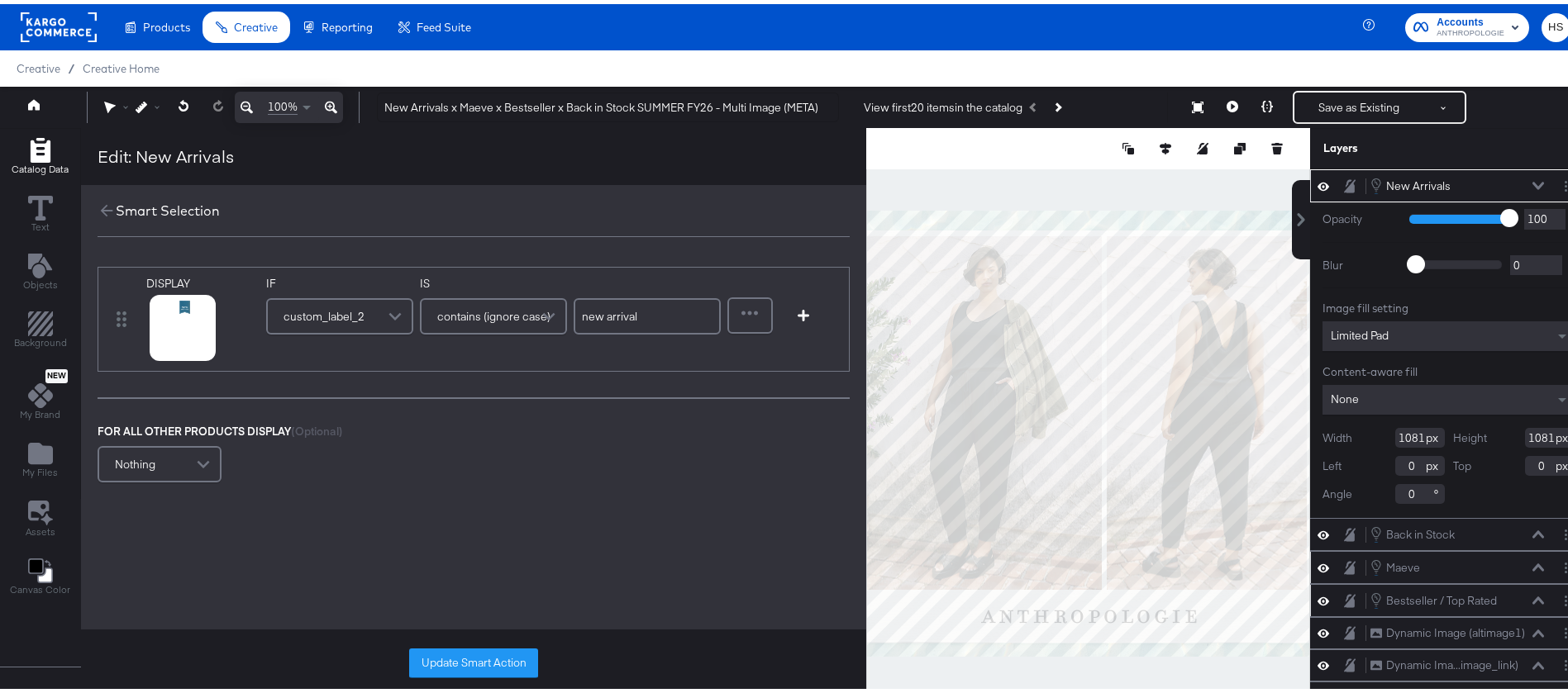 click on "Width 1081 Height 1081 Left 0 Top 0 Angle 0" at bounding box center (1448, 462) 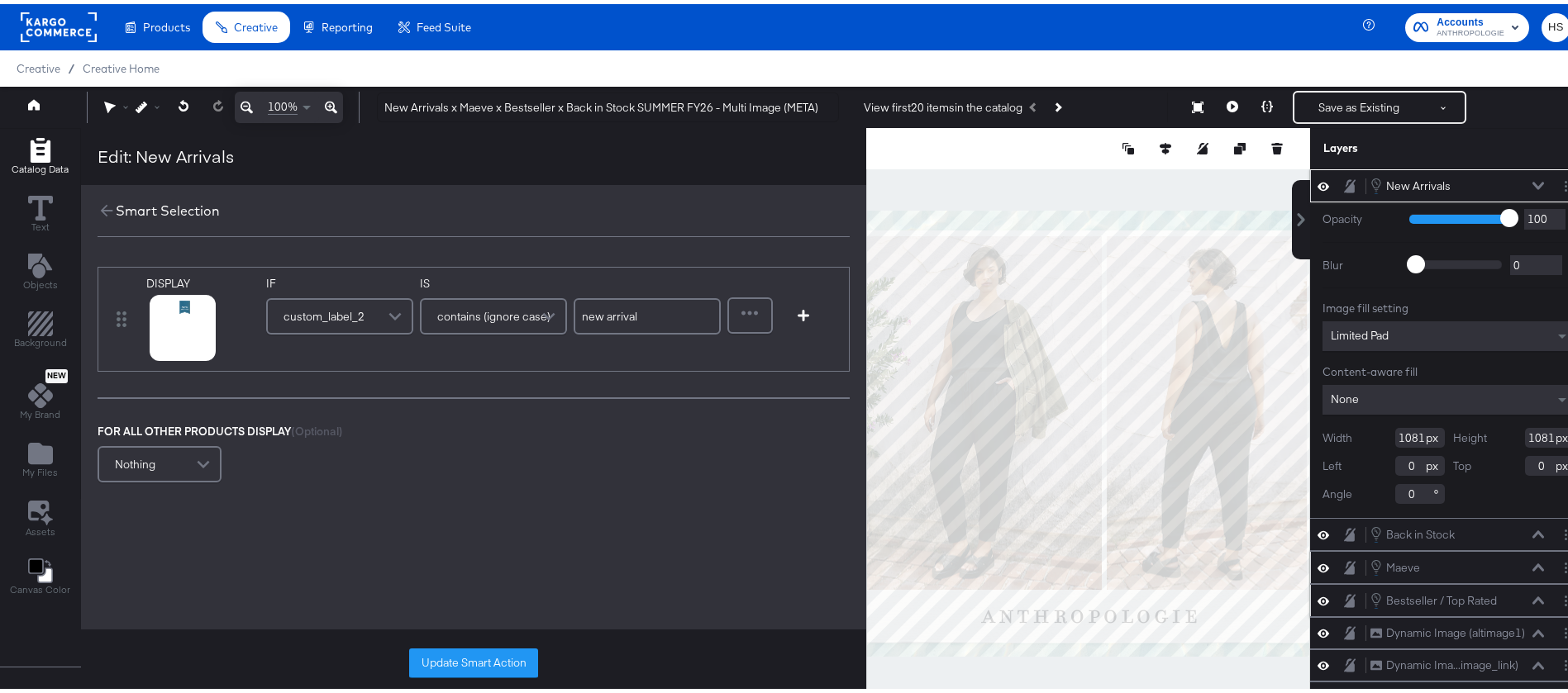 click on "New Arrivals New Arrivals" at bounding box center [1457, 182] 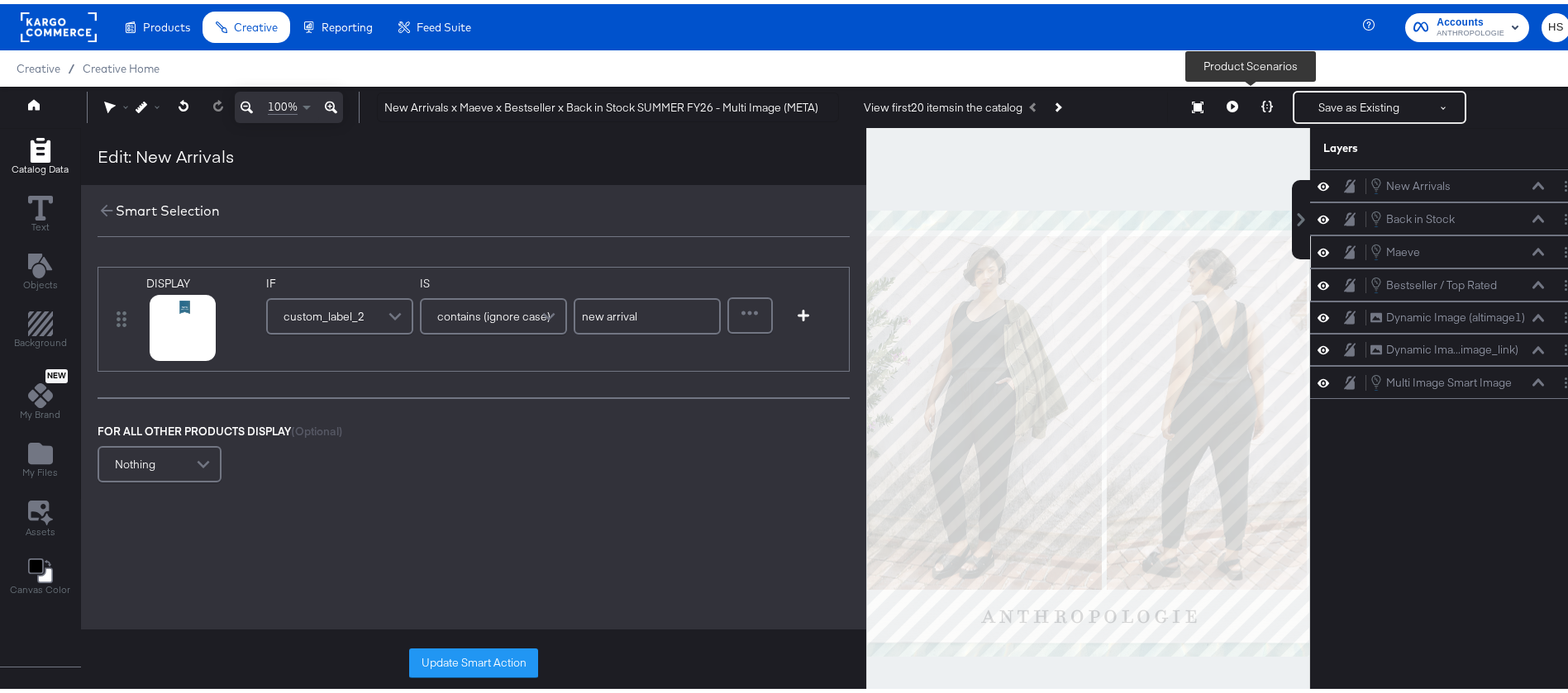 click 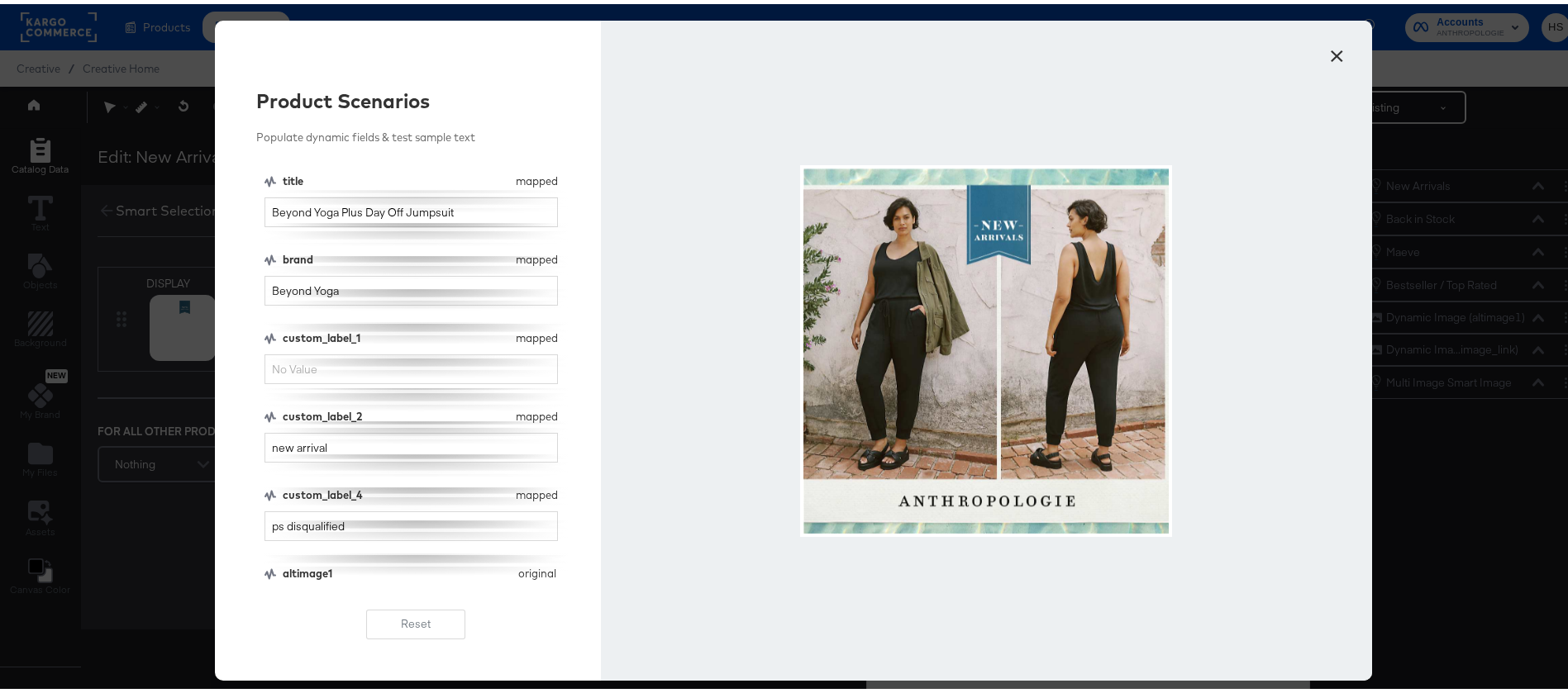 scroll, scrollTop: 33, scrollLeft: 0, axis: vertical 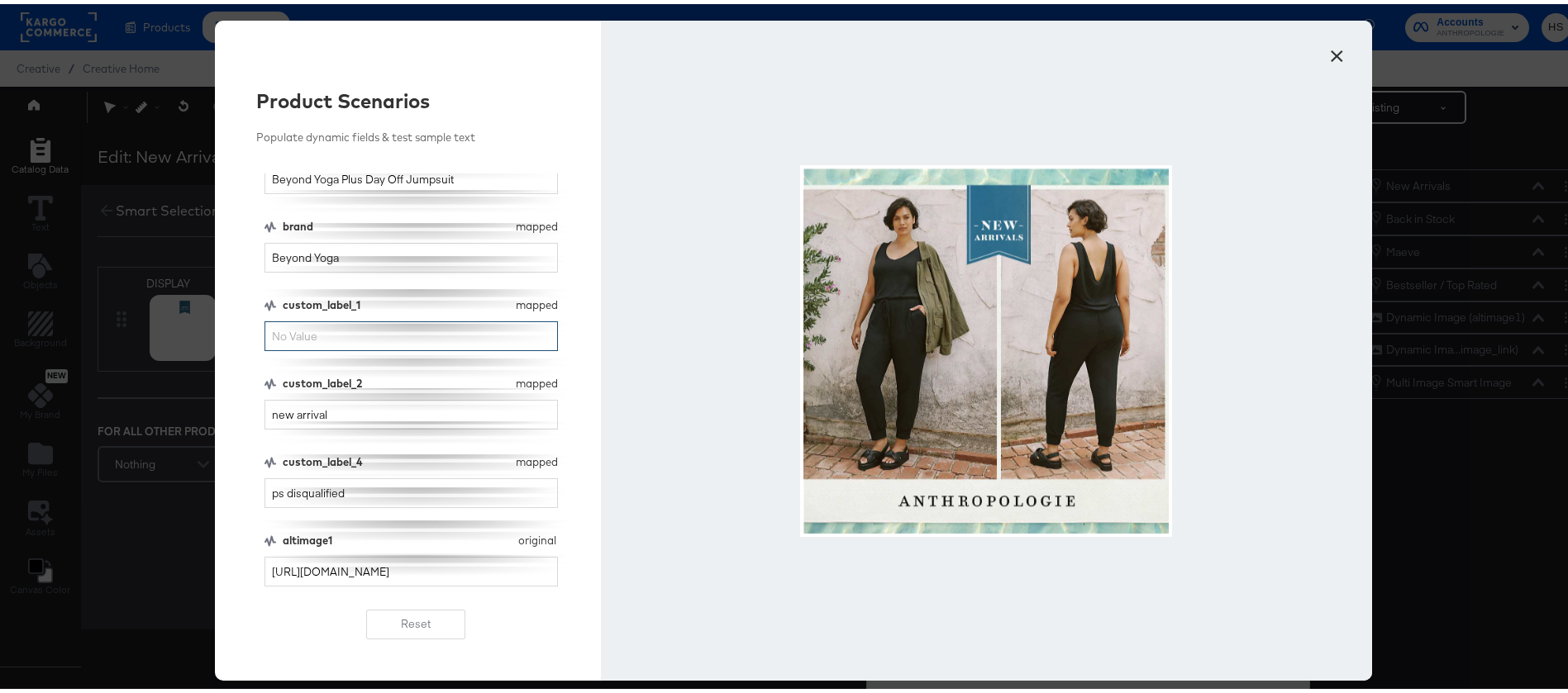click on "custom_label_1" at bounding box center (411, 332) 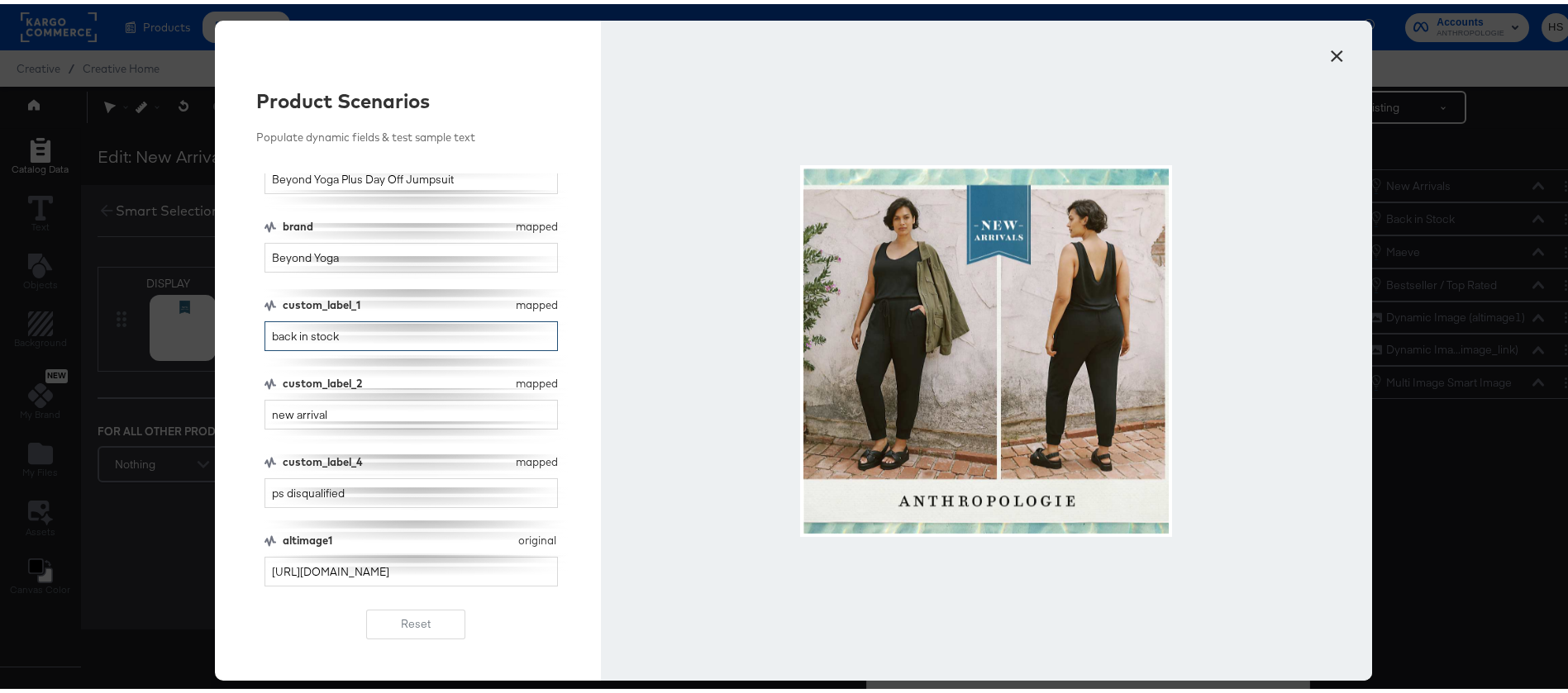 click on "back in stock" at bounding box center (411, 332) 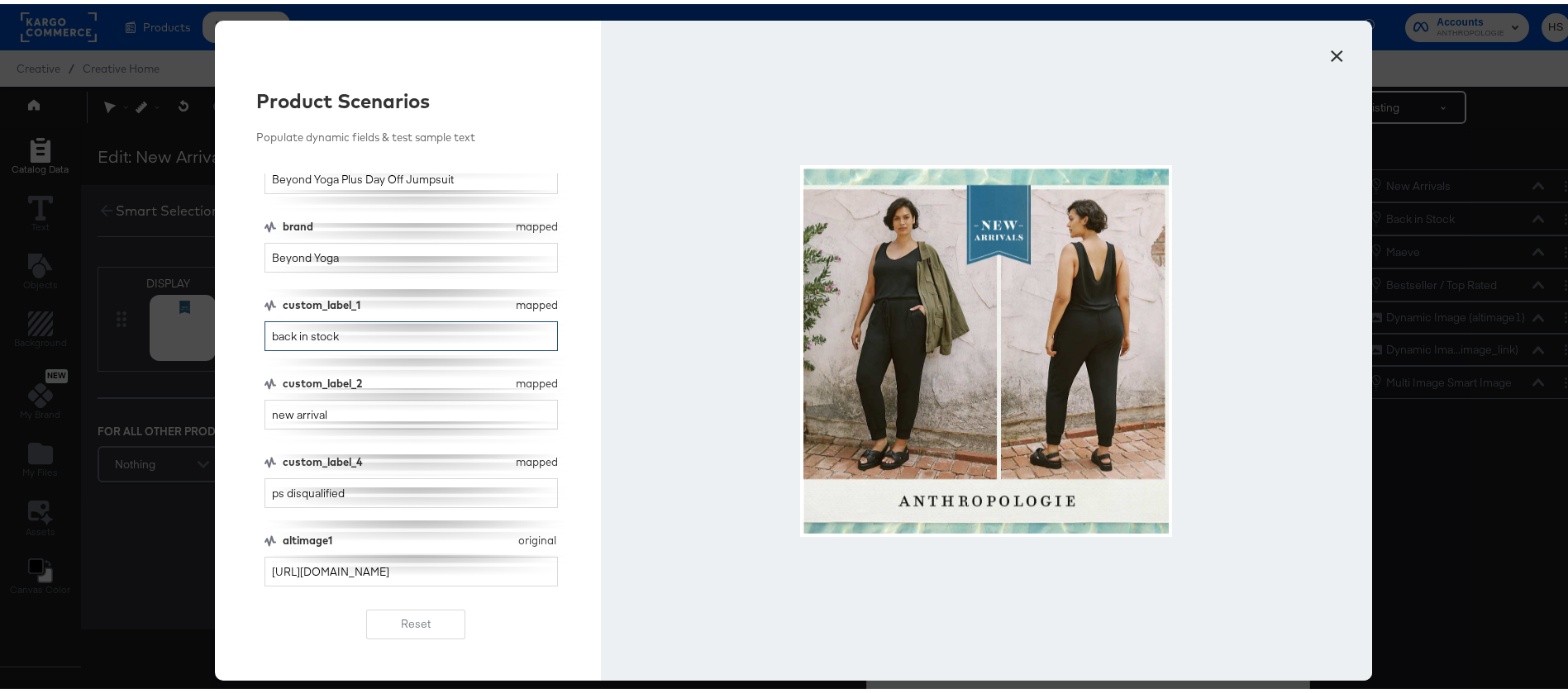 click on "back in stock" at bounding box center [411, 332] 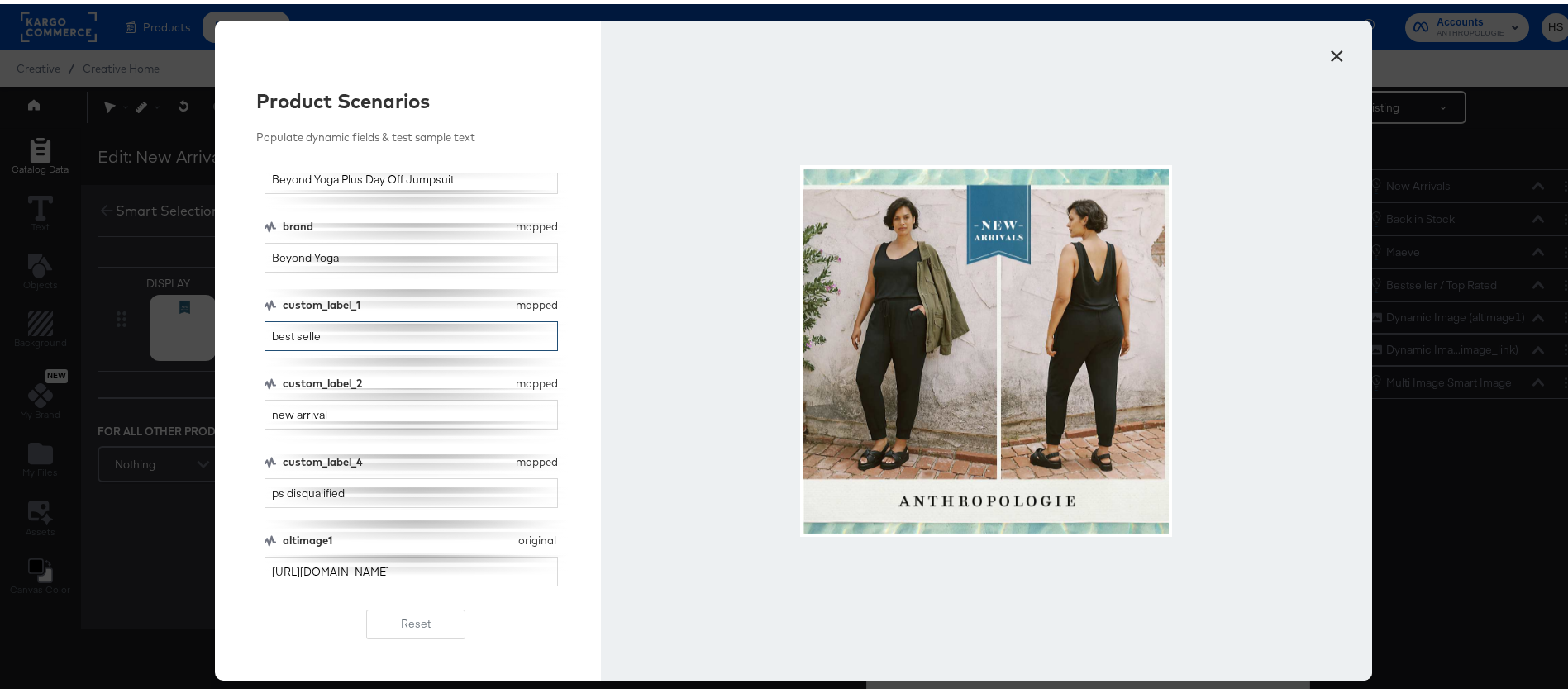 type on "best seller" 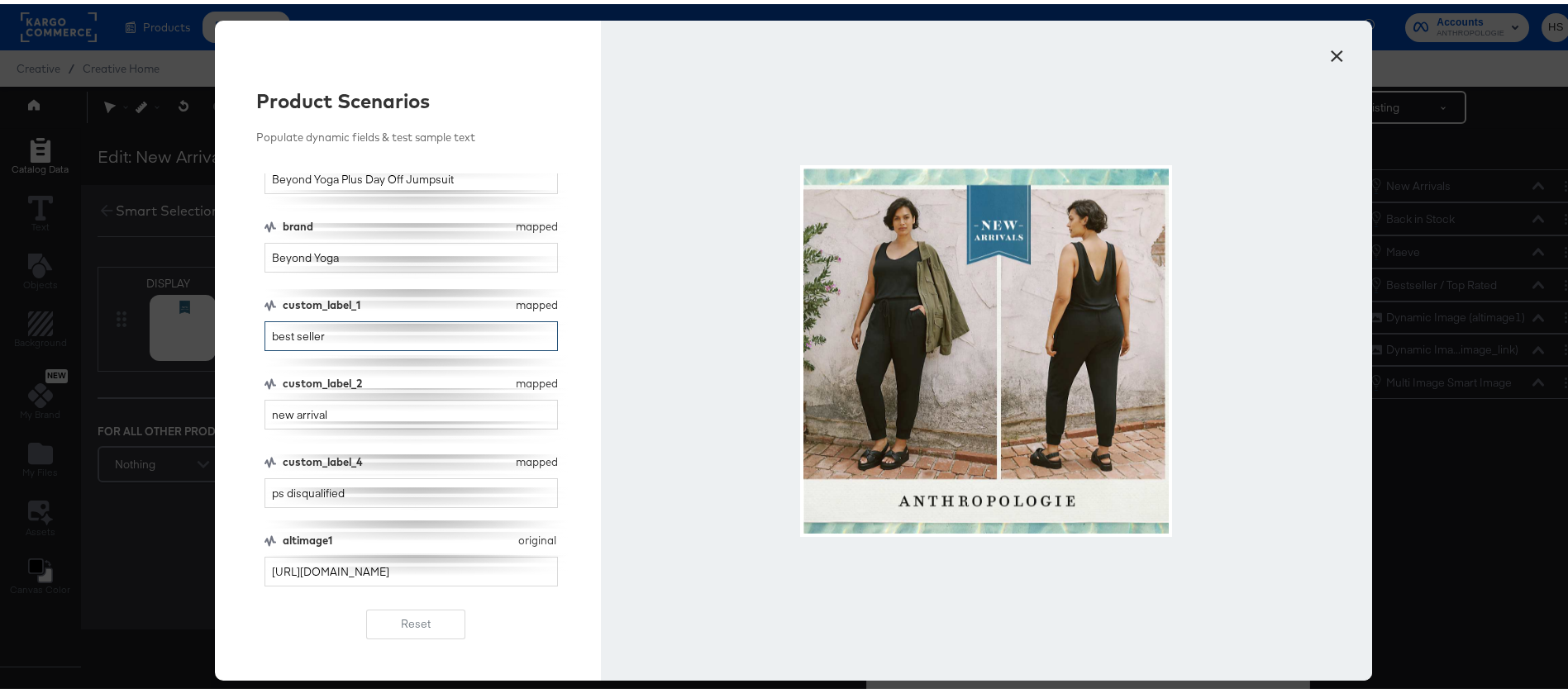 click on "best seller" at bounding box center [411, 332] 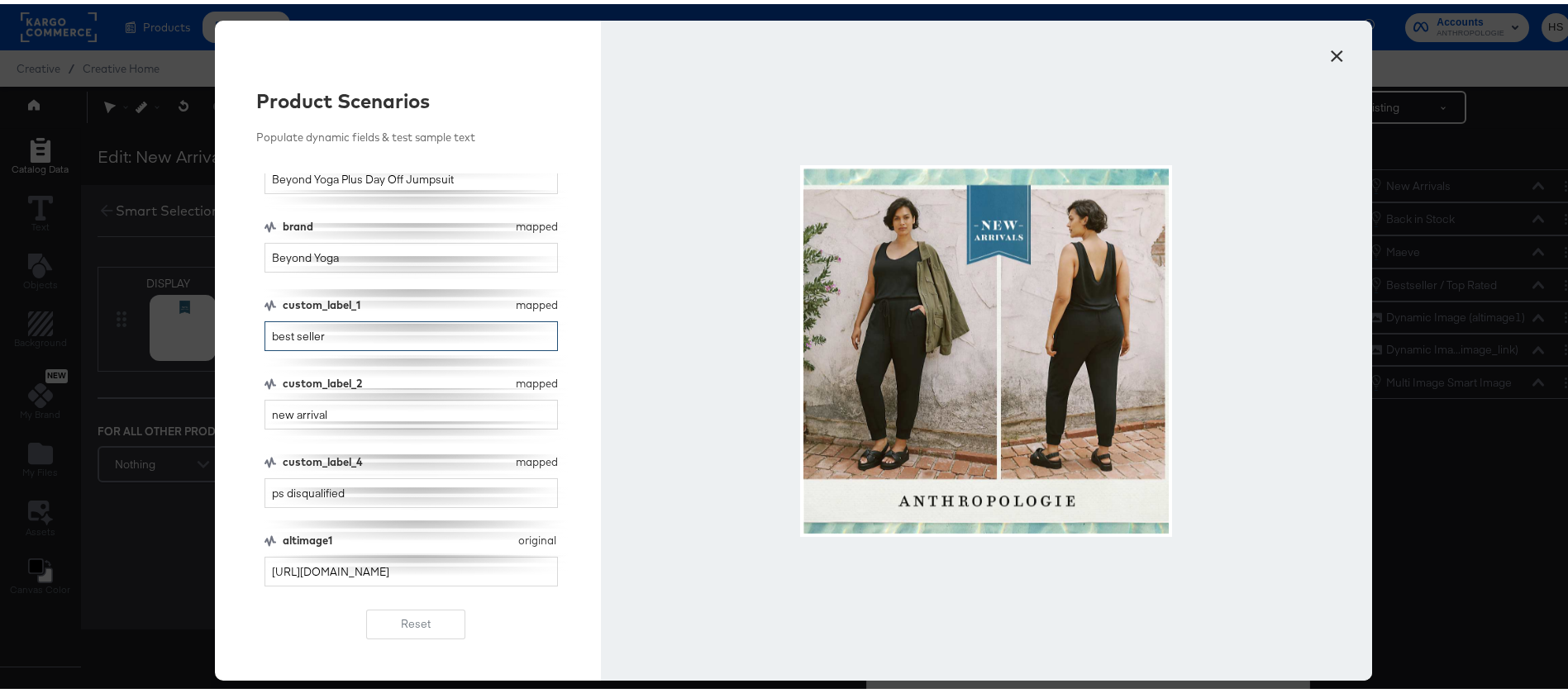 click on "best seller" at bounding box center (411, 332) 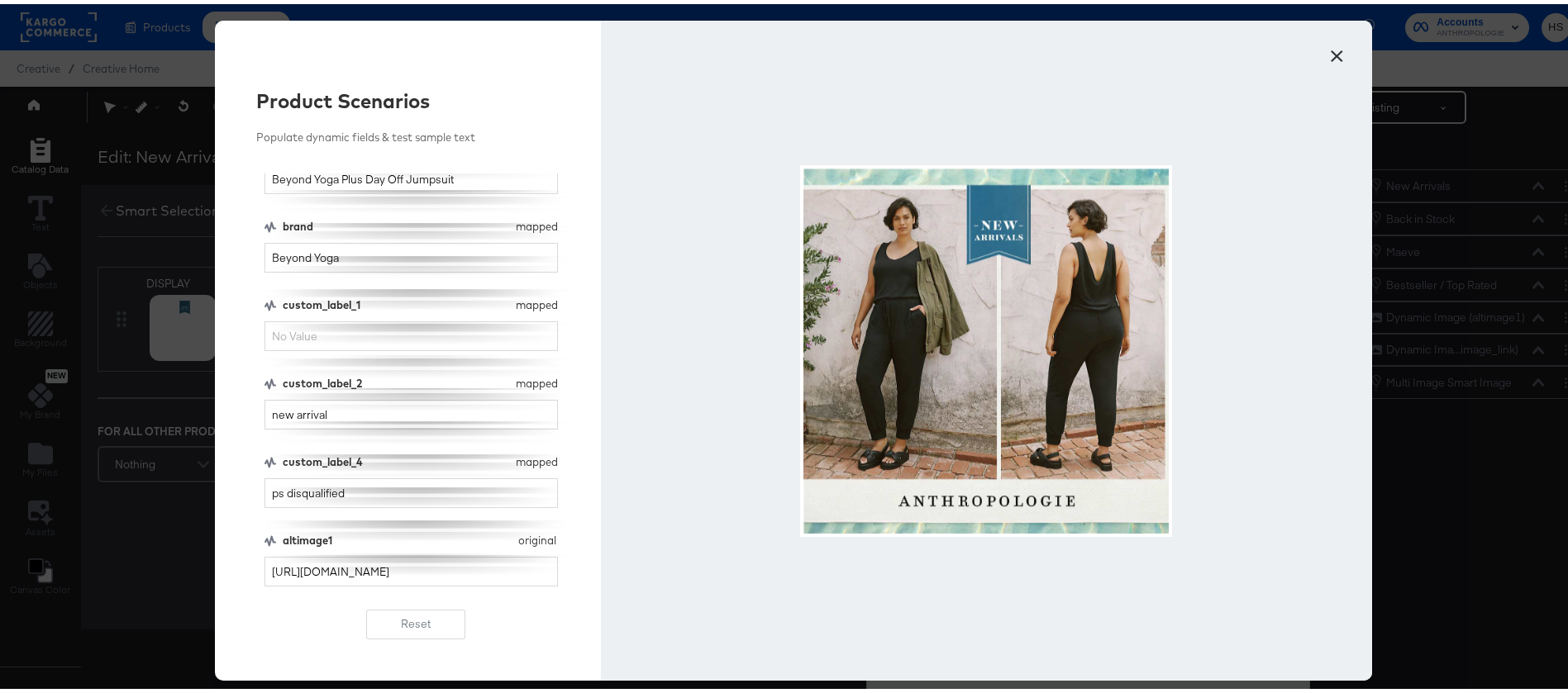click on "×" at bounding box center (1337, 48) 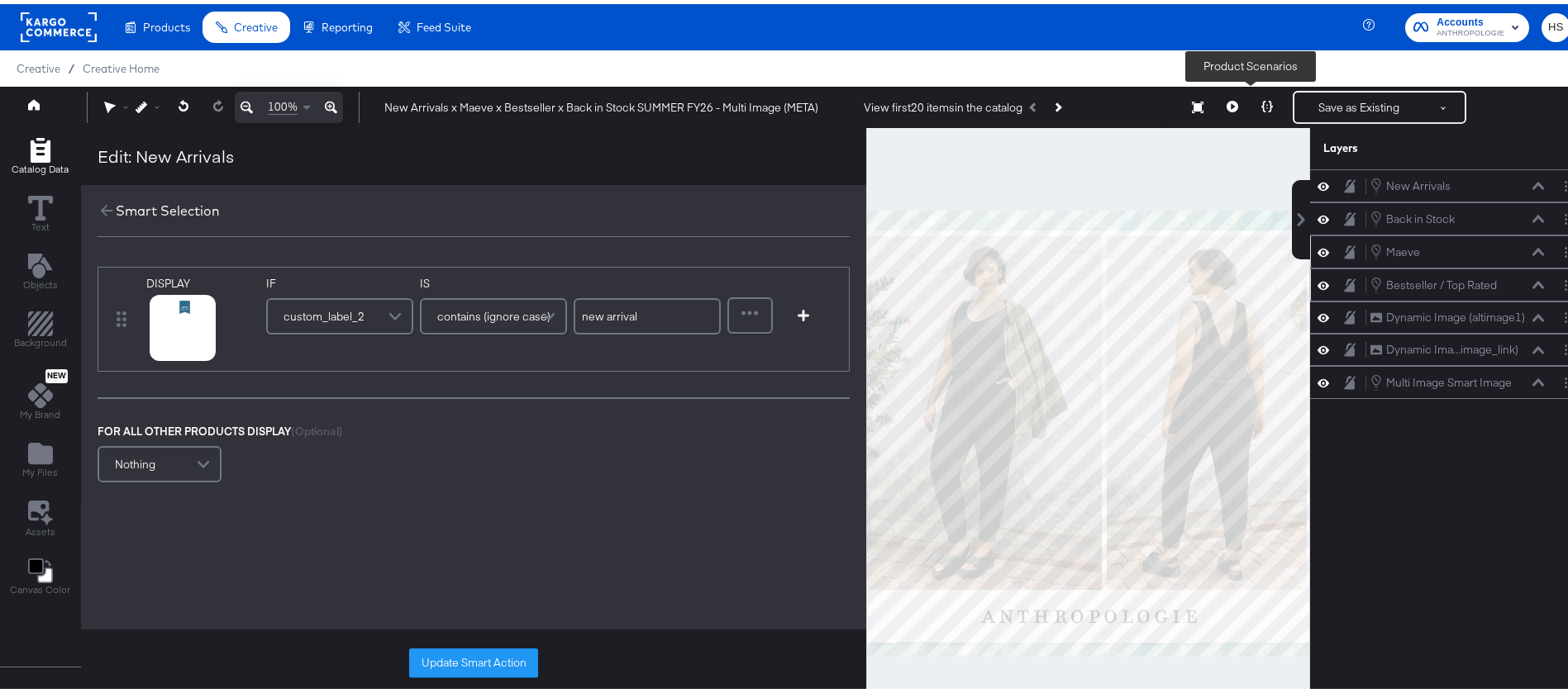 click 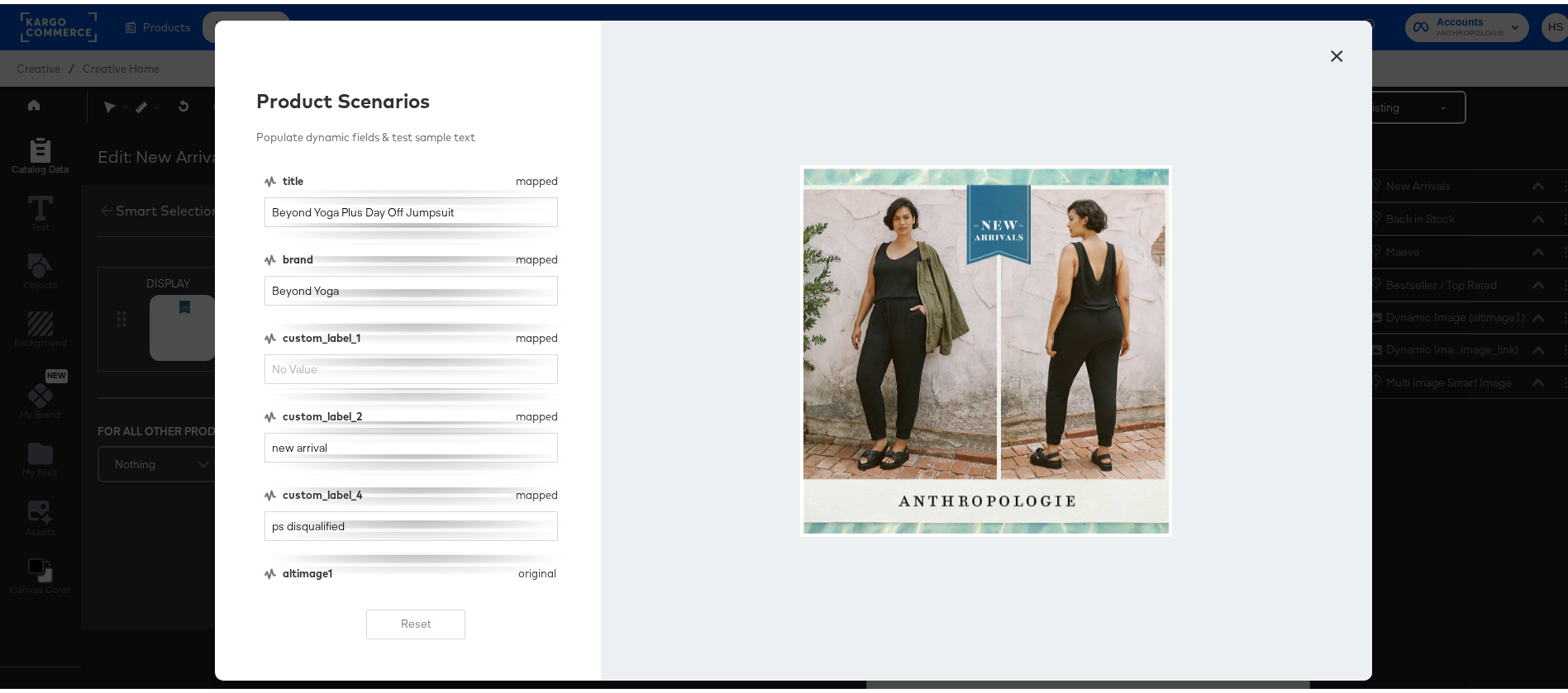 click at bounding box center (986, 346) 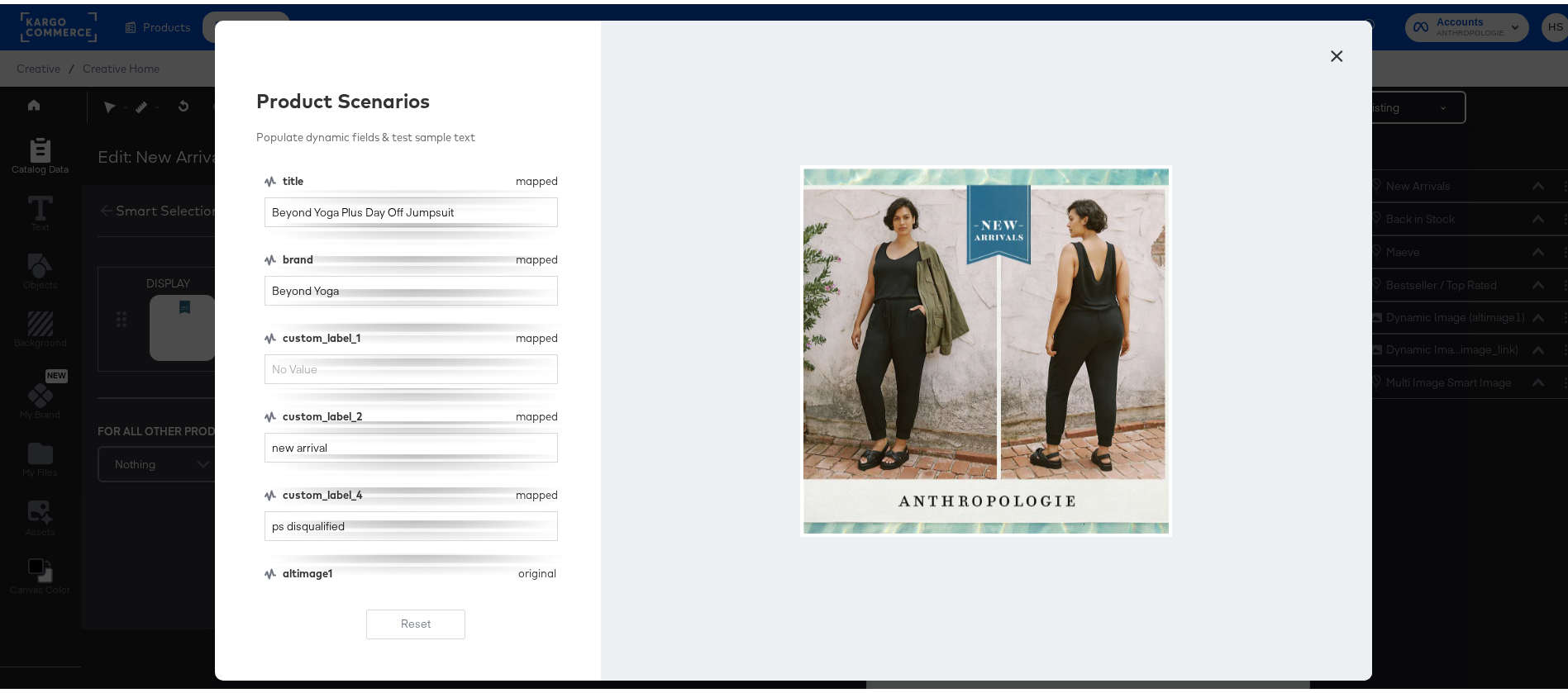 click on "×" at bounding box center (1337, 48) 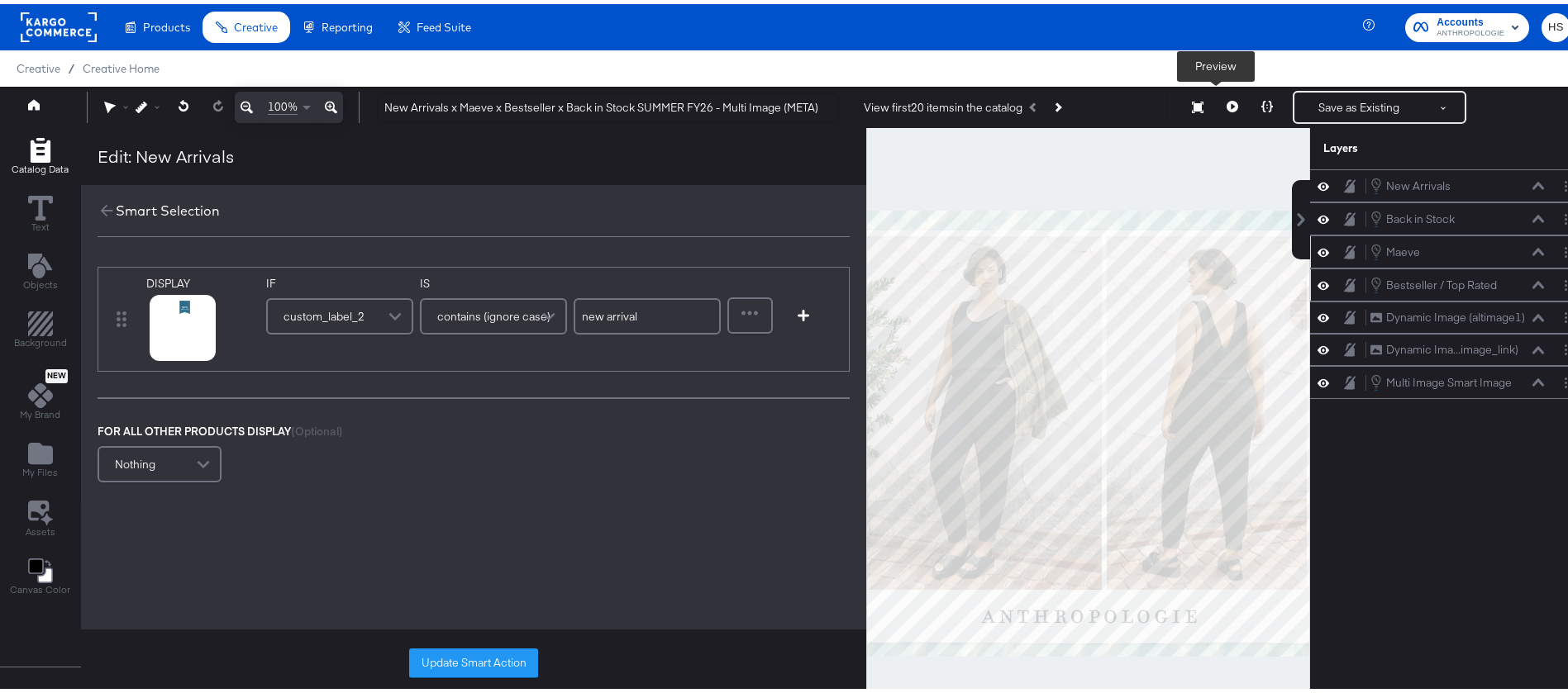 click at bounding box center (1232, 103) 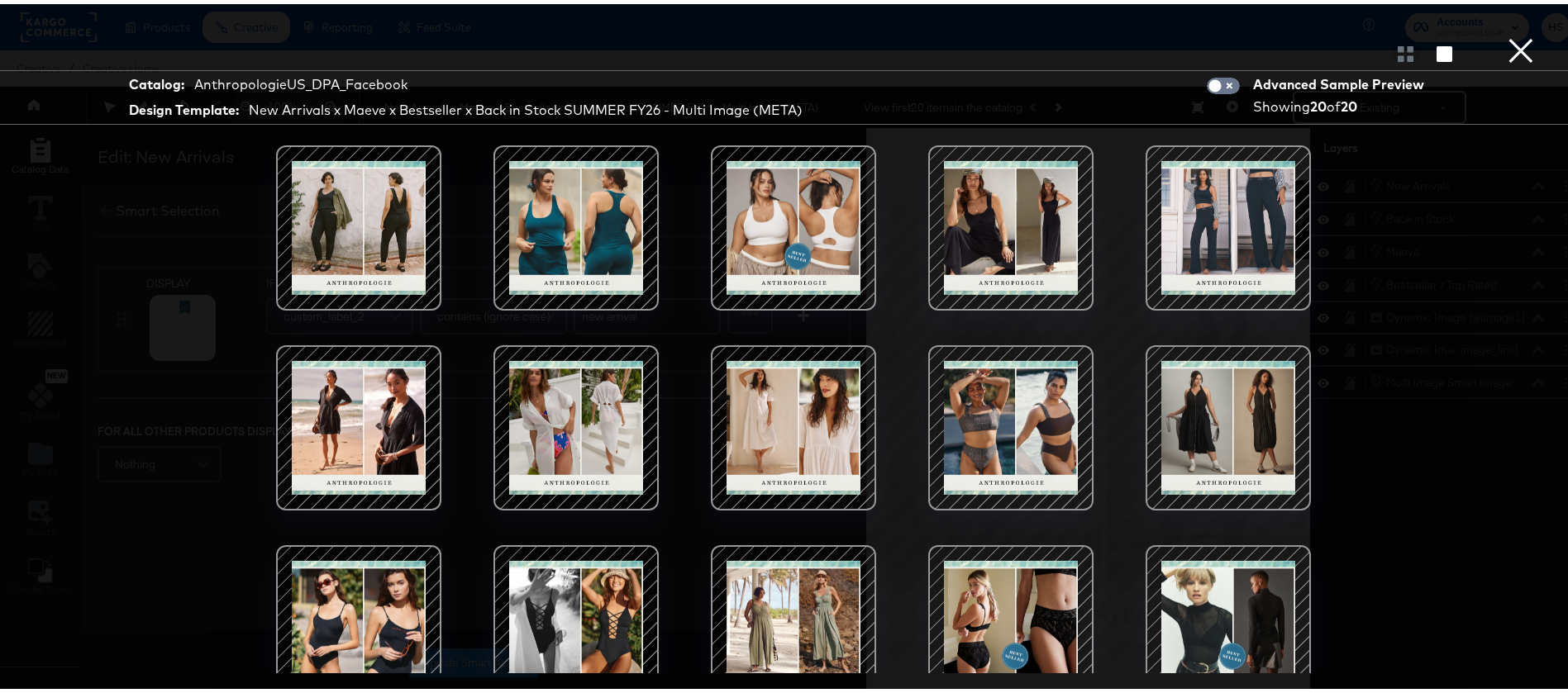 scroll, scrollTop: 256, scrollLeft: 0, axis: vertical 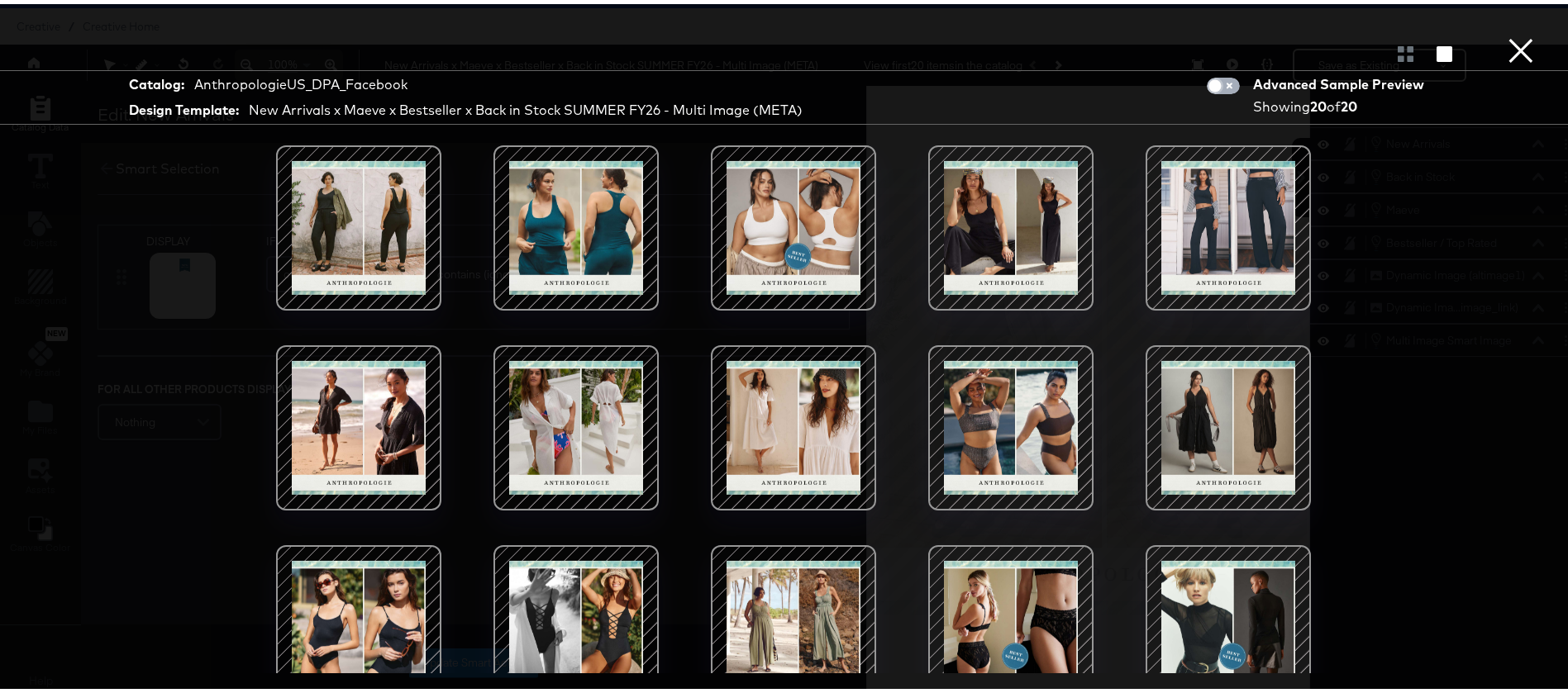 click at bounding box center [1215, 86] 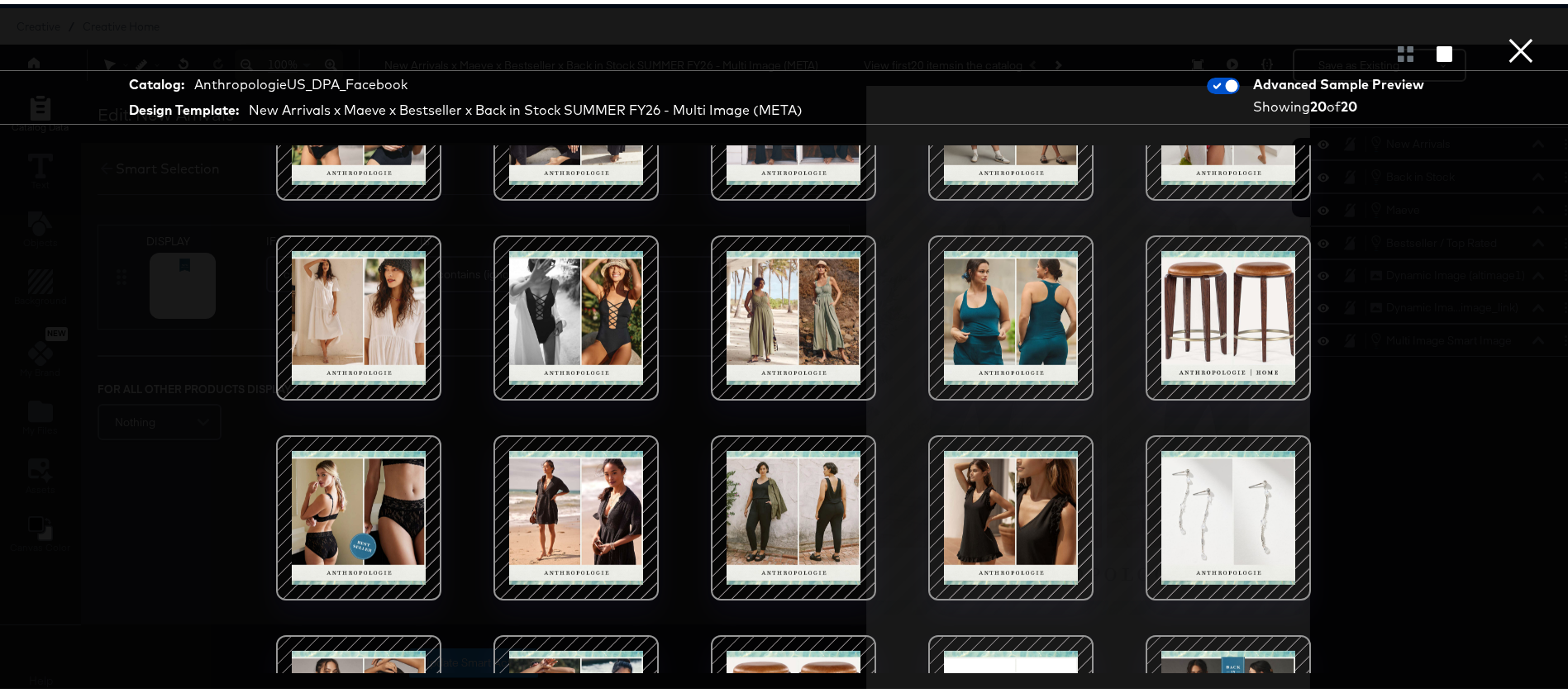 scroll, scrollTop: 0, scrollLeft: 0, axis: both 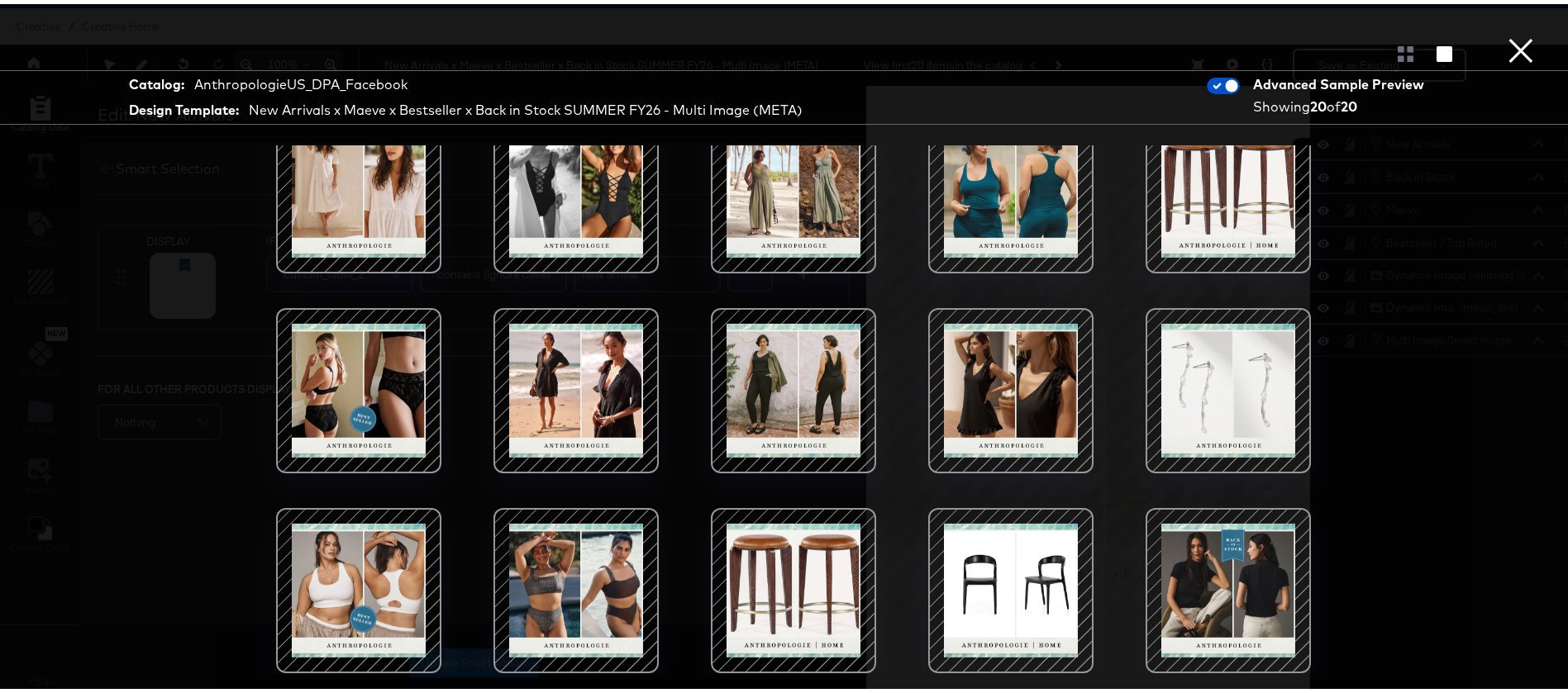 click on "×" at bounding box center (1521, 17) 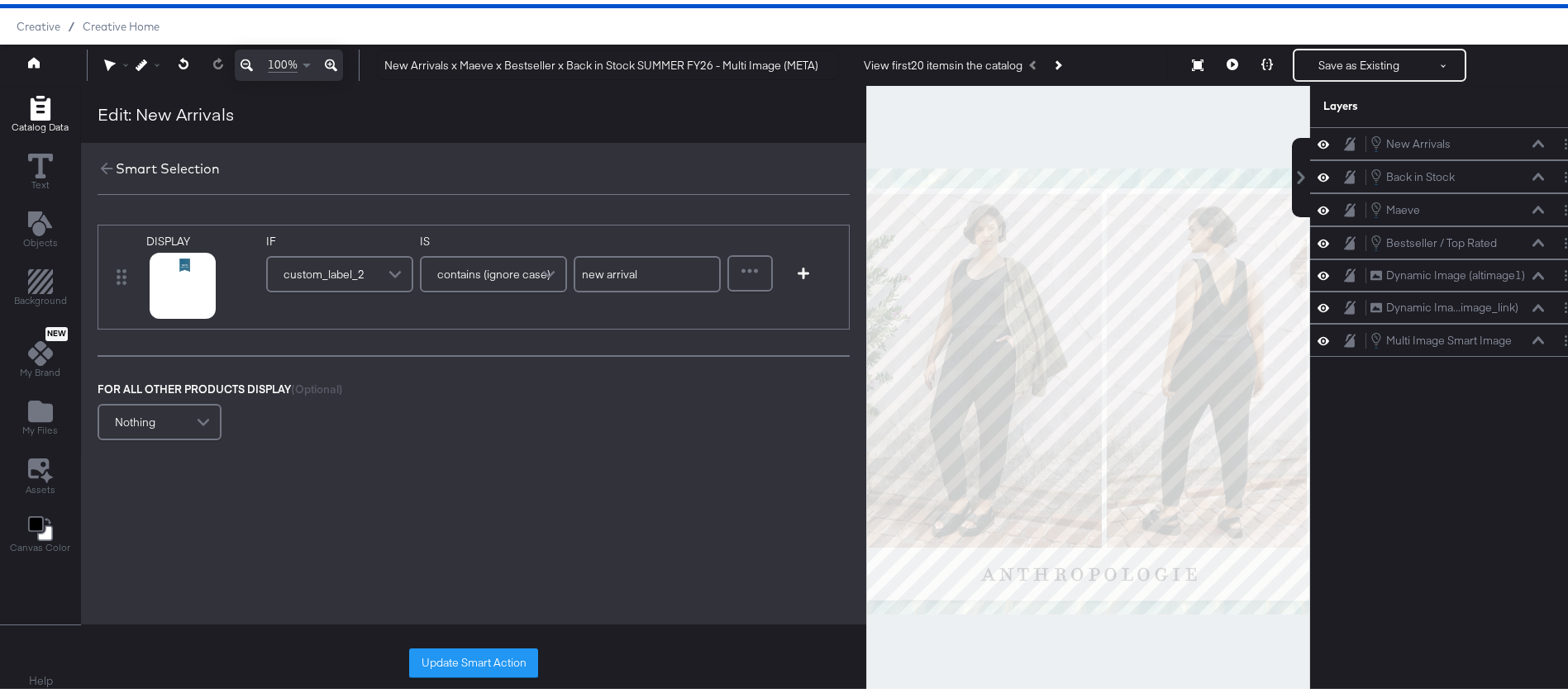 scroll, scrollTop: 42, scrollLeft: 0, axis: vertical 